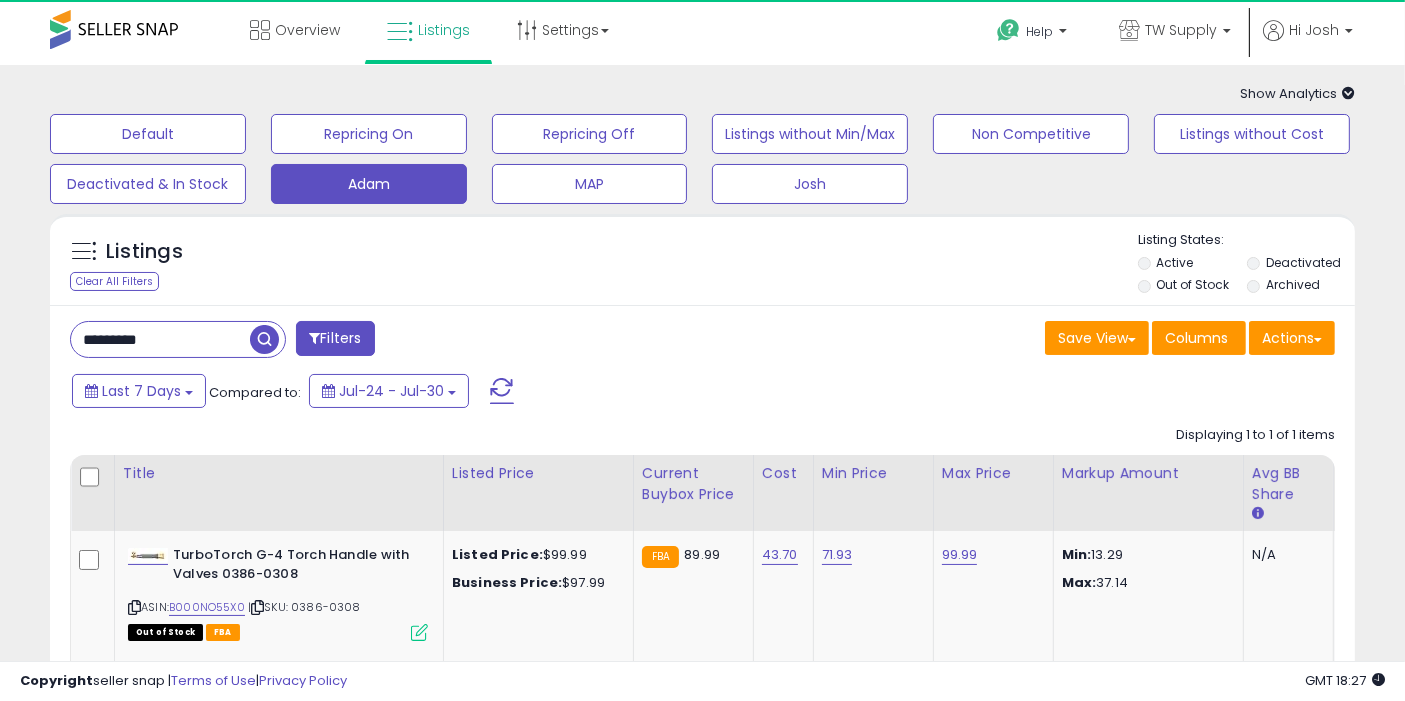 scroll, scrollTop: 105, scrollLeft: 0, axis: vertical 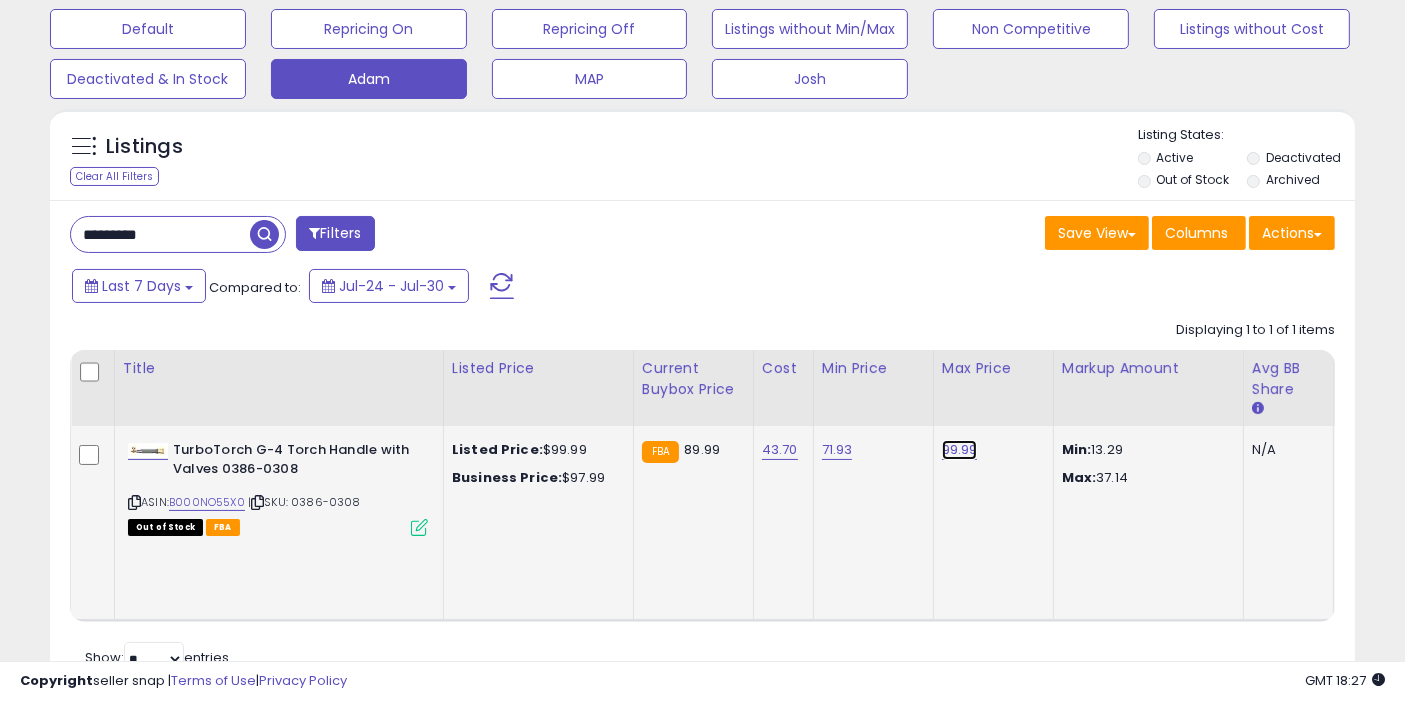 click on "99.99" at bounding box center [960, 450] 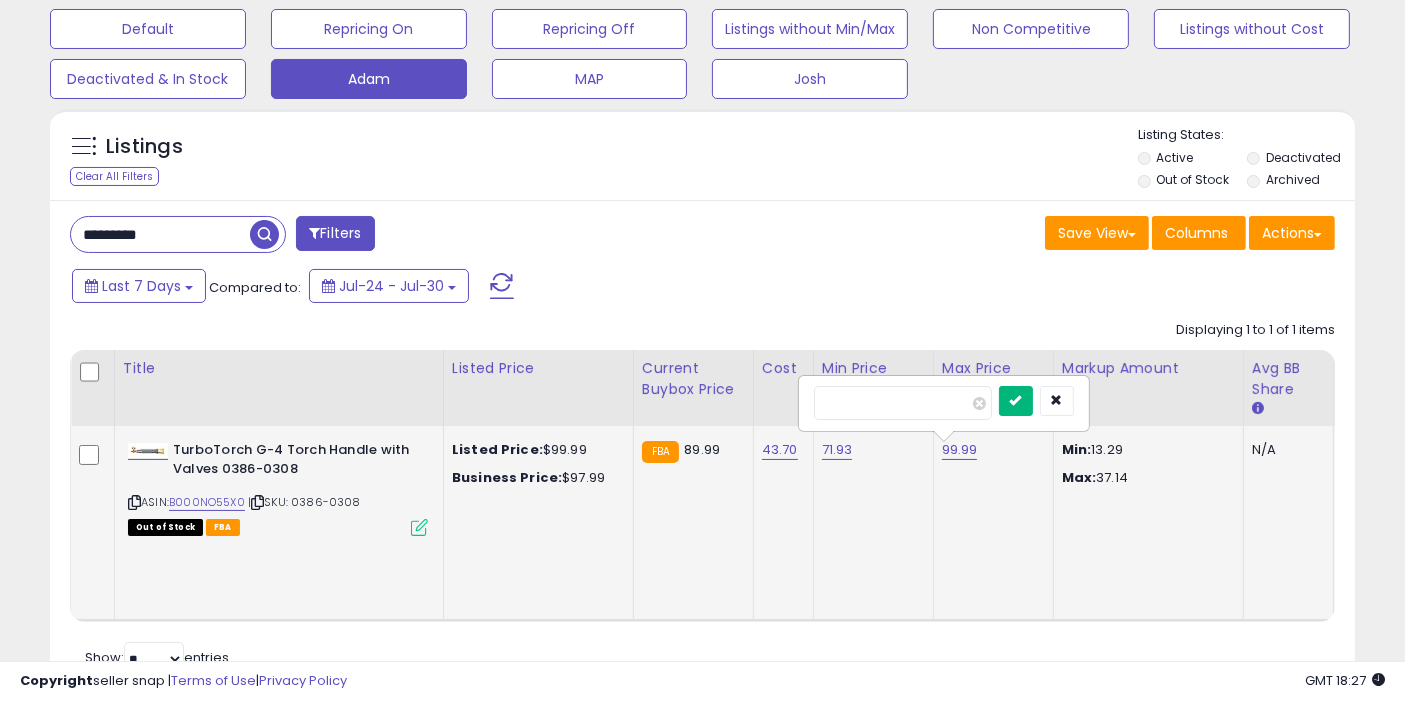 click at bounding box center (1016, 400) 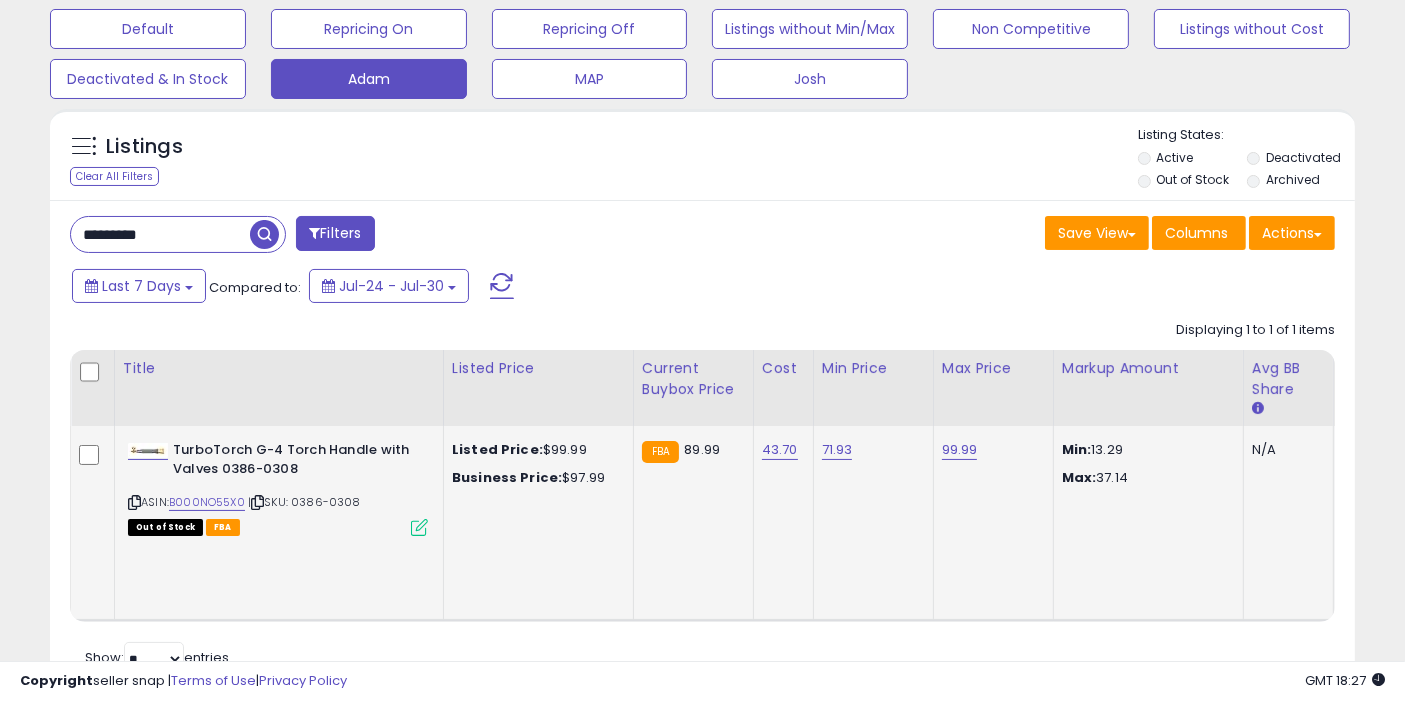 click at bounding box center (264, 234) 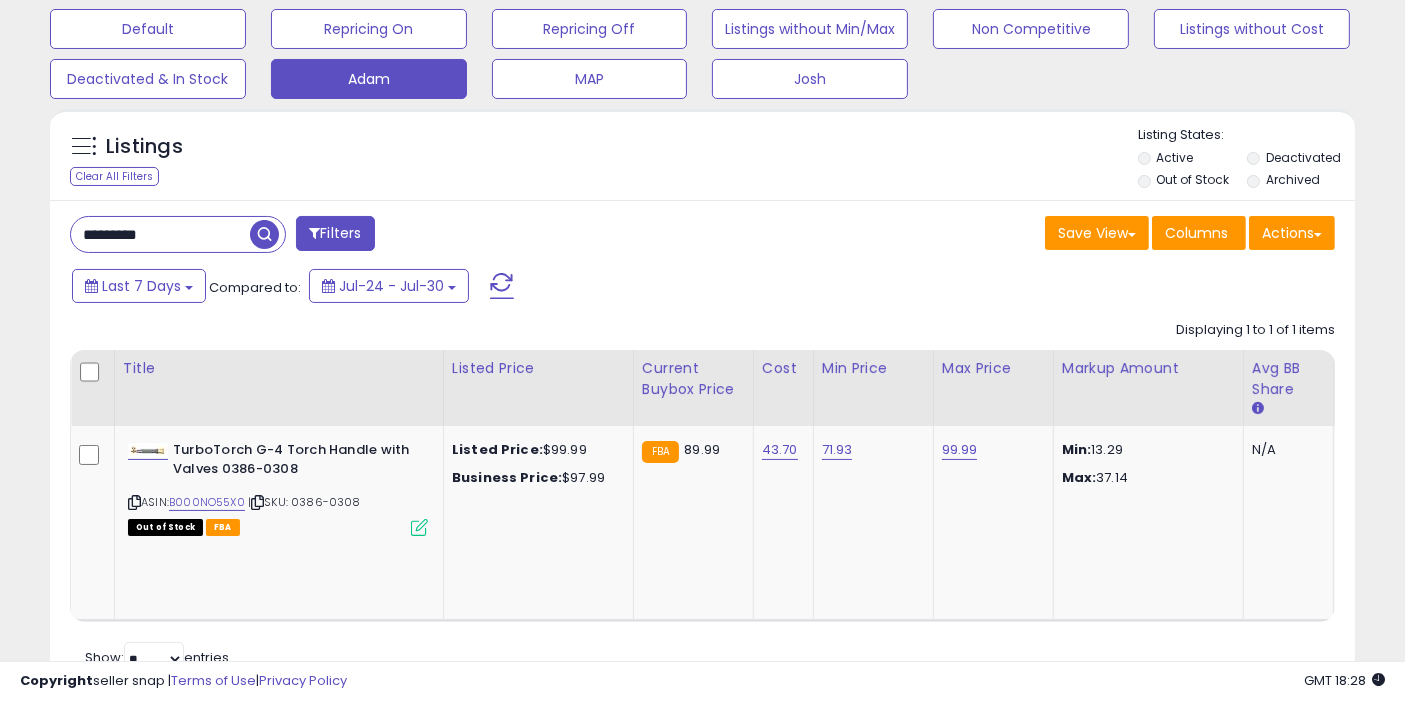 click on "*********" at bounding box center (160, 234) 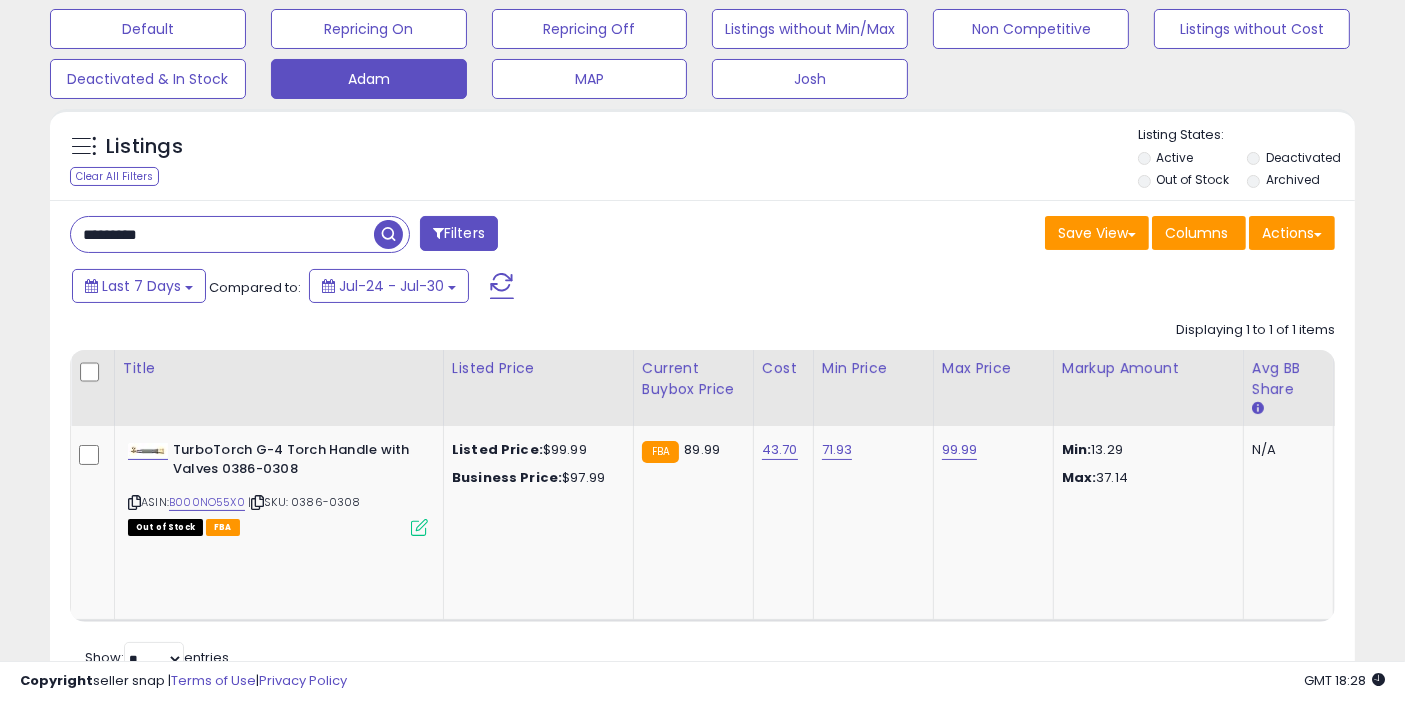 click on "*********" at bounding box center (222, 234) 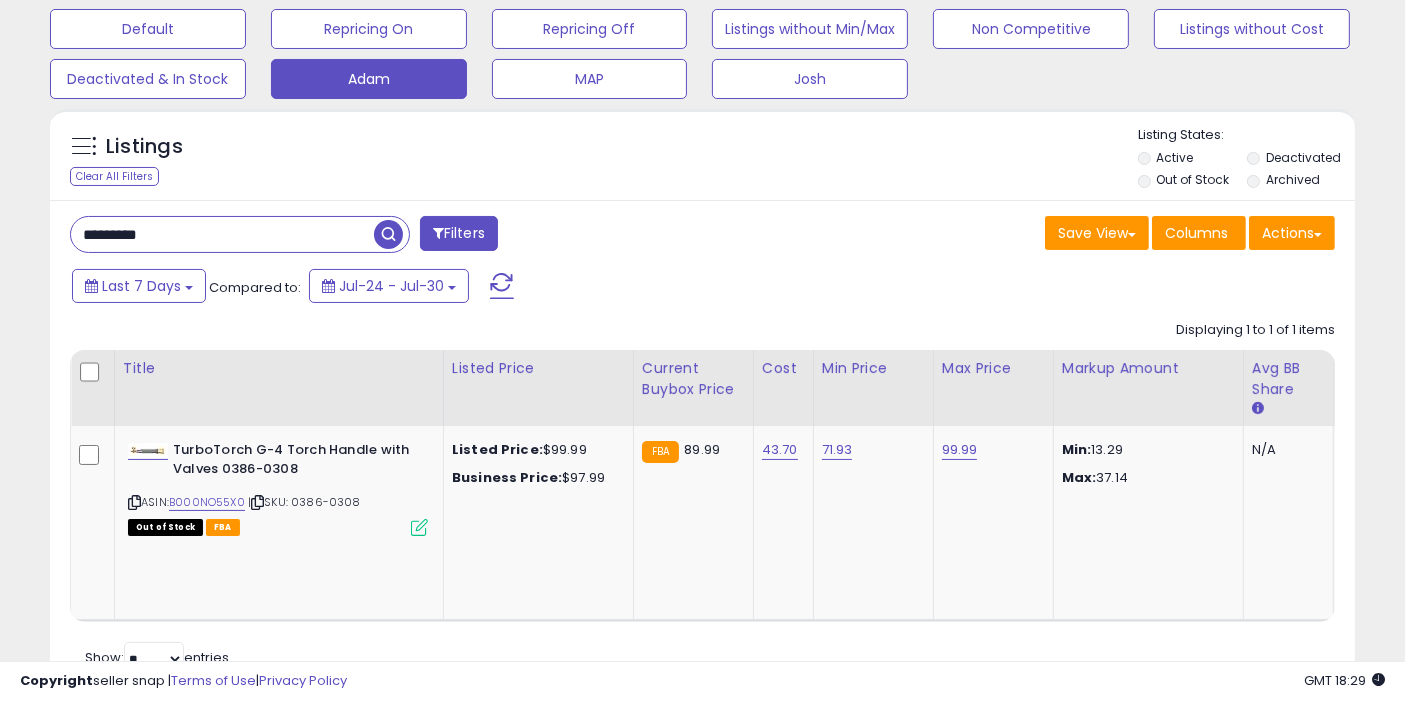 click on "*********" at bounding box center [222, 234] 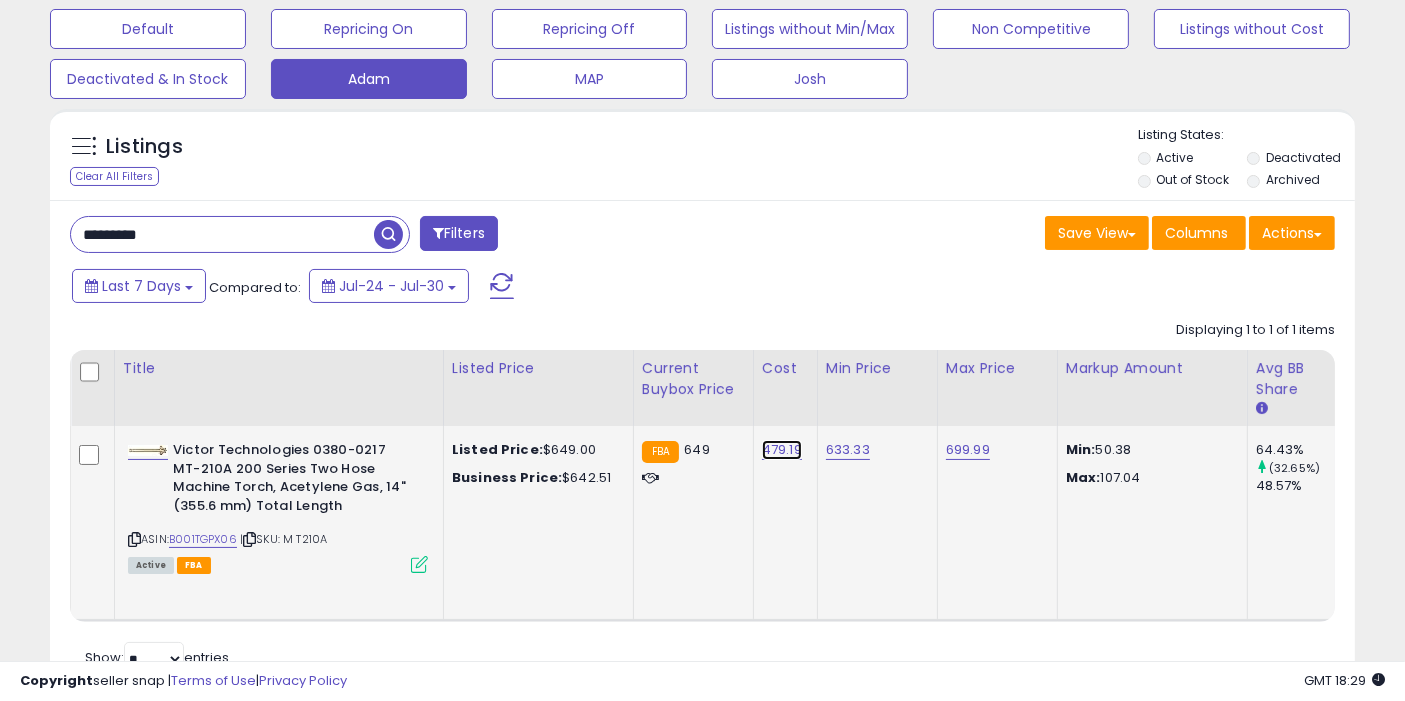click on "479.19" at bounding box center (782, 450) 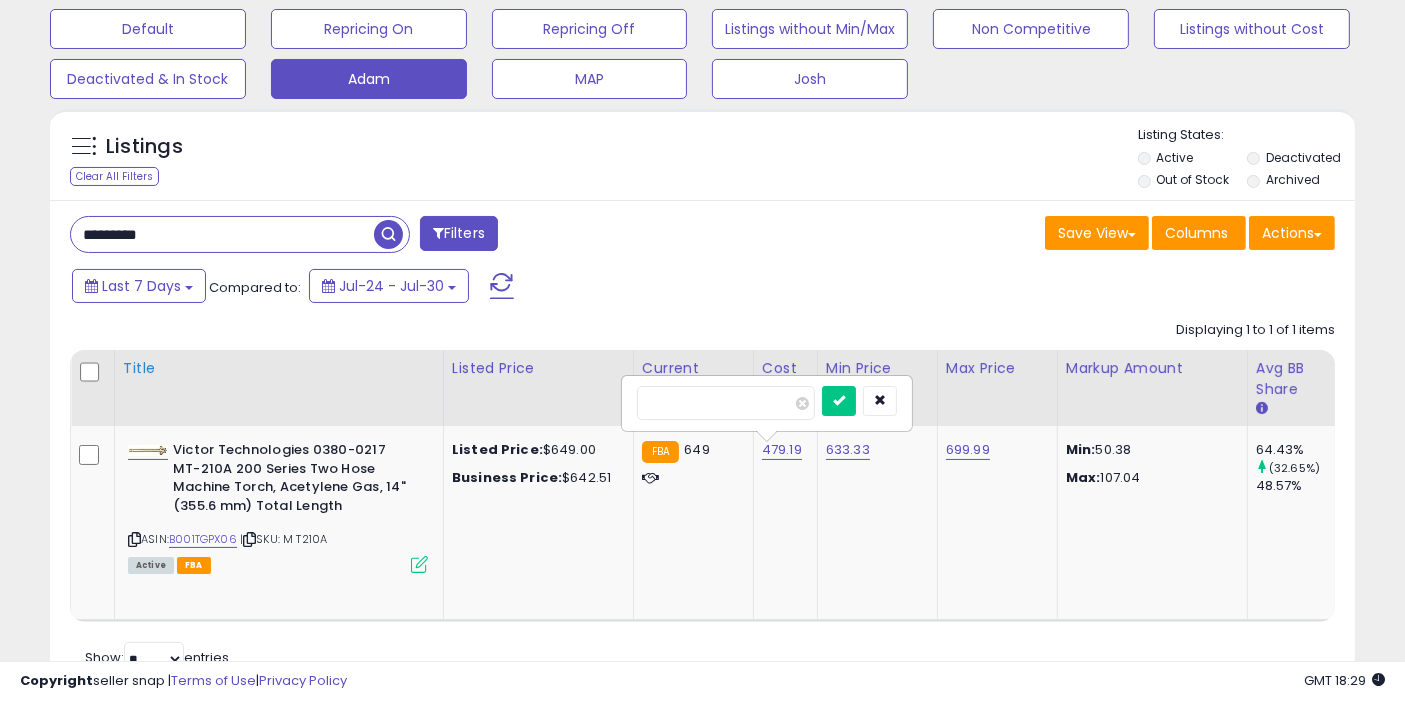 drag, startPoint x: 725, startPoint y: 404, endPoint x: 425, endPoint y: 410, distance: 300.06 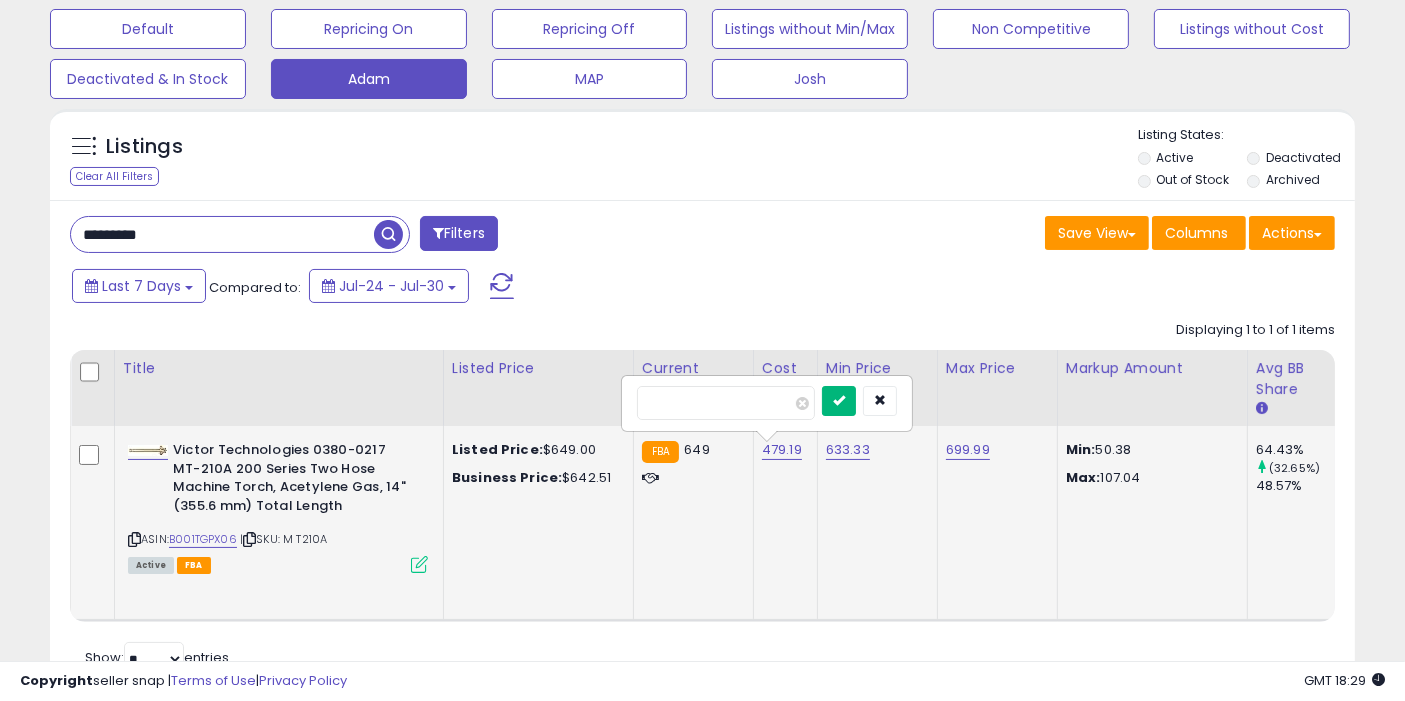 type on "******" 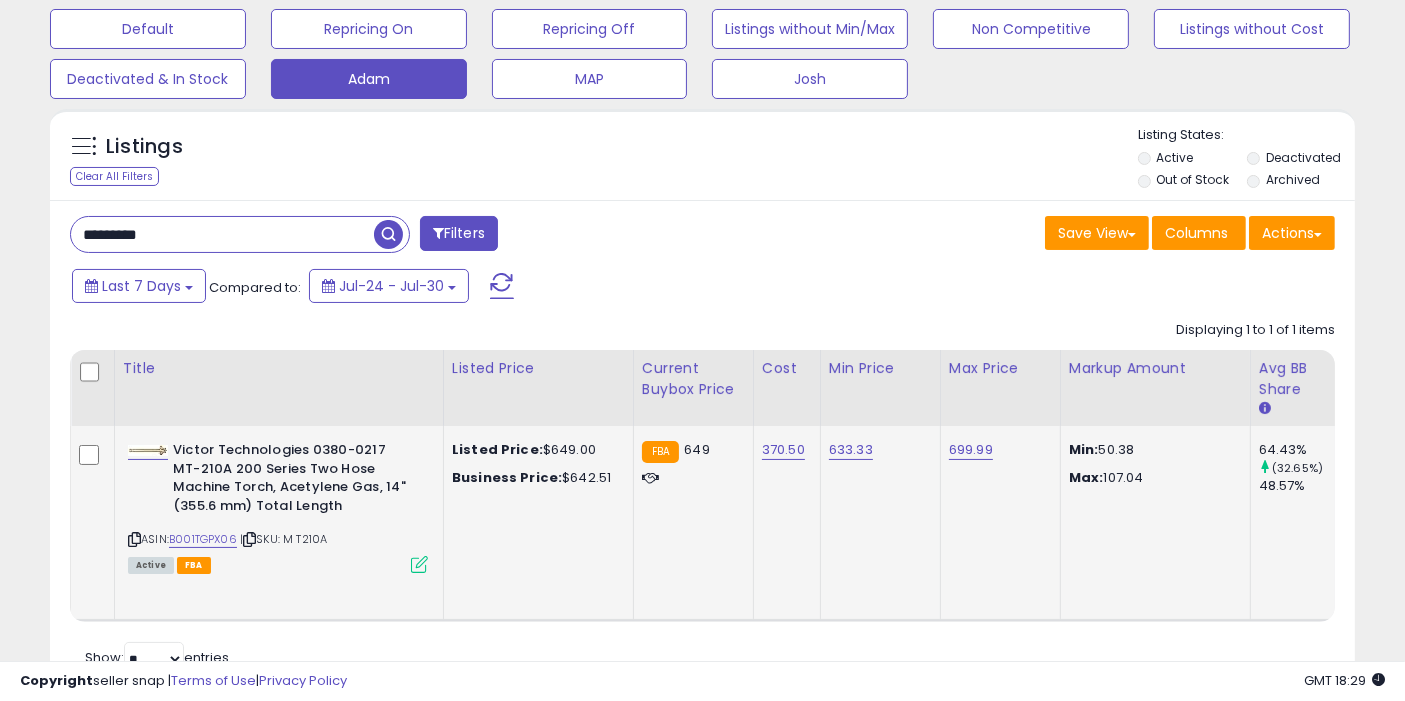 click at bounding box center (388, 234) 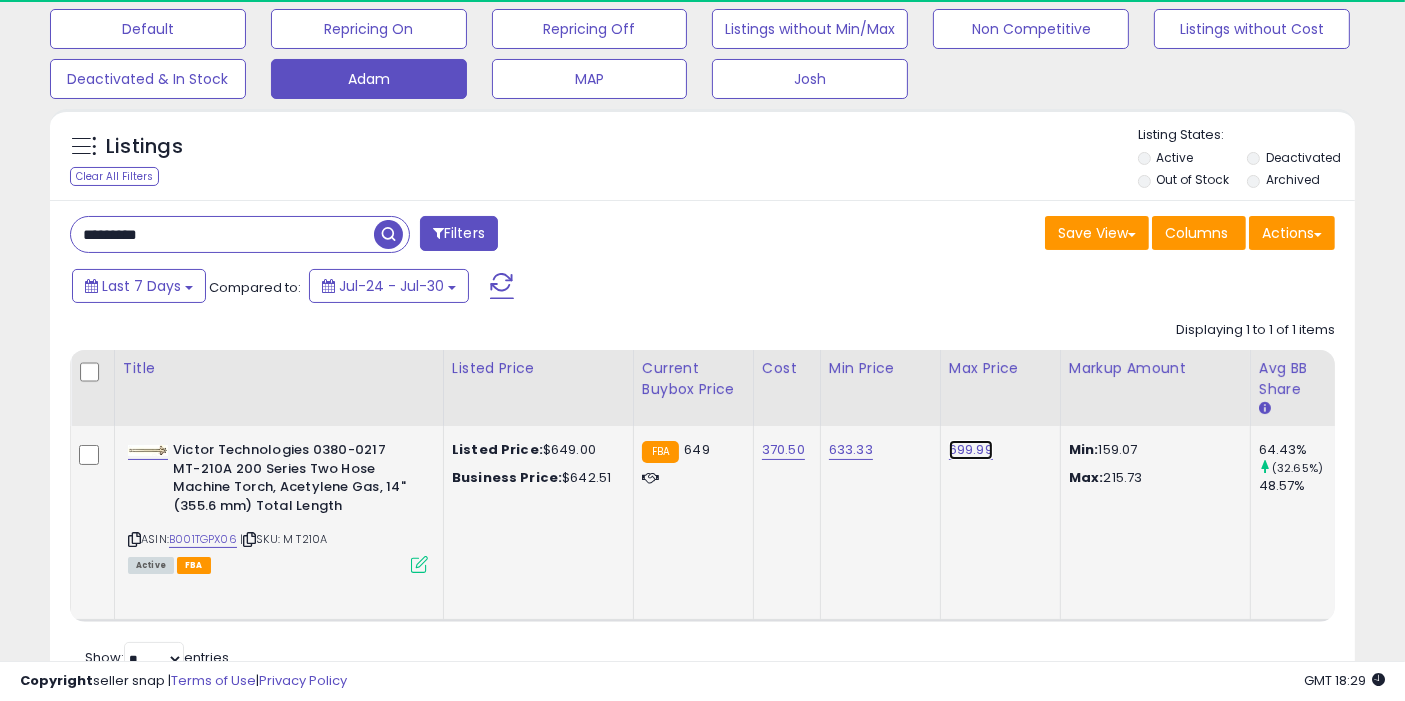 click on "699.99" at bounding box center [971, 450] 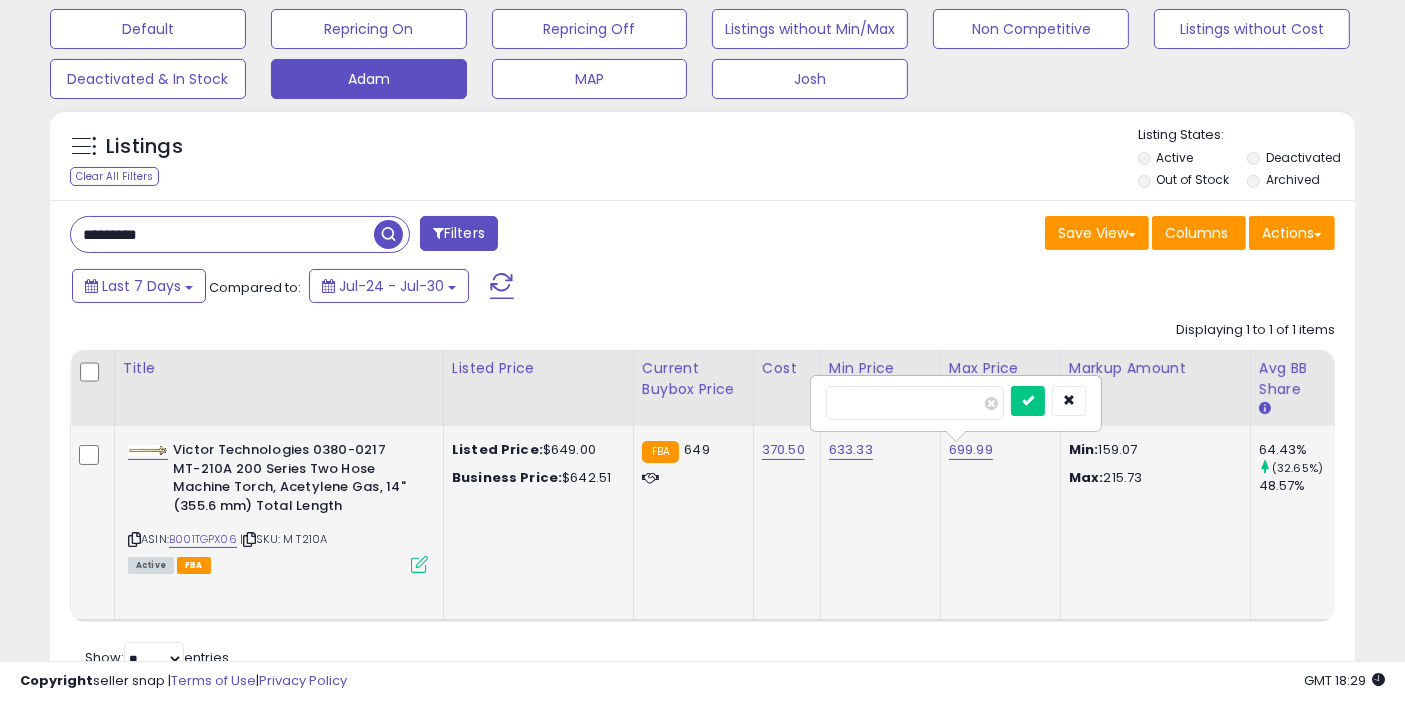 type on "******" 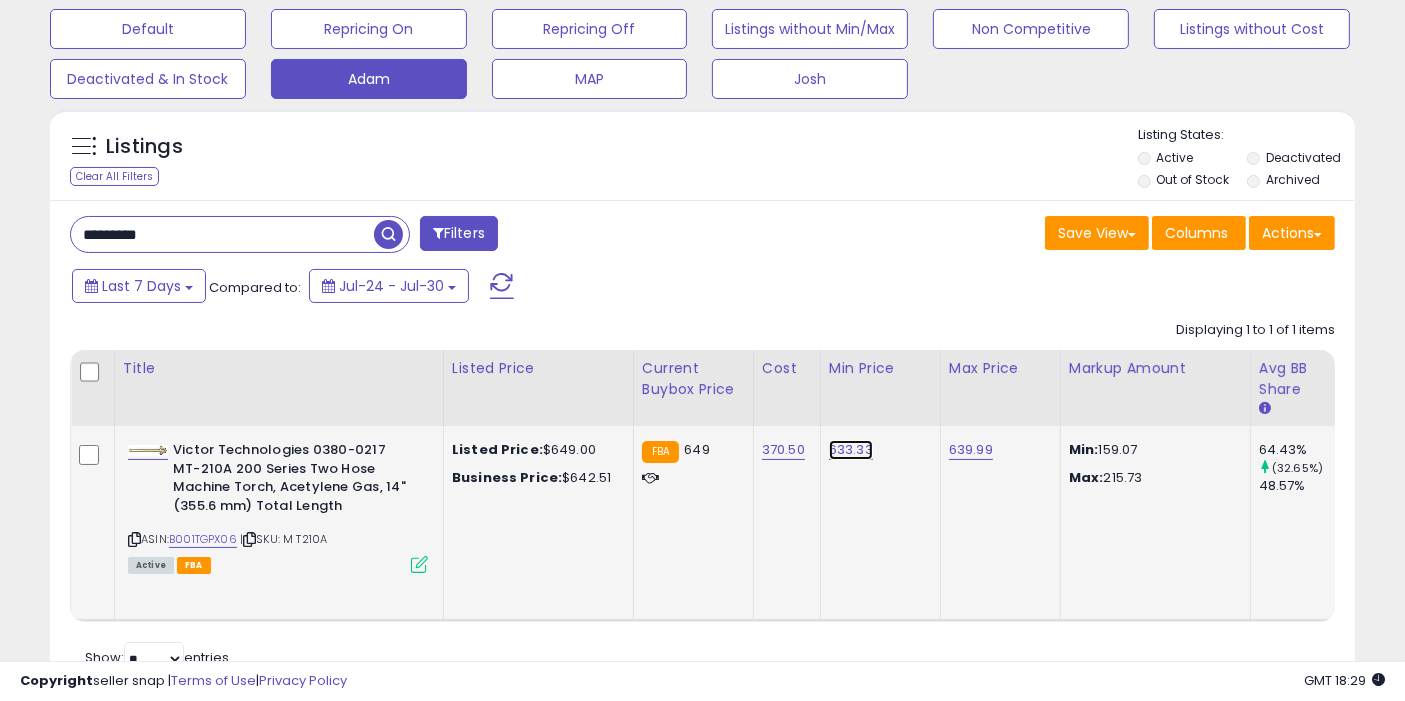 click on "633.33" at bounding box center [851, 450] 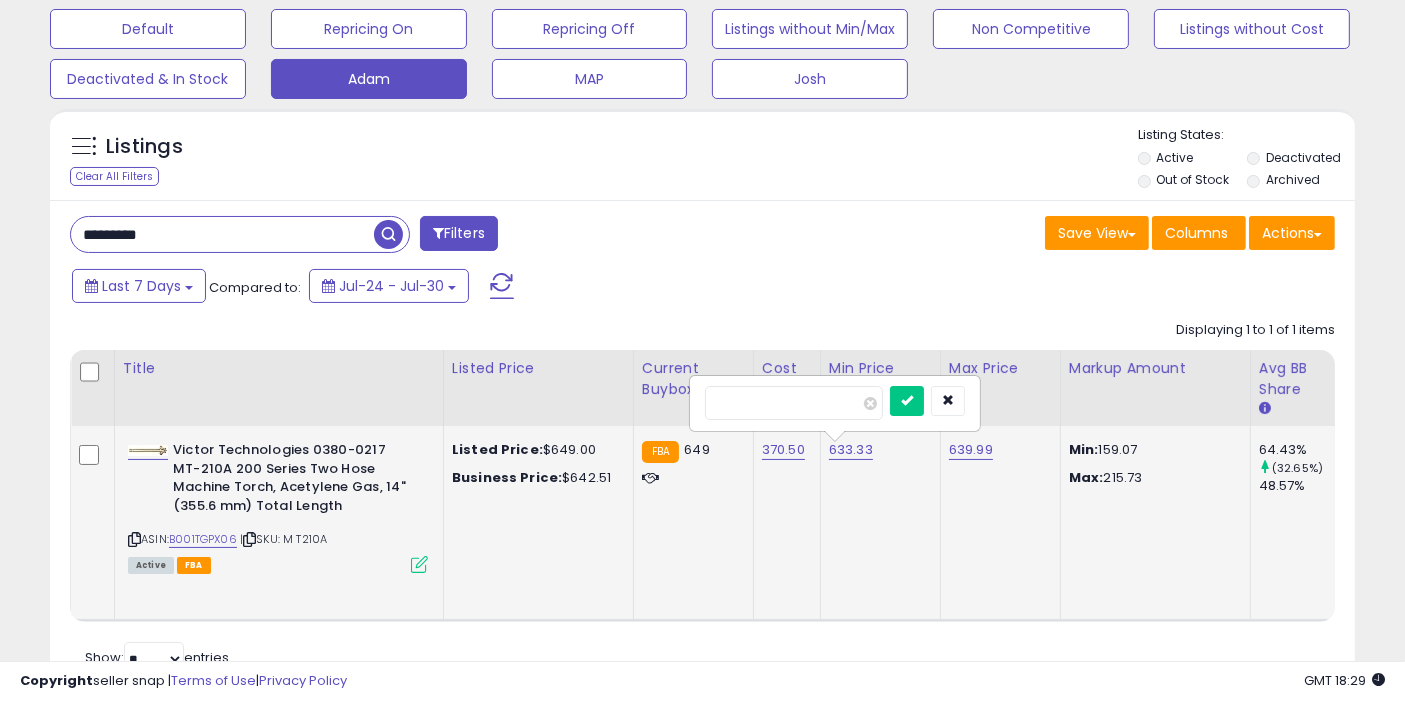 type on "******" 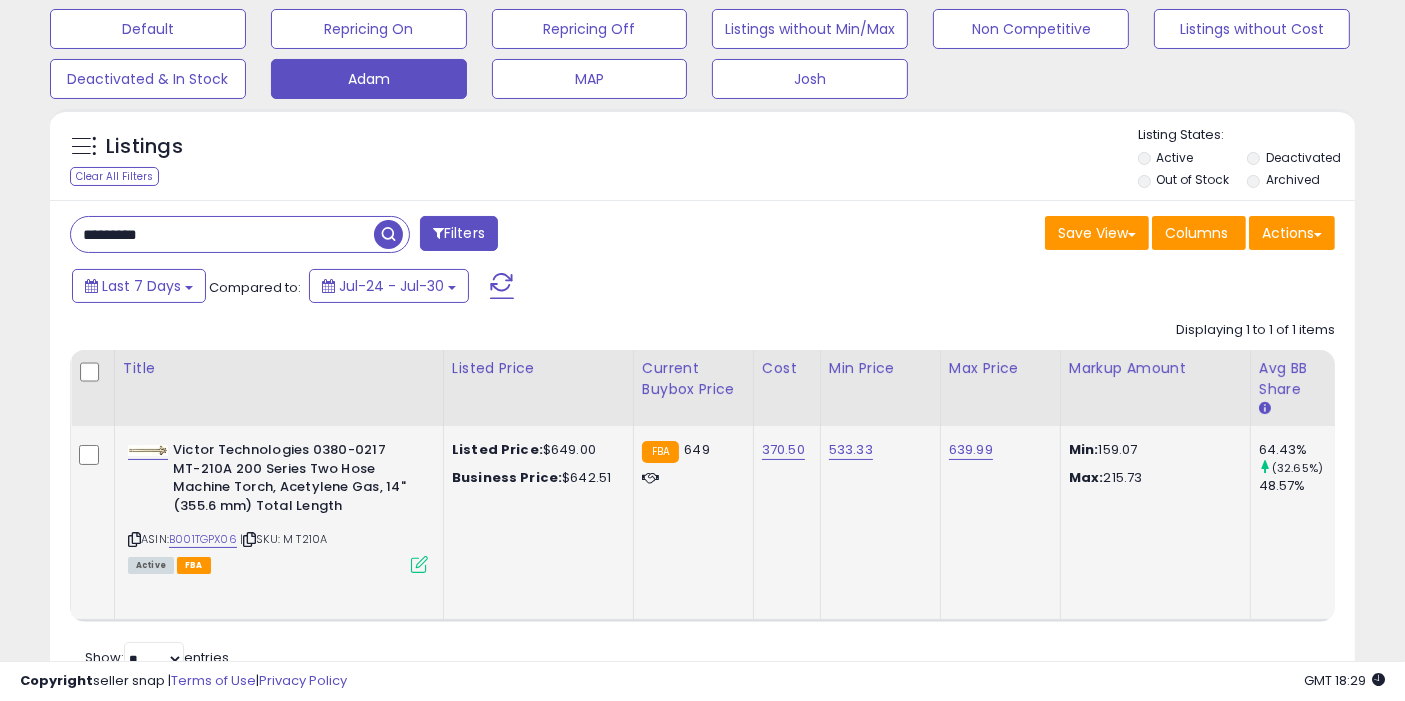 click at bounding box center (388, 234) 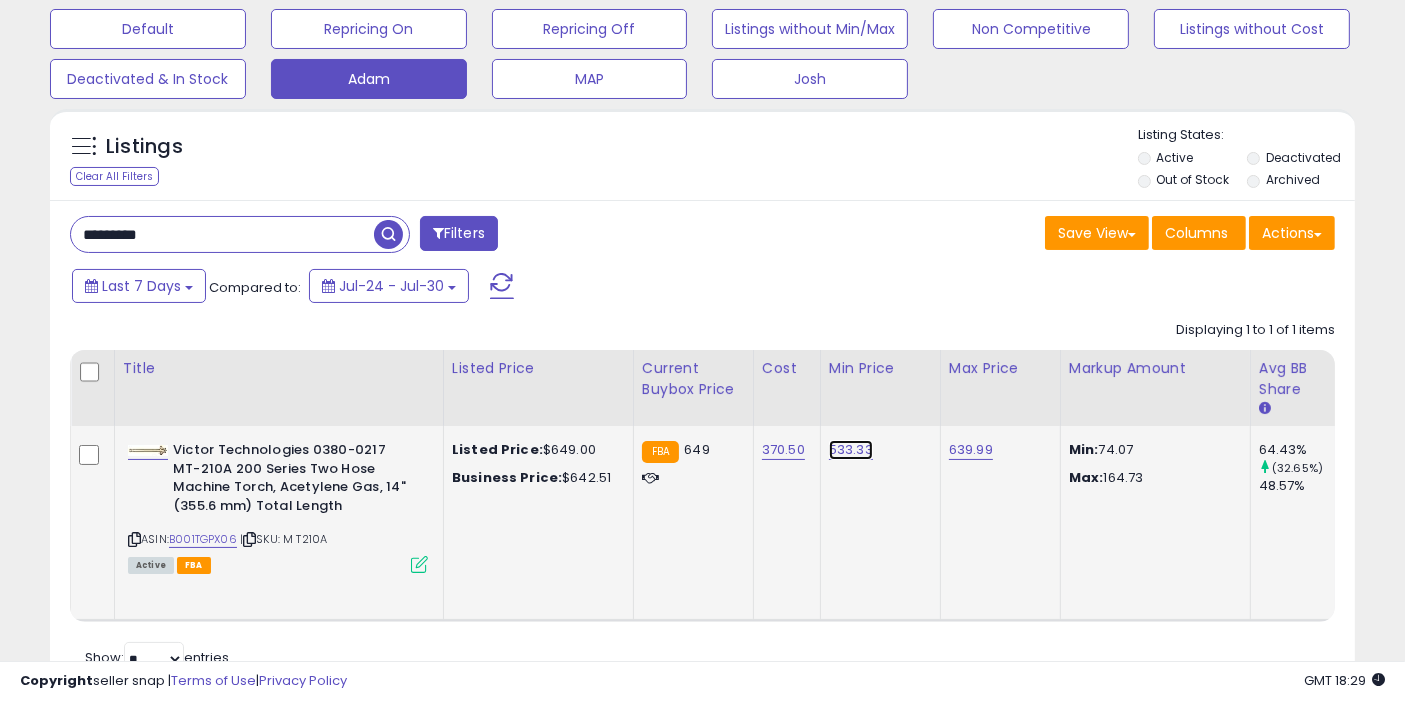 click on "533.33" at bounding box center [851, 450] 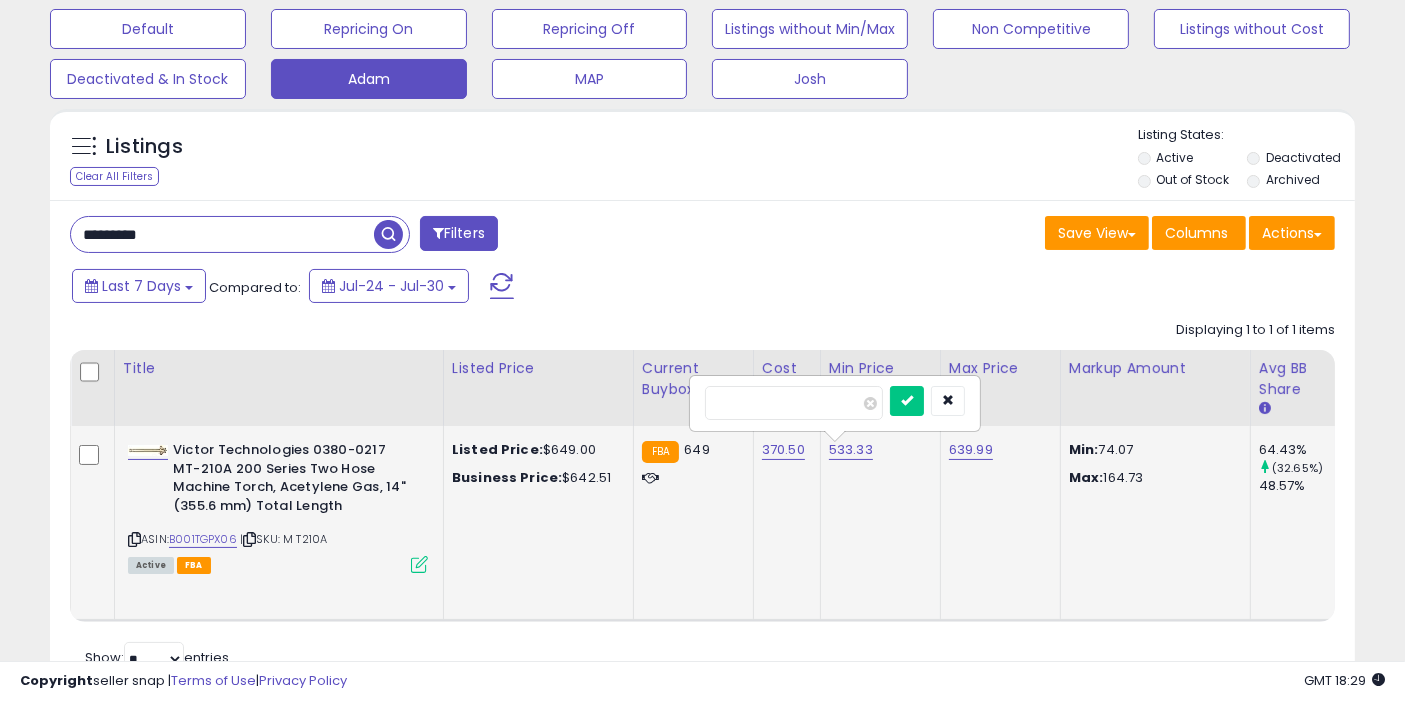 type on "******" 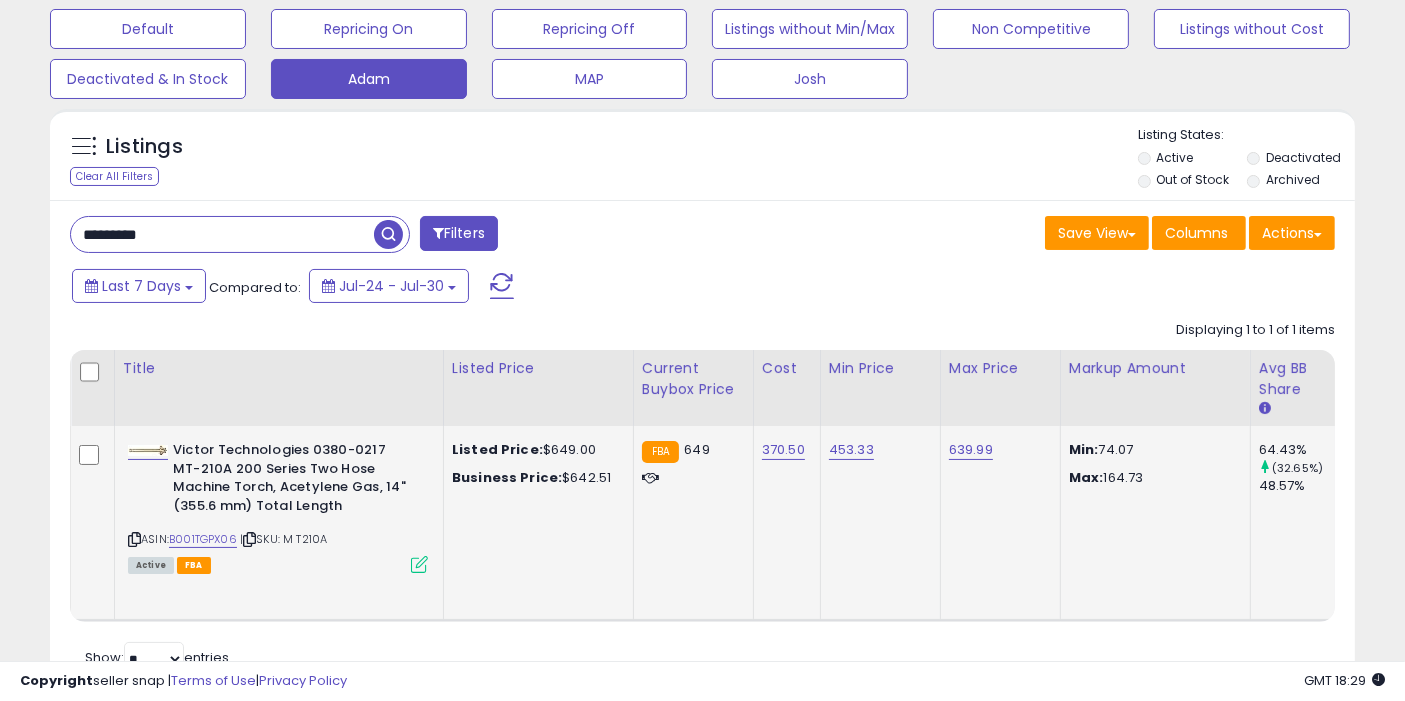 click at bounding box center [388, 234] 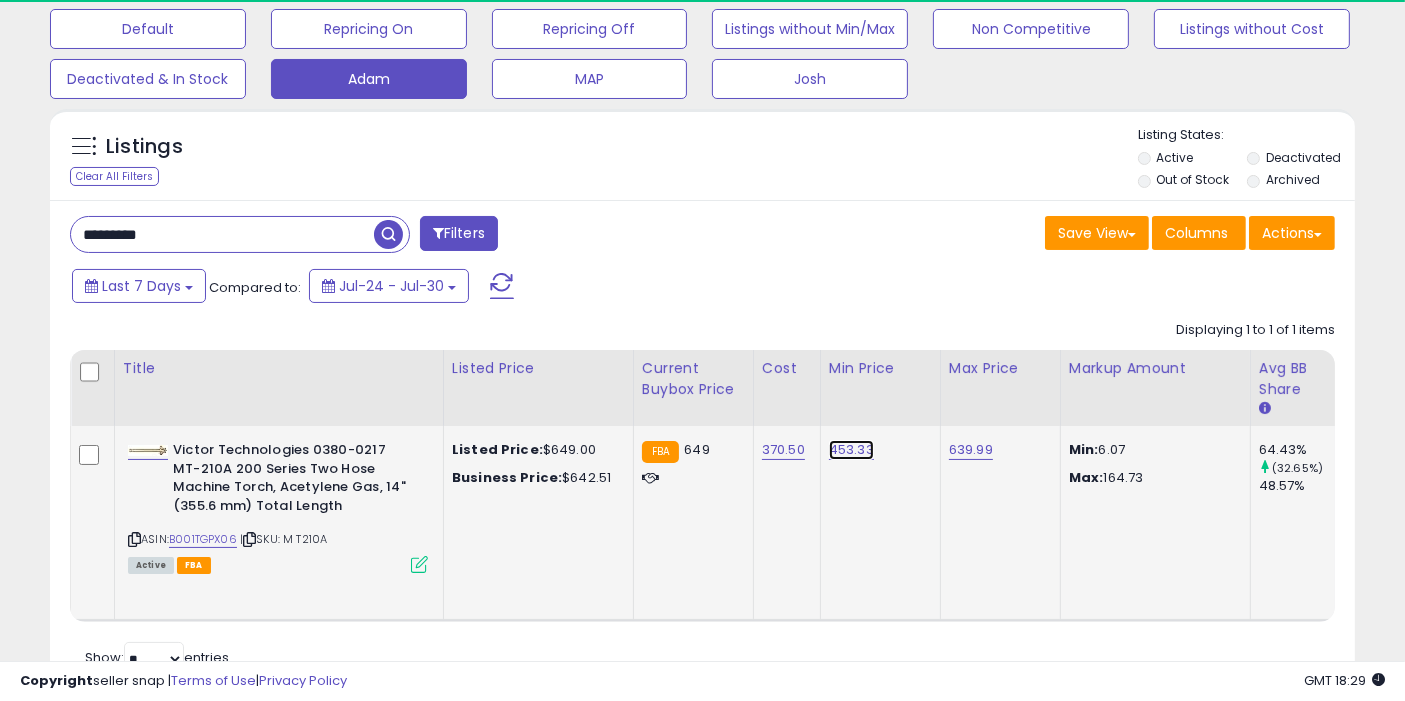 click on "453.33" at bounding box center (851, 450) 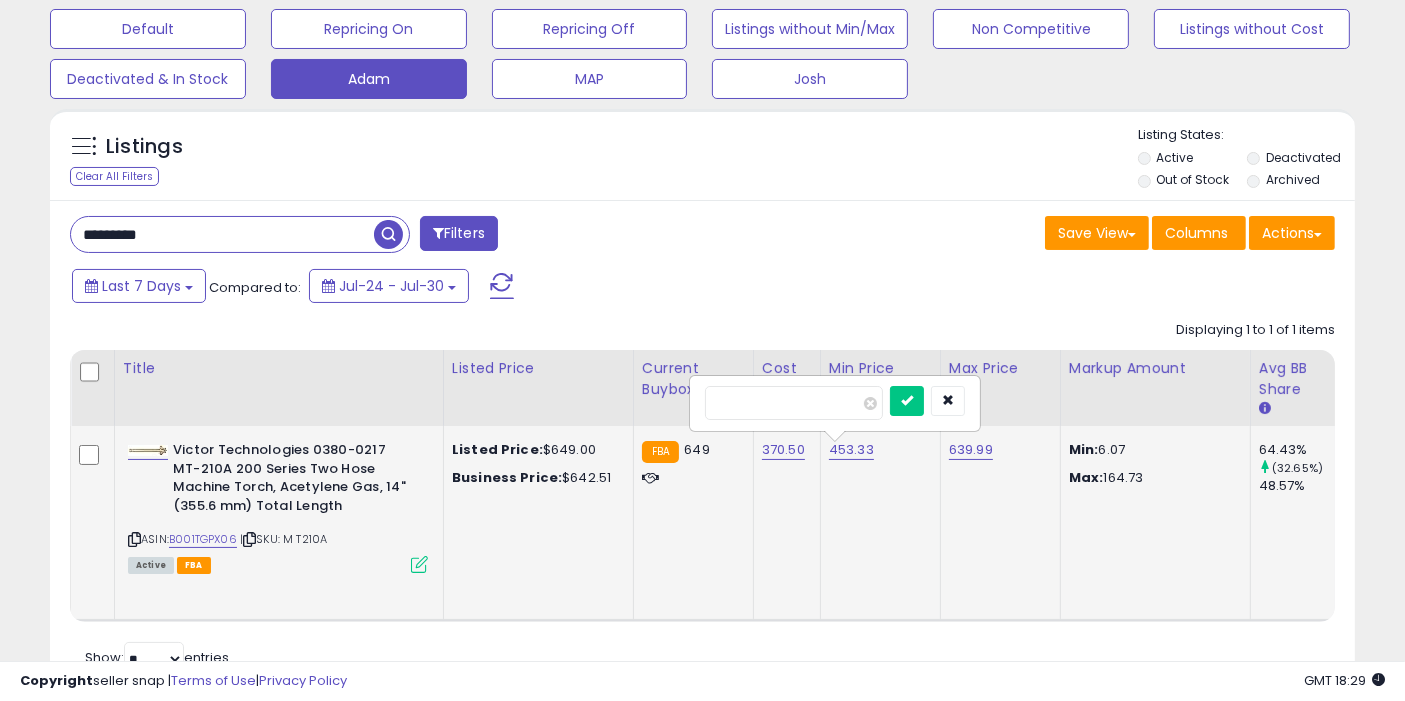type on "******" 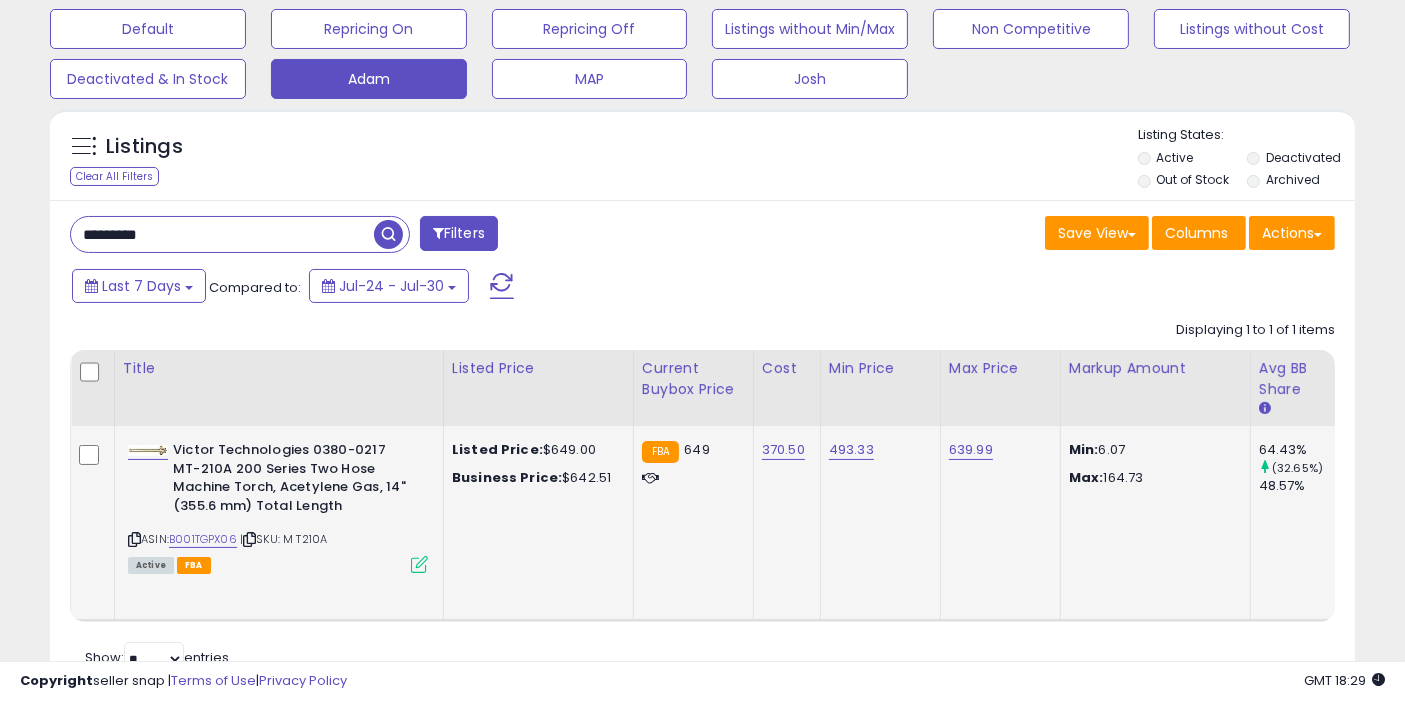 click at bounding box center (388, 234) 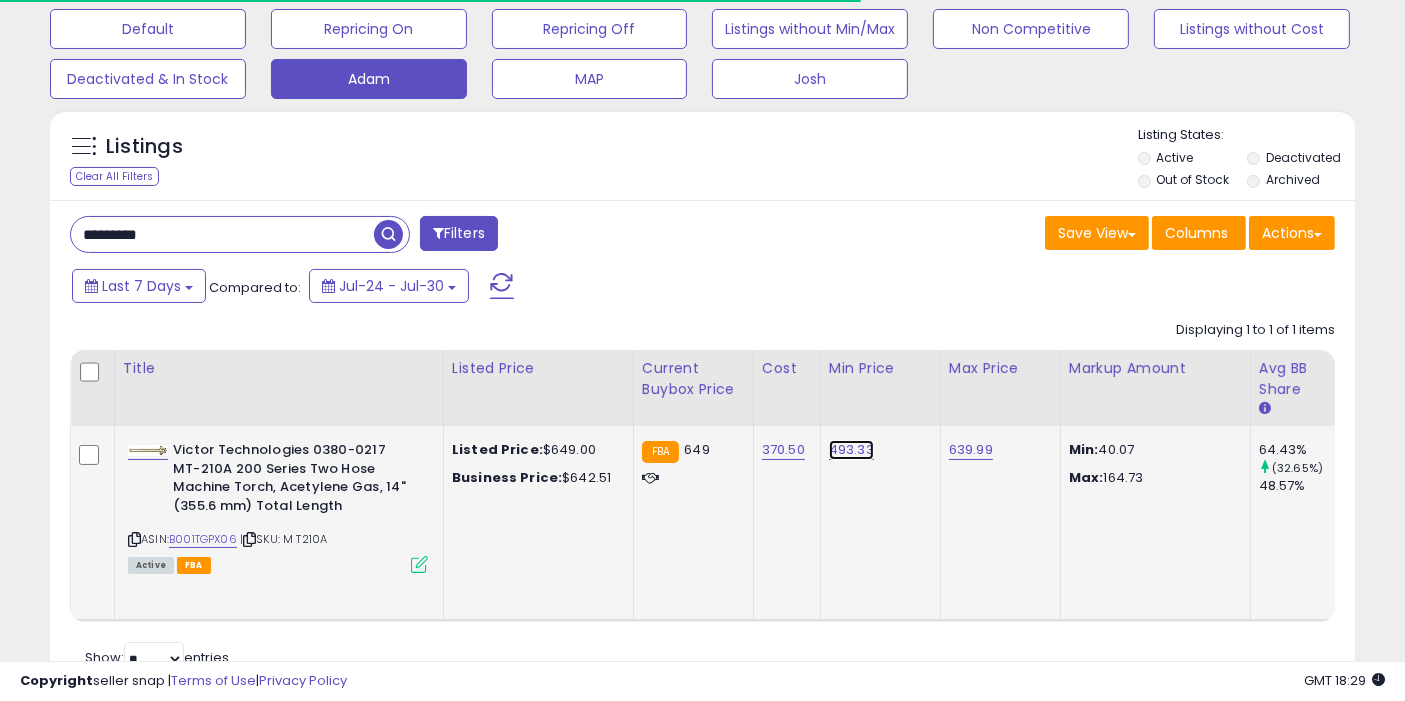 click on "493.33" at bounding box center (851, 450) 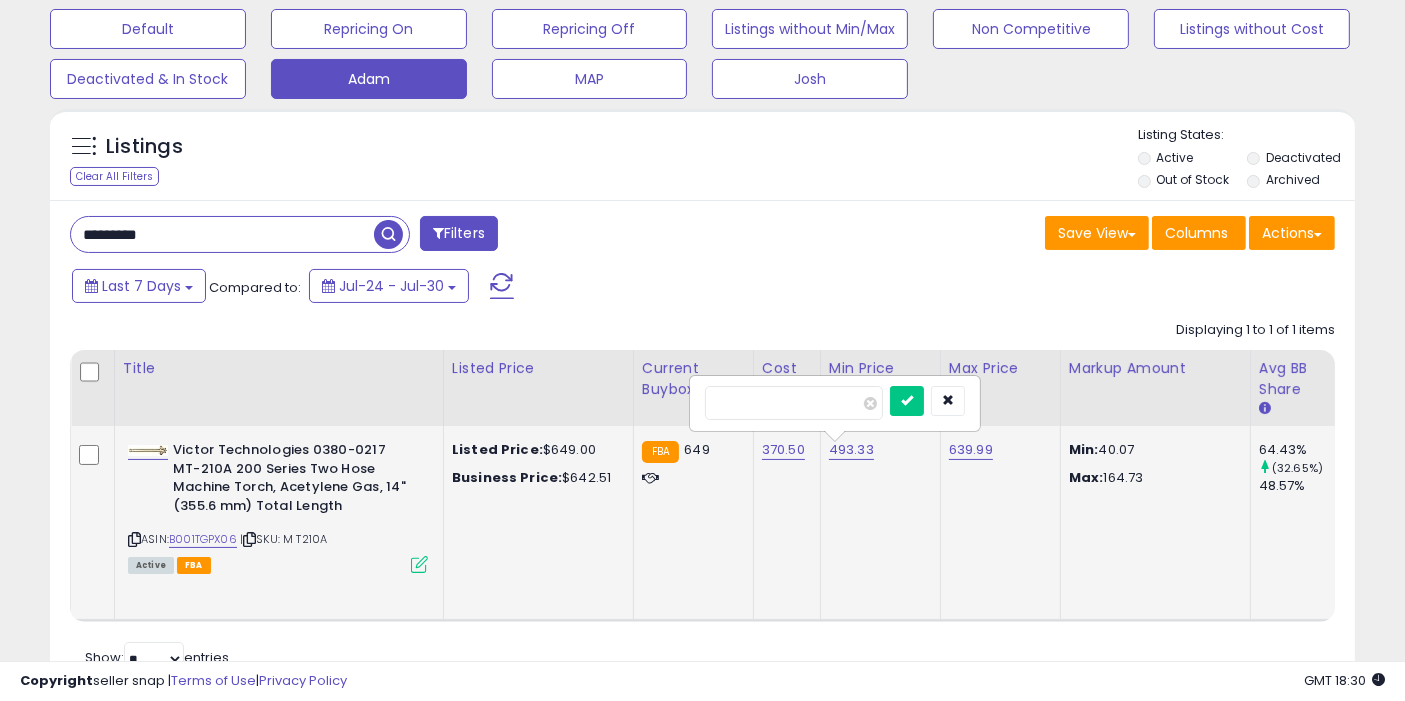 type on "******" 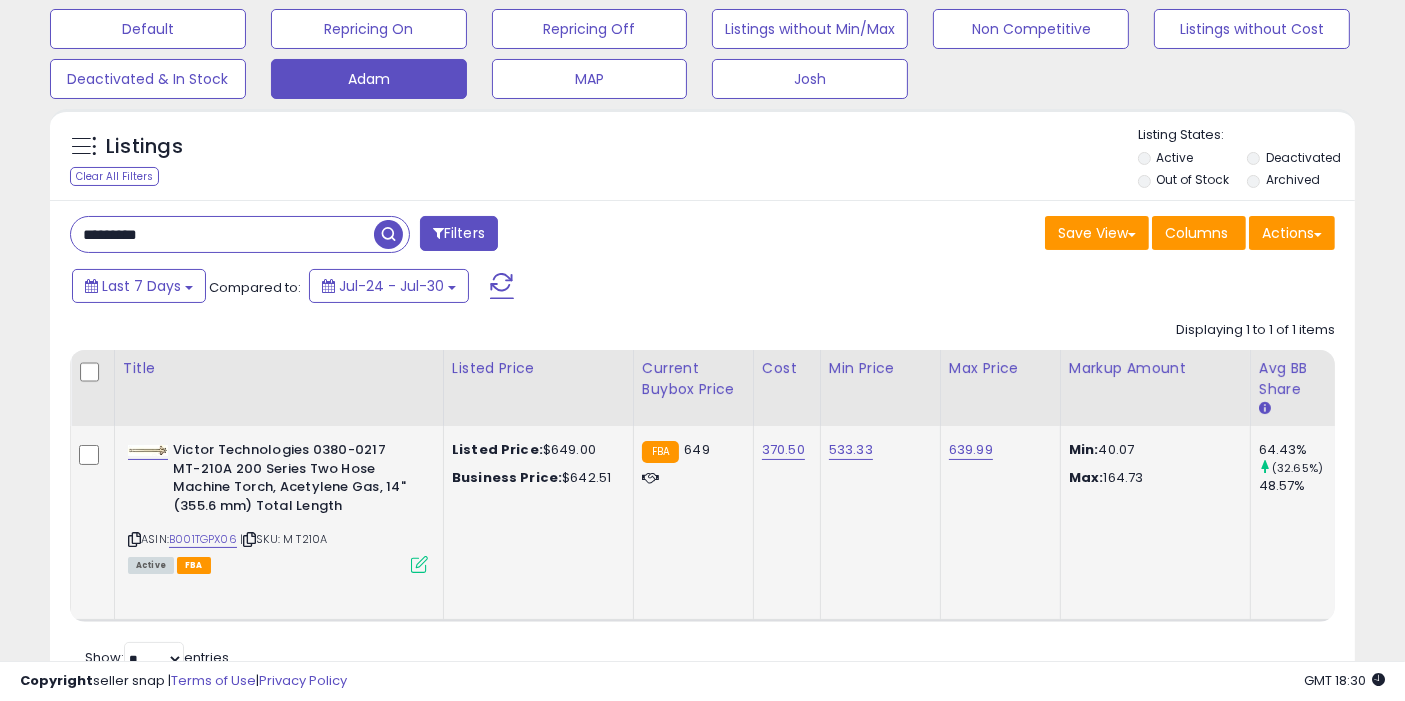 click at bounding box center [391, 234] 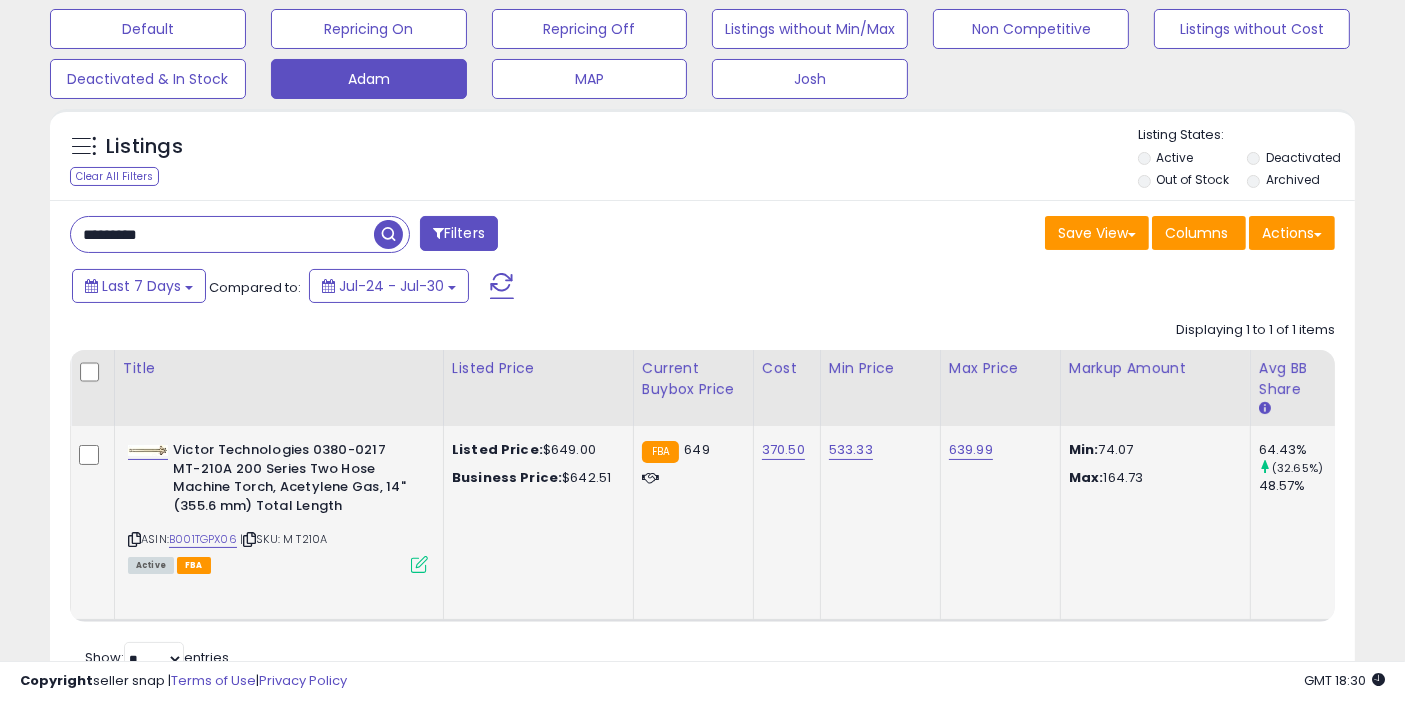 scroll, scrollTop: 0, scrollLeft: 340, axis: horizontal 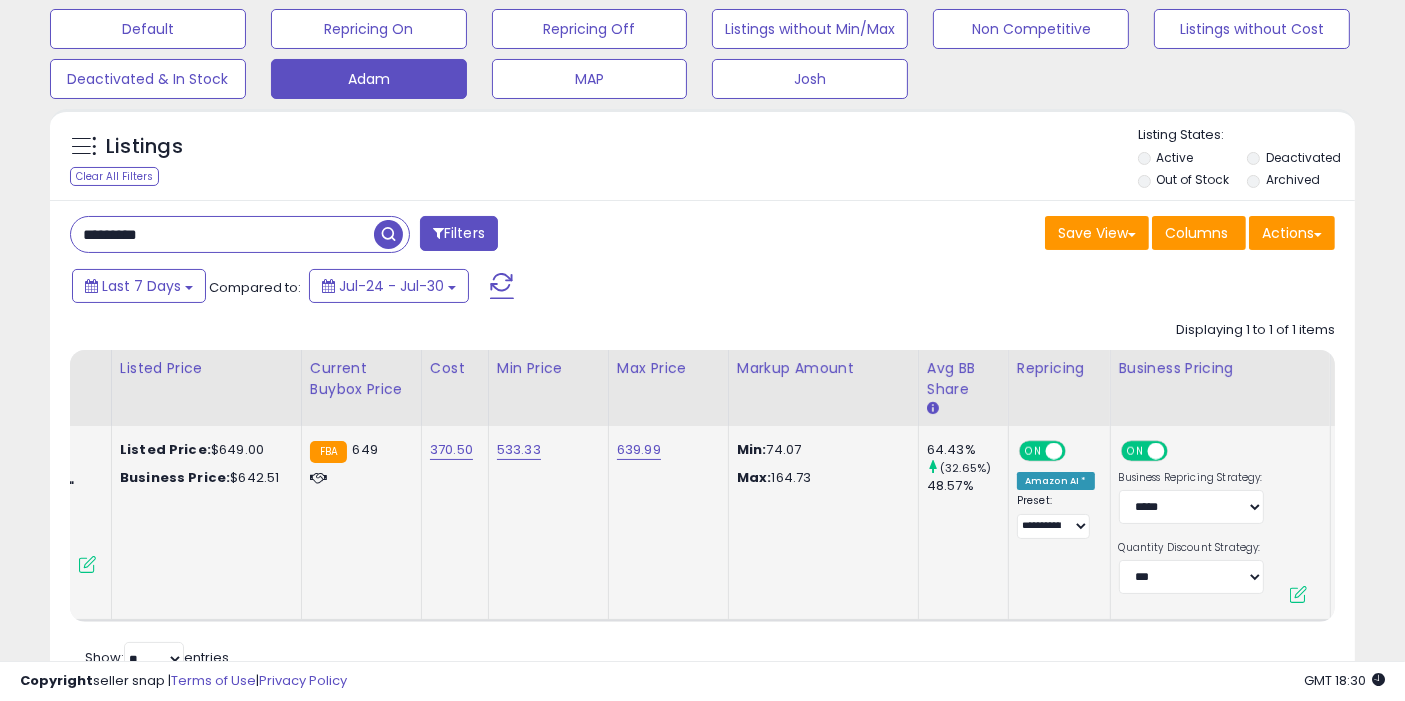 click on "**********" 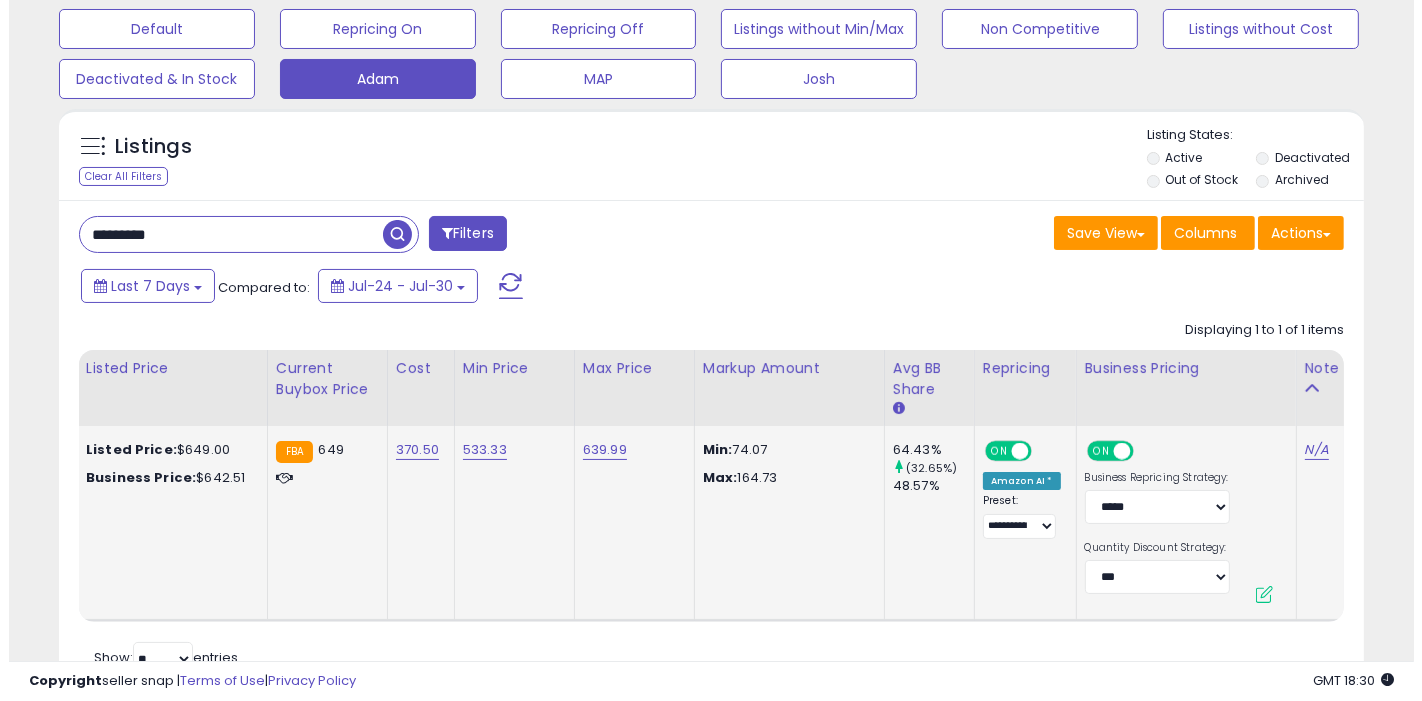 scroll, scrollTop: 0, scrollLeft: 375, axis: horizontal 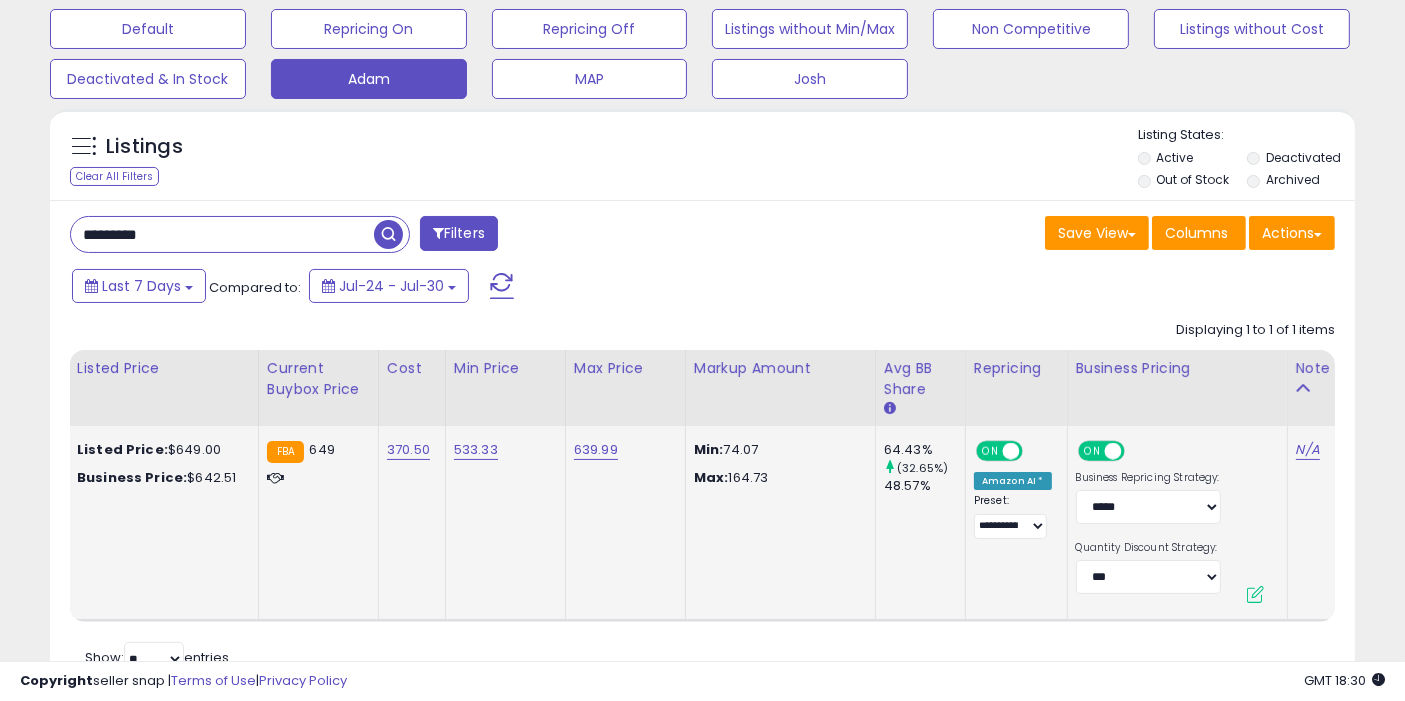 click at bounding box center [1255, 594] 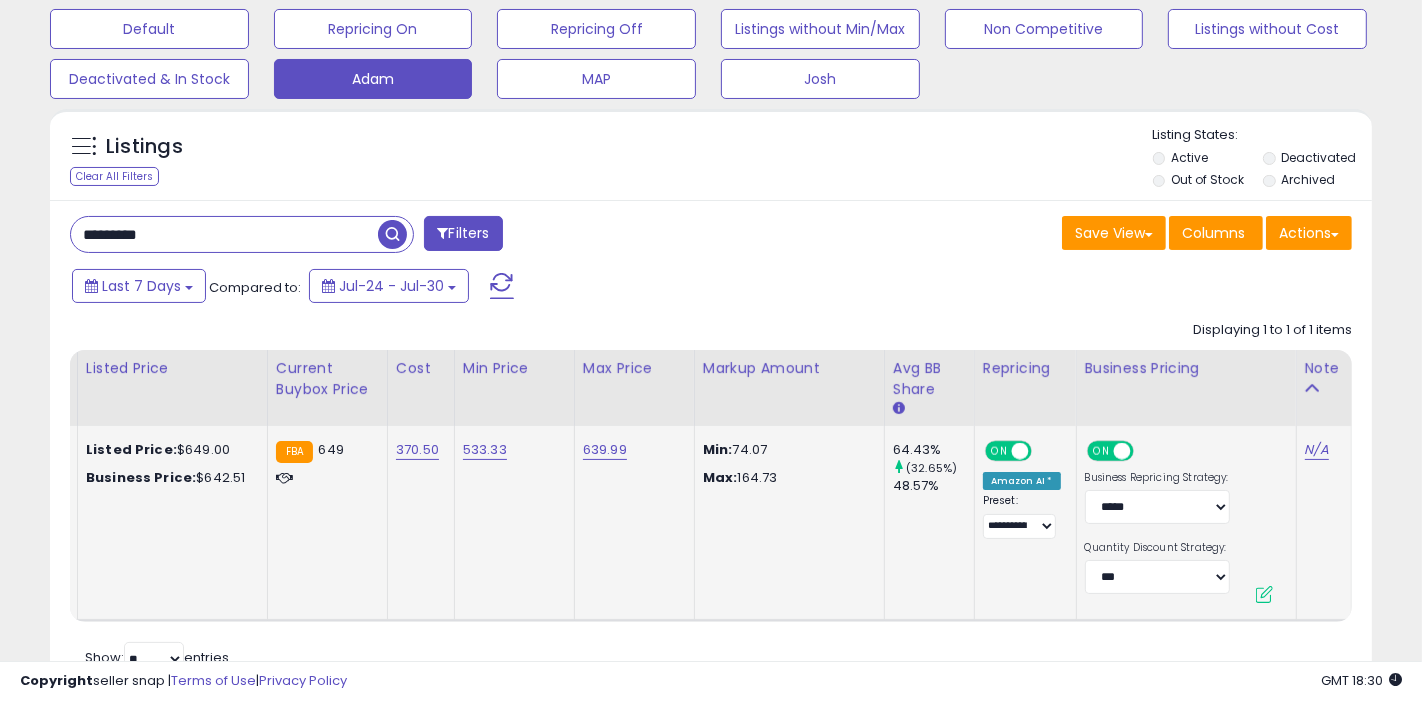 scroll, scrollTop: 0, scrollLeft: 358, axis: horizontal 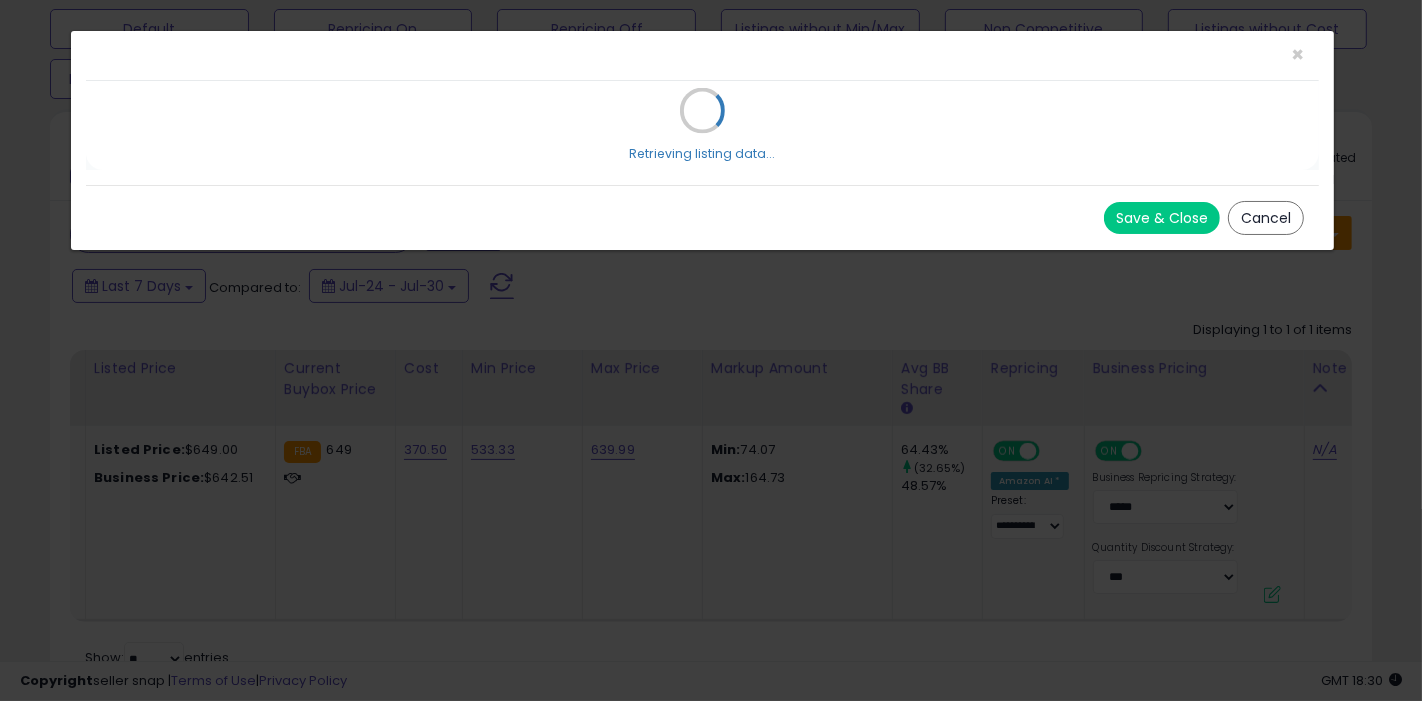 select on "*****" 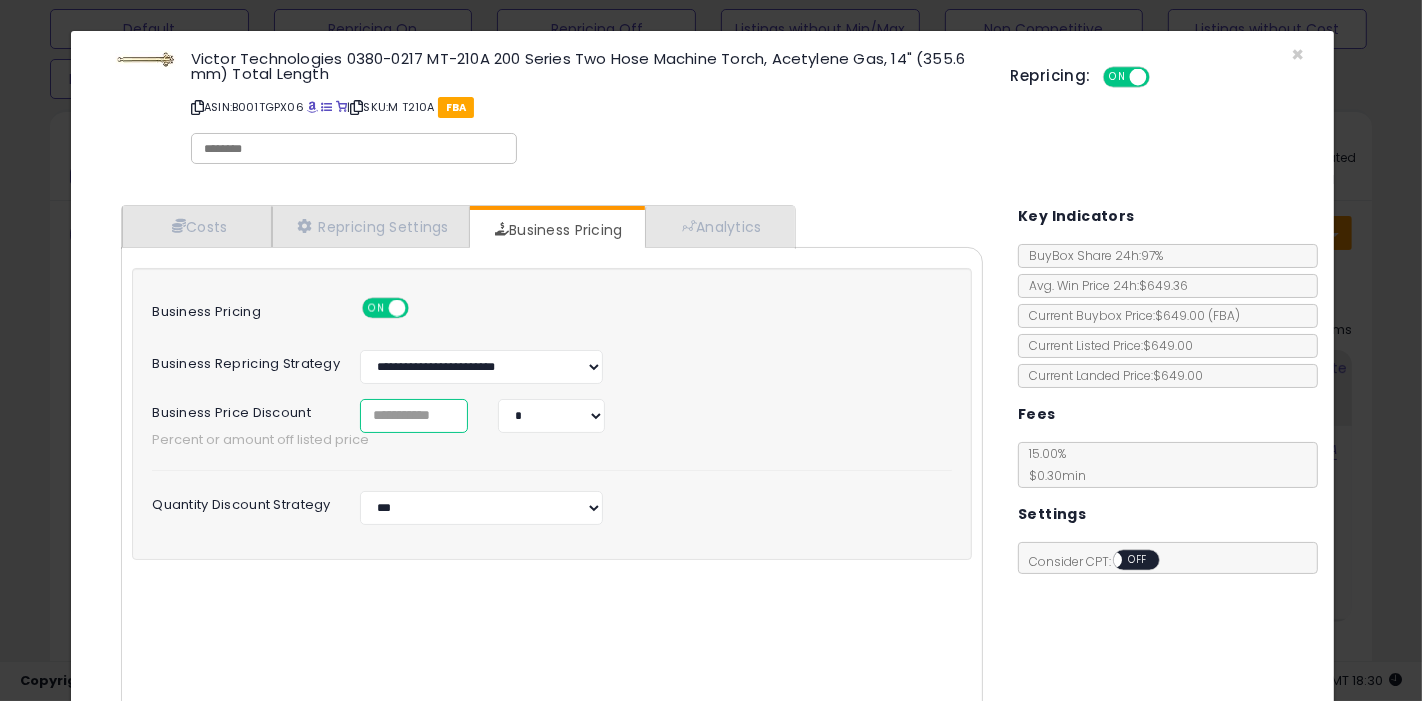 drag, startPoint x: 393, startPoint y: 407, endPoint x: 271, endPoint y: 432, distance: 124.53513 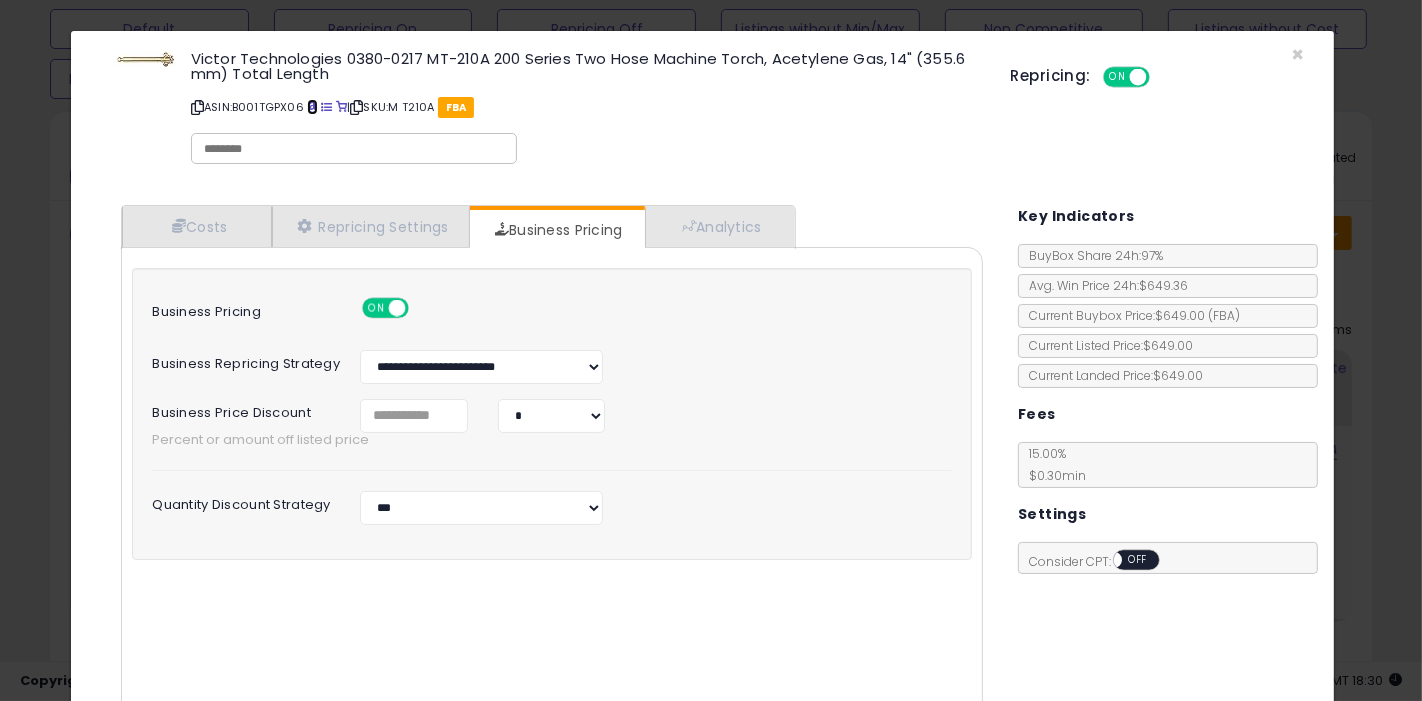 click at bounding box center (312, 107) 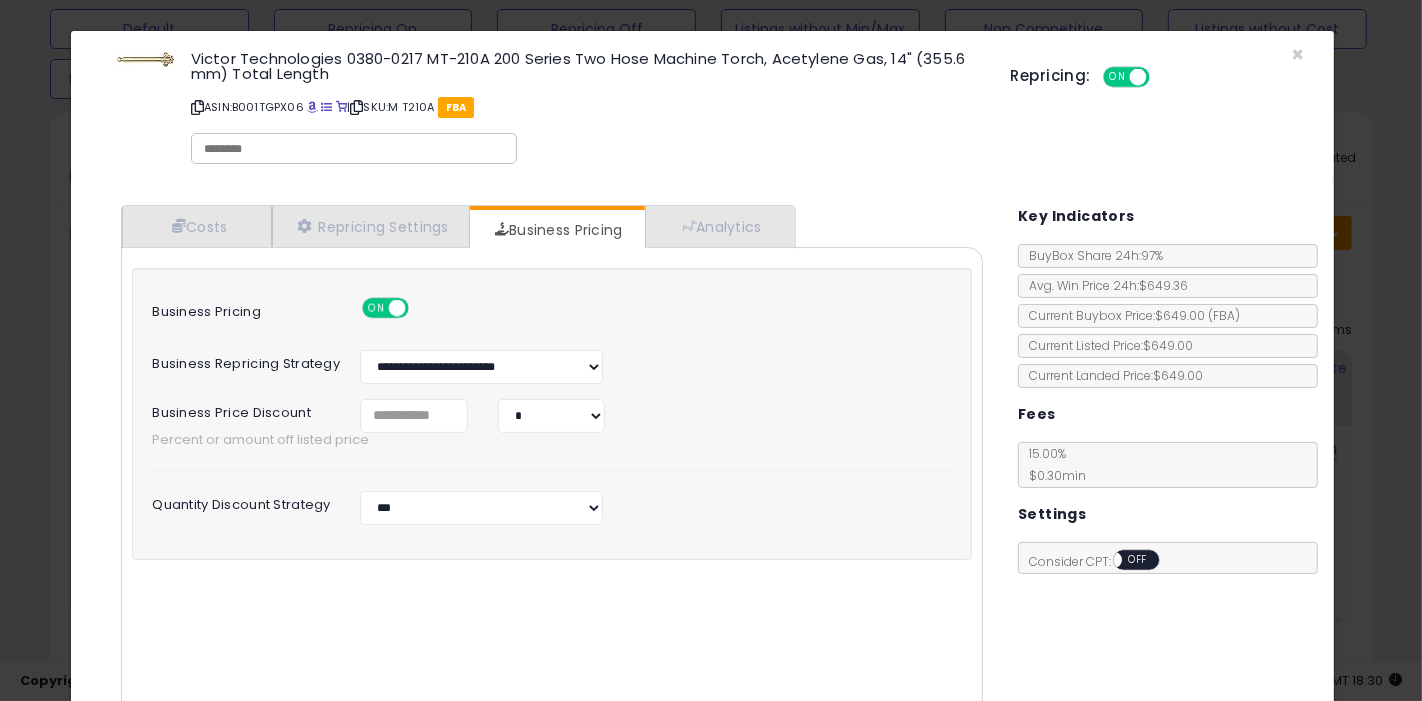 click on "× Close
Victor Technologies 0380-0217 MT-210A 200 Series Two Hose Machine Torch, Acetylene Gas, 14" (355.6 mm) Total Length
ASIN:  B001TGPX06
|
SKU:  M T210A
FBA
Repricing:
ON   OFF" 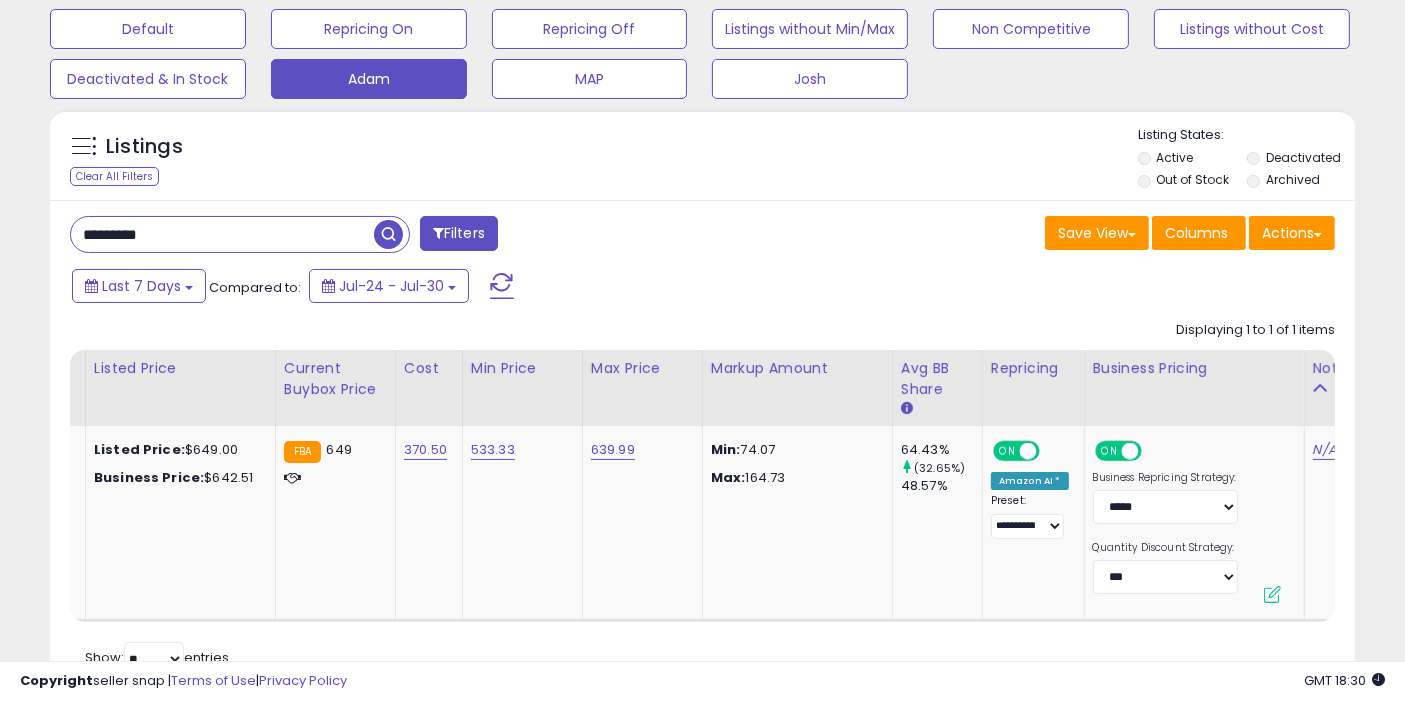 click on "*********
Filters
Save View
Save As New View
Update Current View" at bounding box center [702, 450] 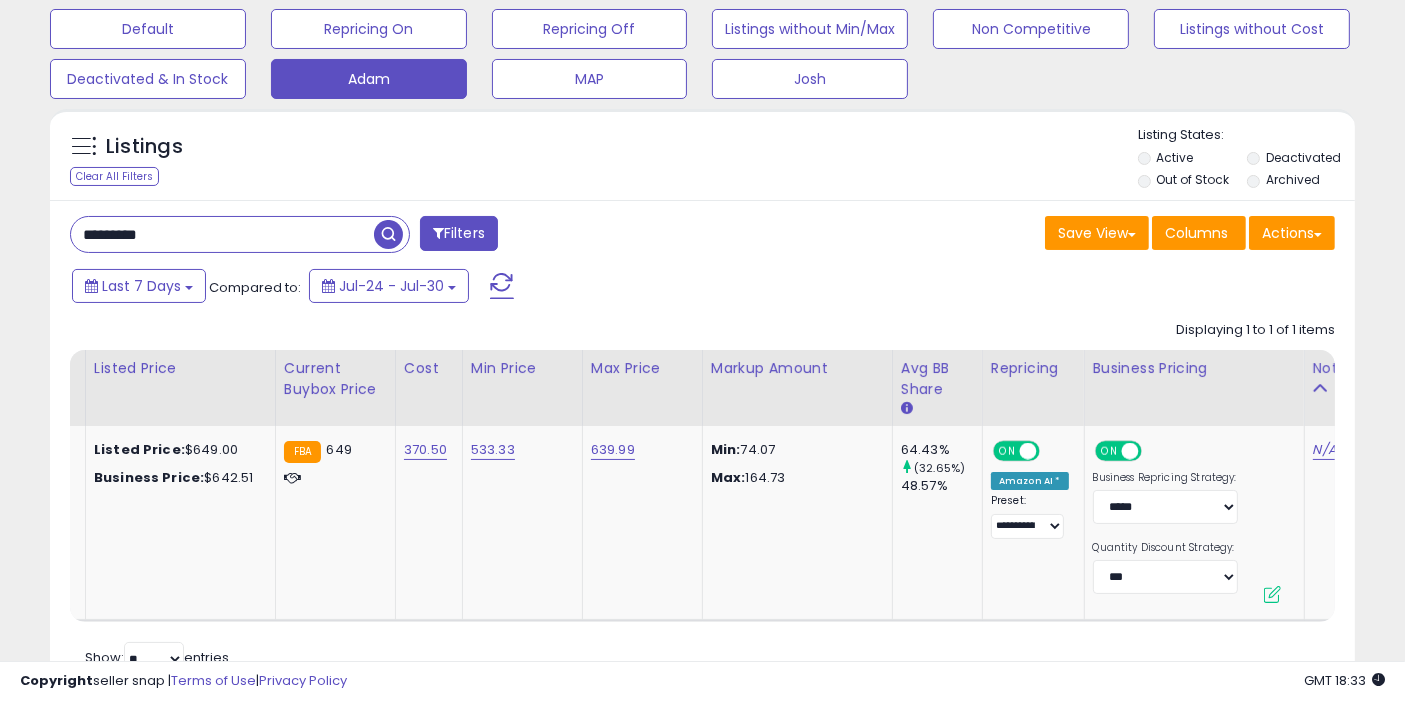 click on "*********" at bounding box center (222, 234) 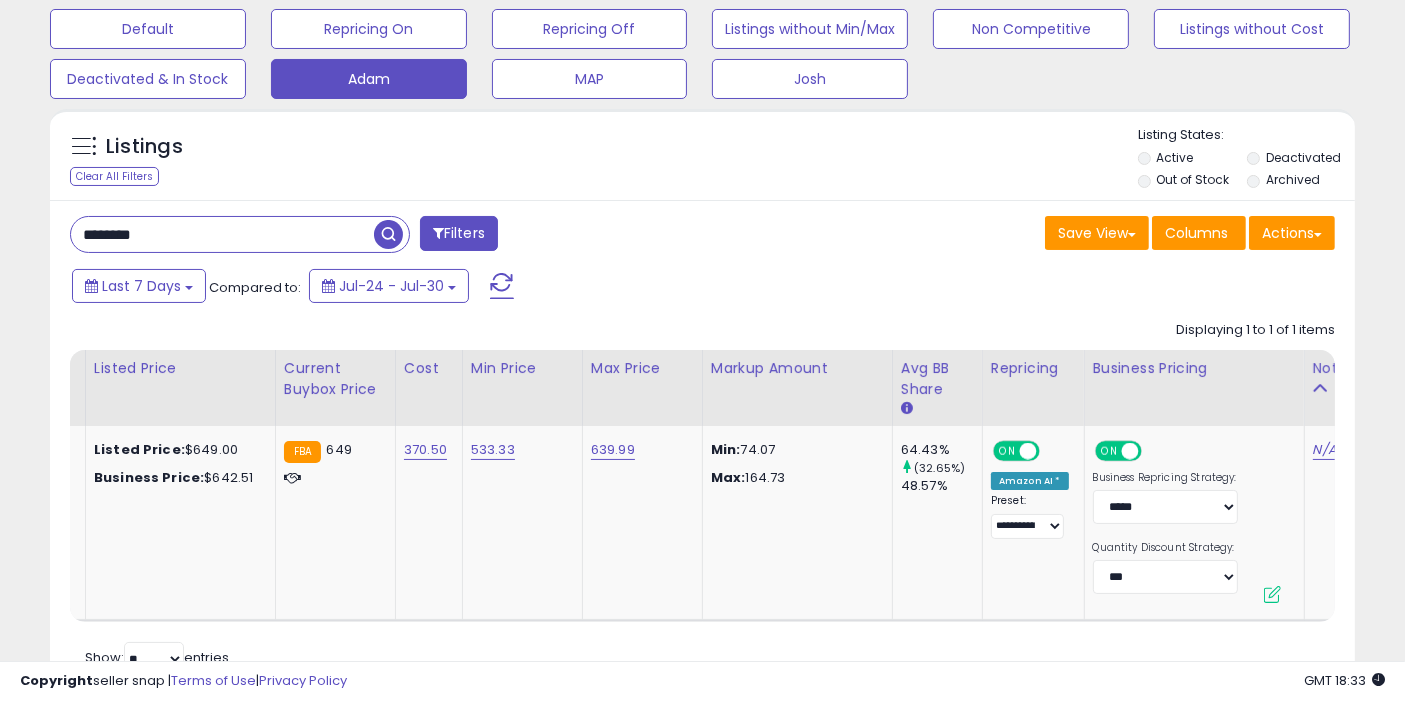 type on "********" 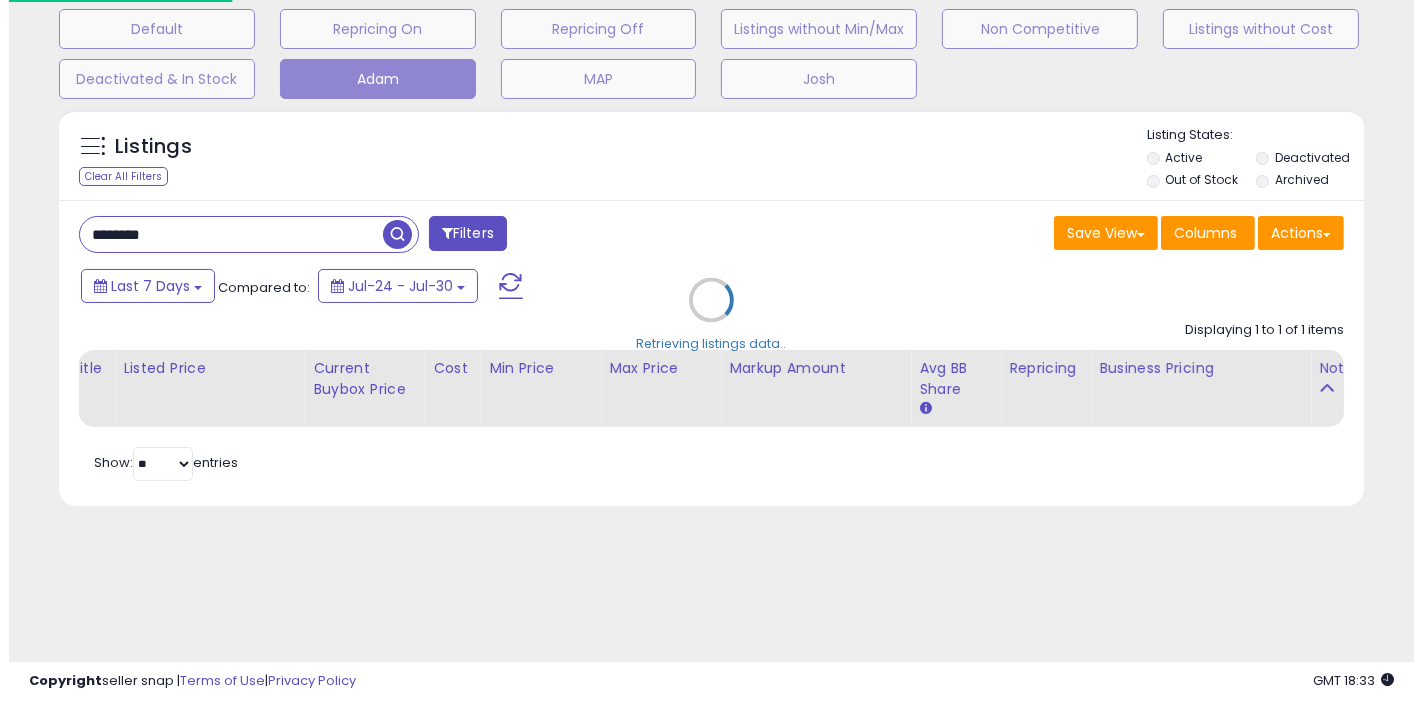 scroll, scrollTop: 0, scrollLeft: 54, axis: horizontal 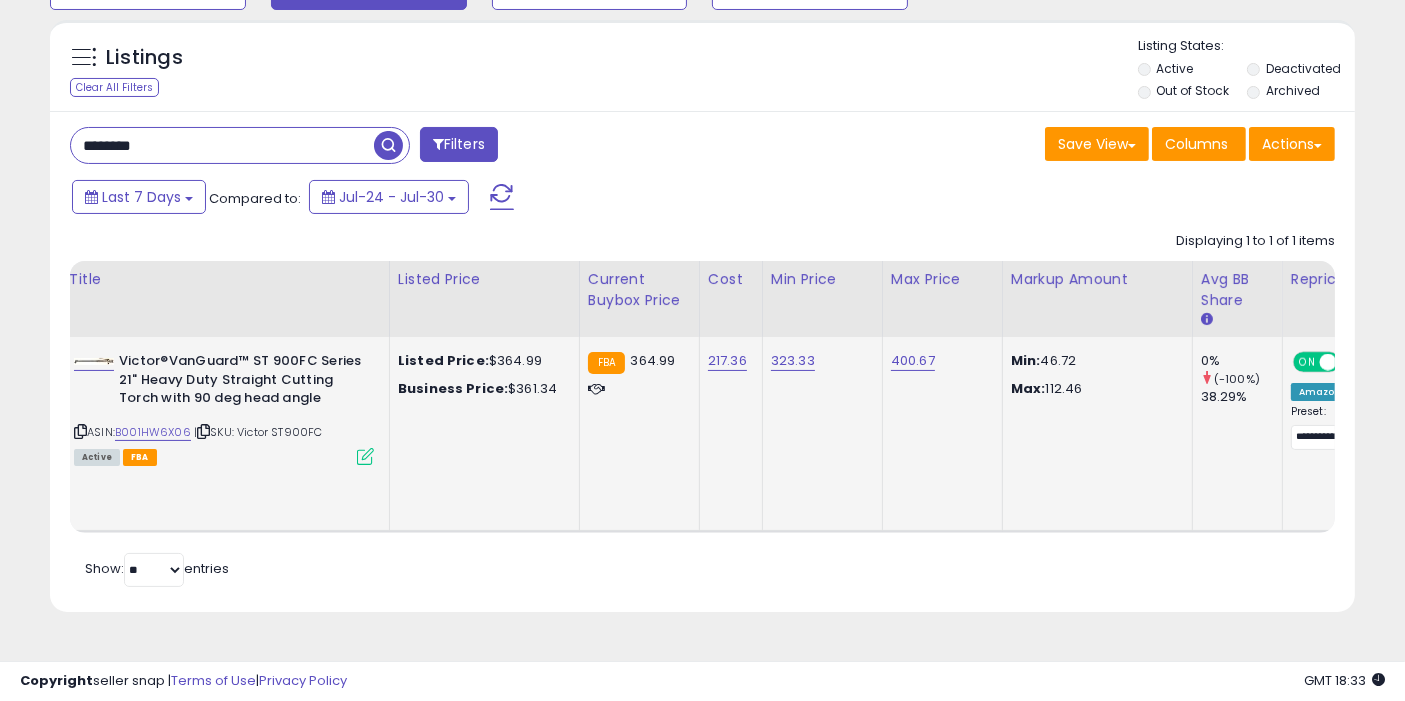 click on "217.36" 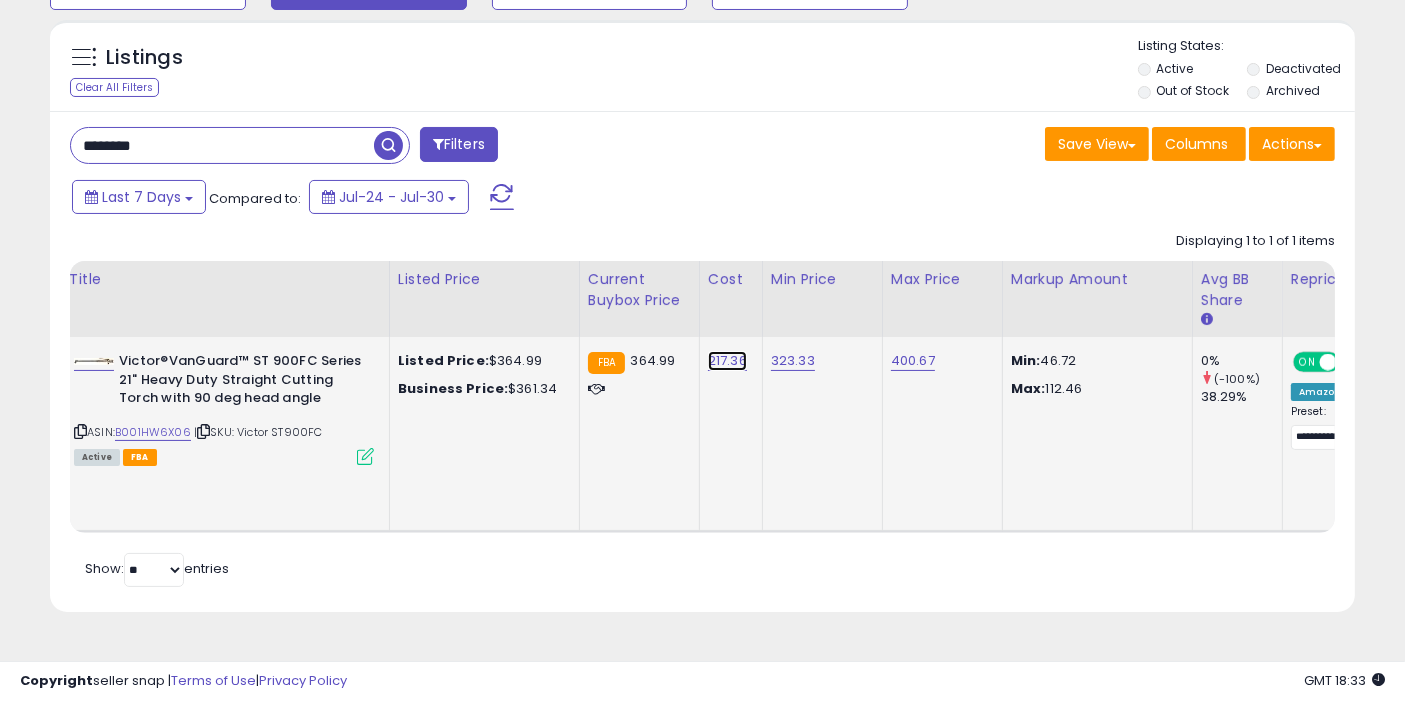 click on "217.36" at bounding box center (727, 361) 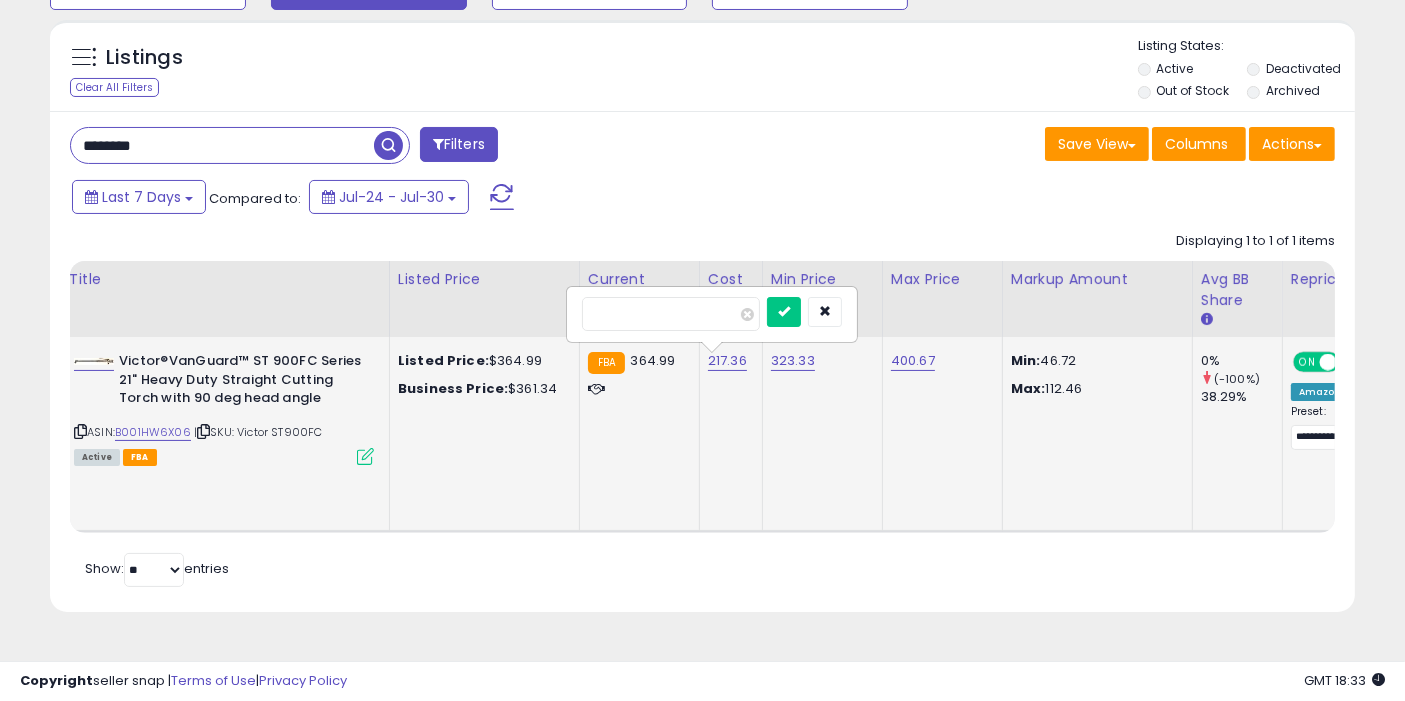 type on "*" 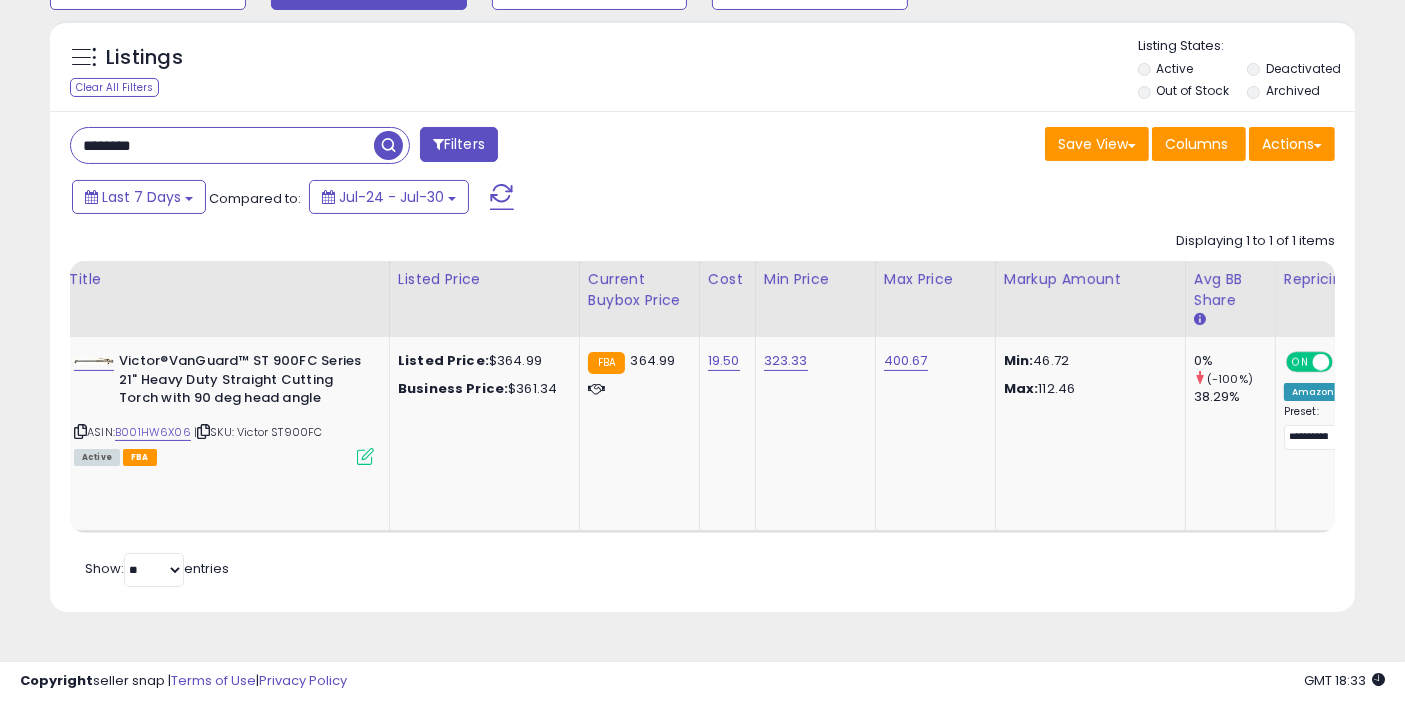 click at bounding box center [388, 145] 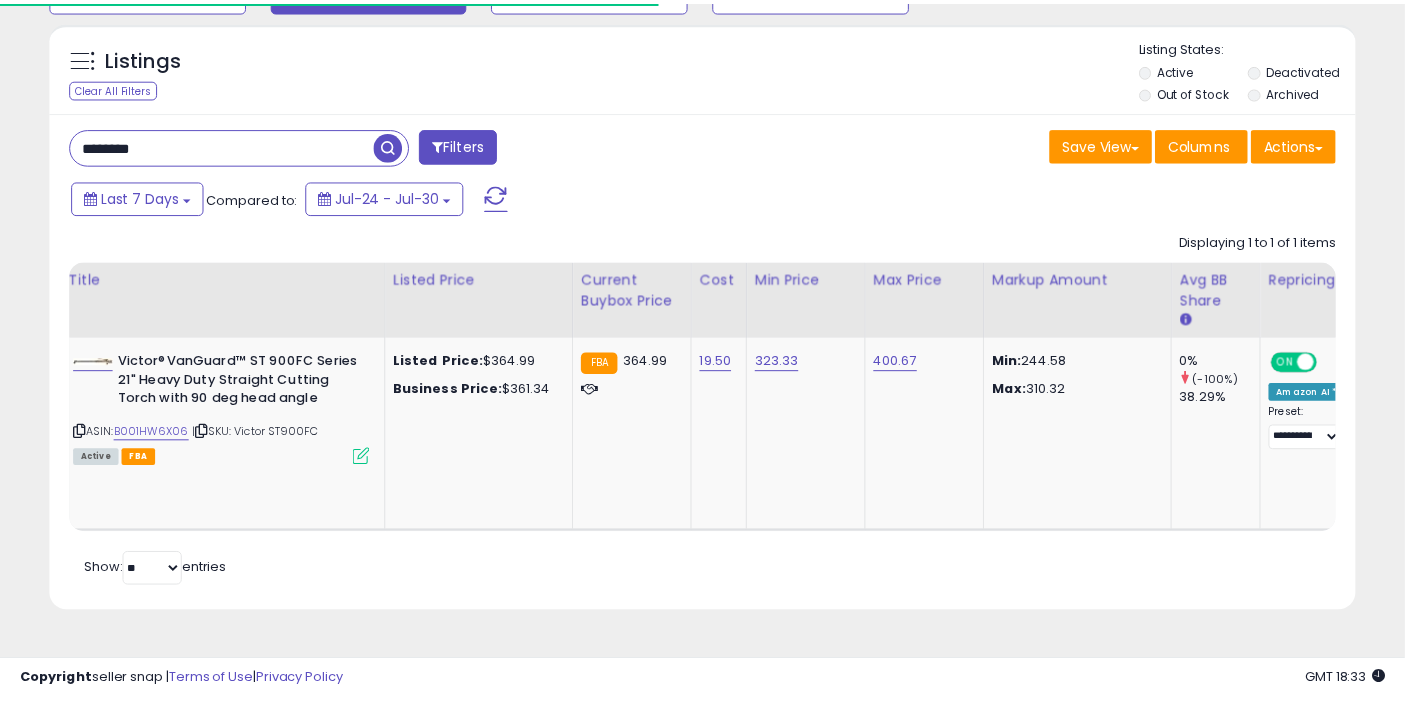scroll, scrollTop: 197, scrollLeft: 0, axis: vertical 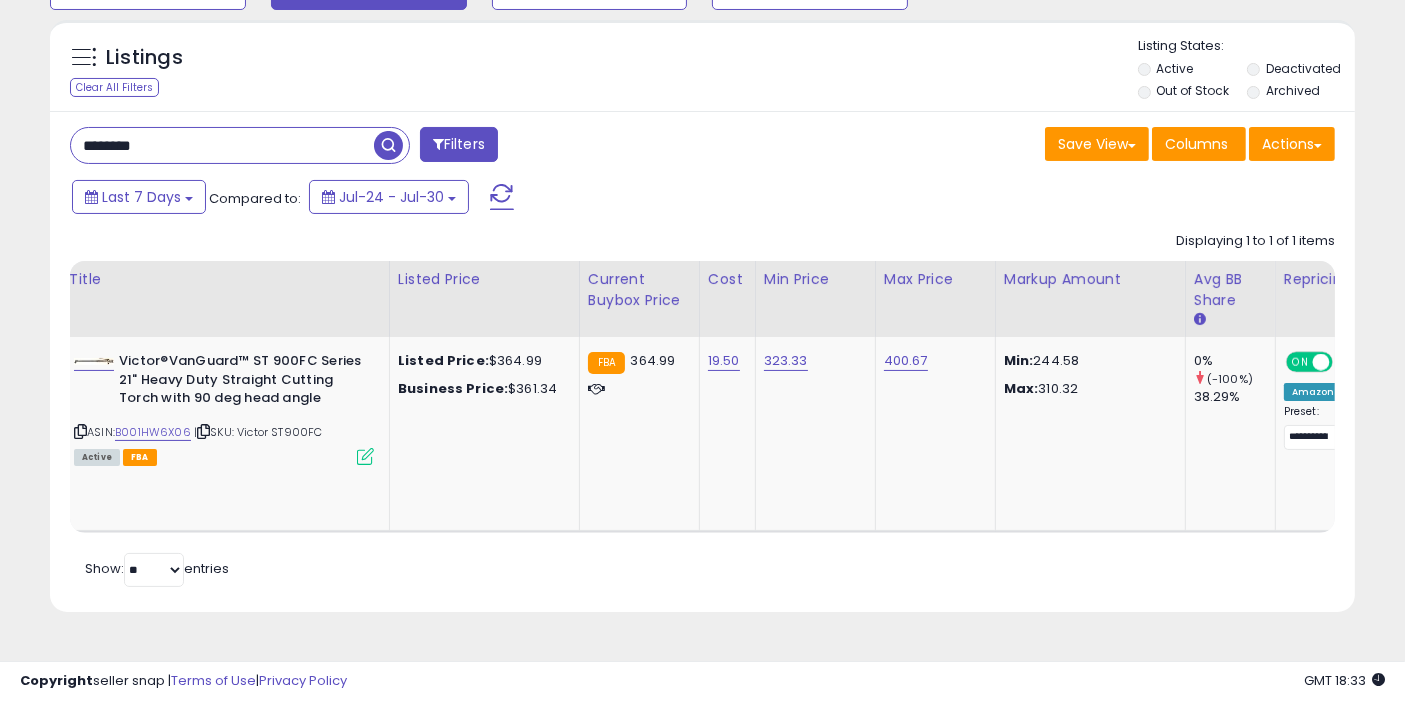click at bounding box center (388, 145) 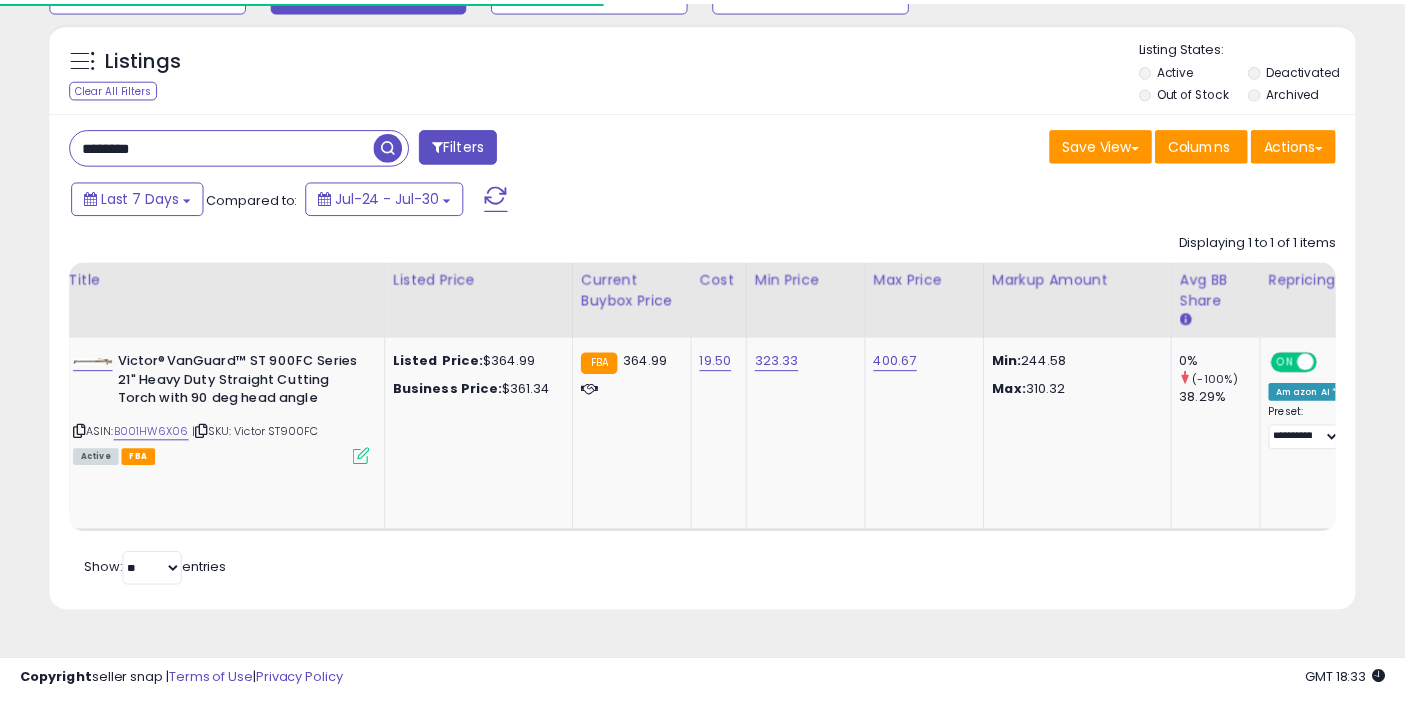 scroll, scrollTop: 197, scrollLeft: 0, axis: vertical 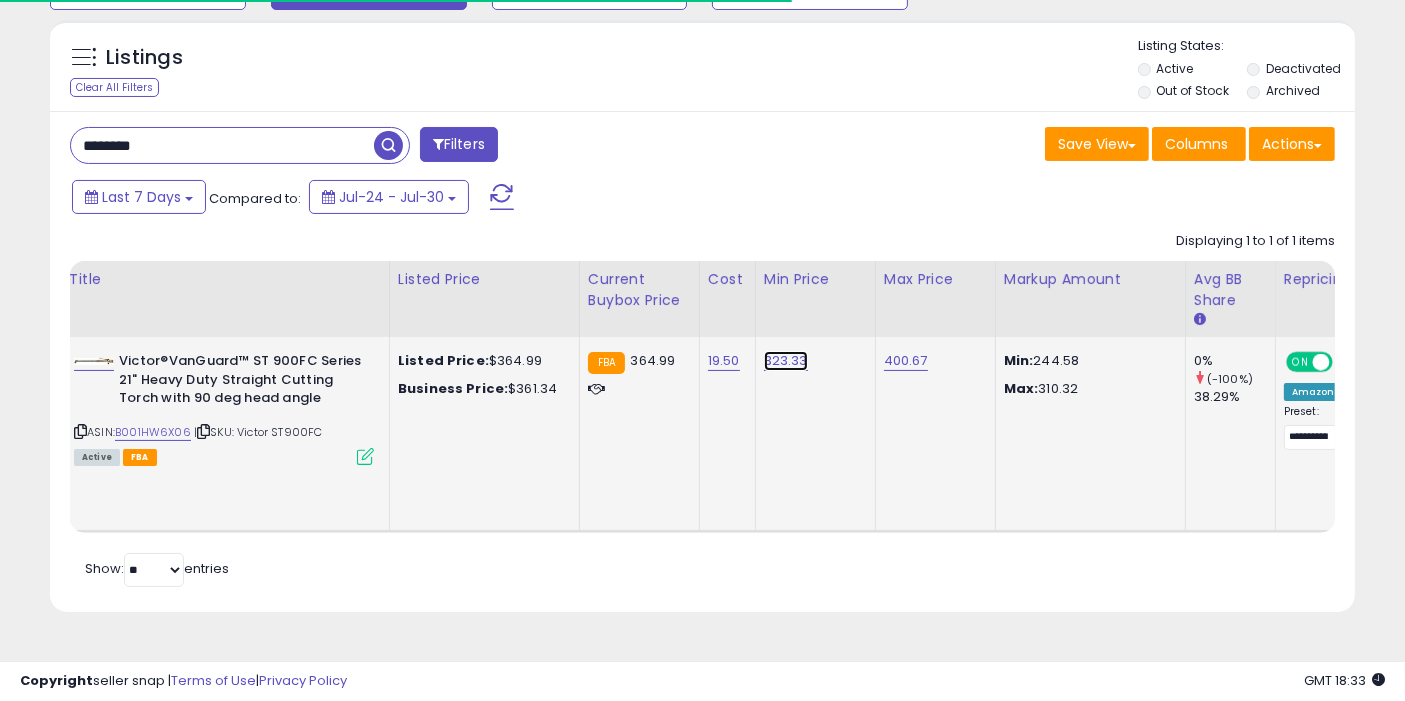 click on "323.33" at bounding box center (786, 361) 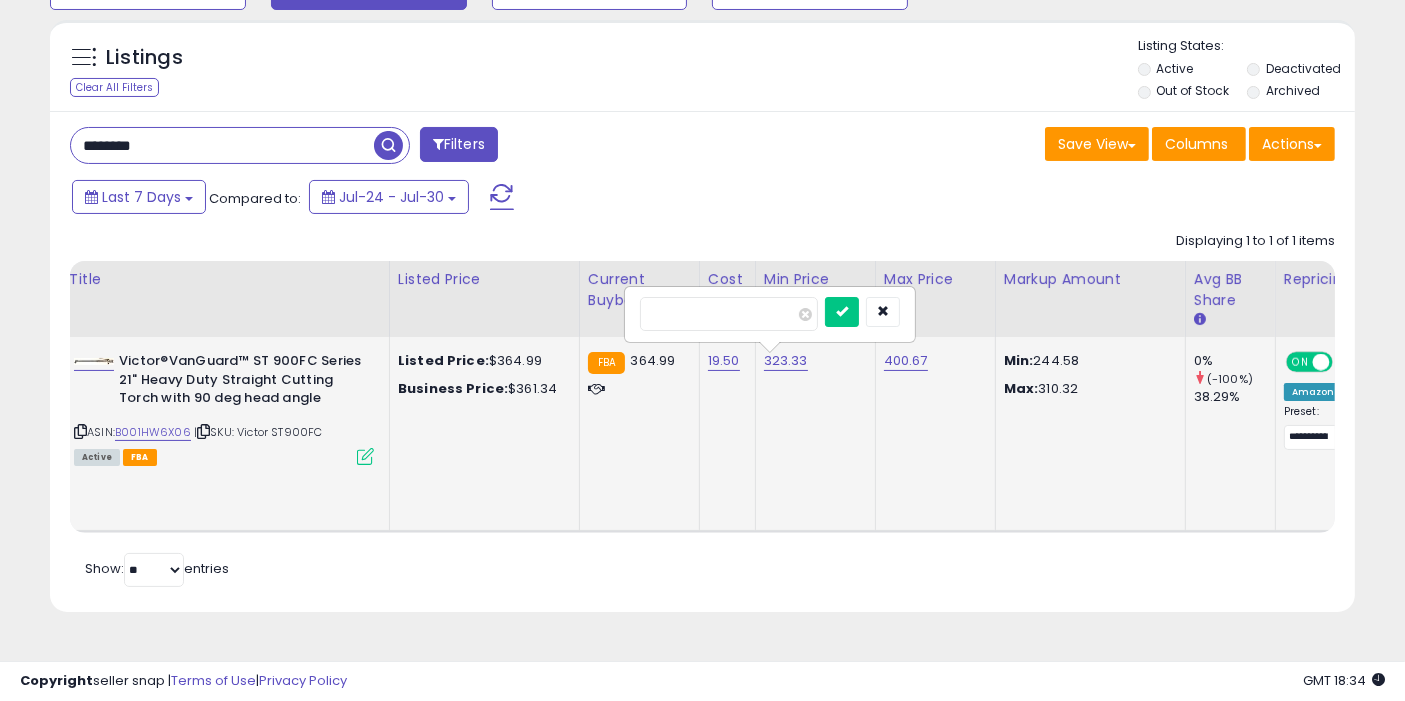 type on "******" 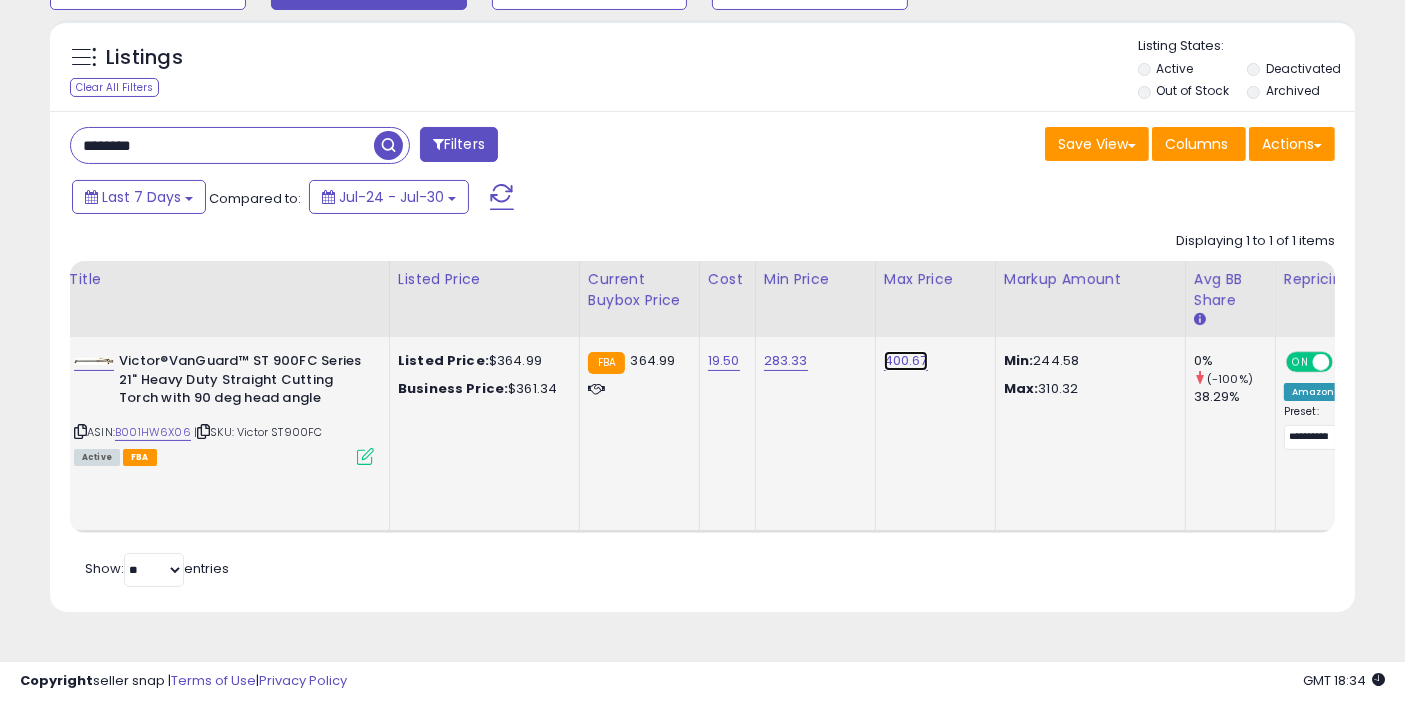 click on "400.67" at bounding box center [906, 361] 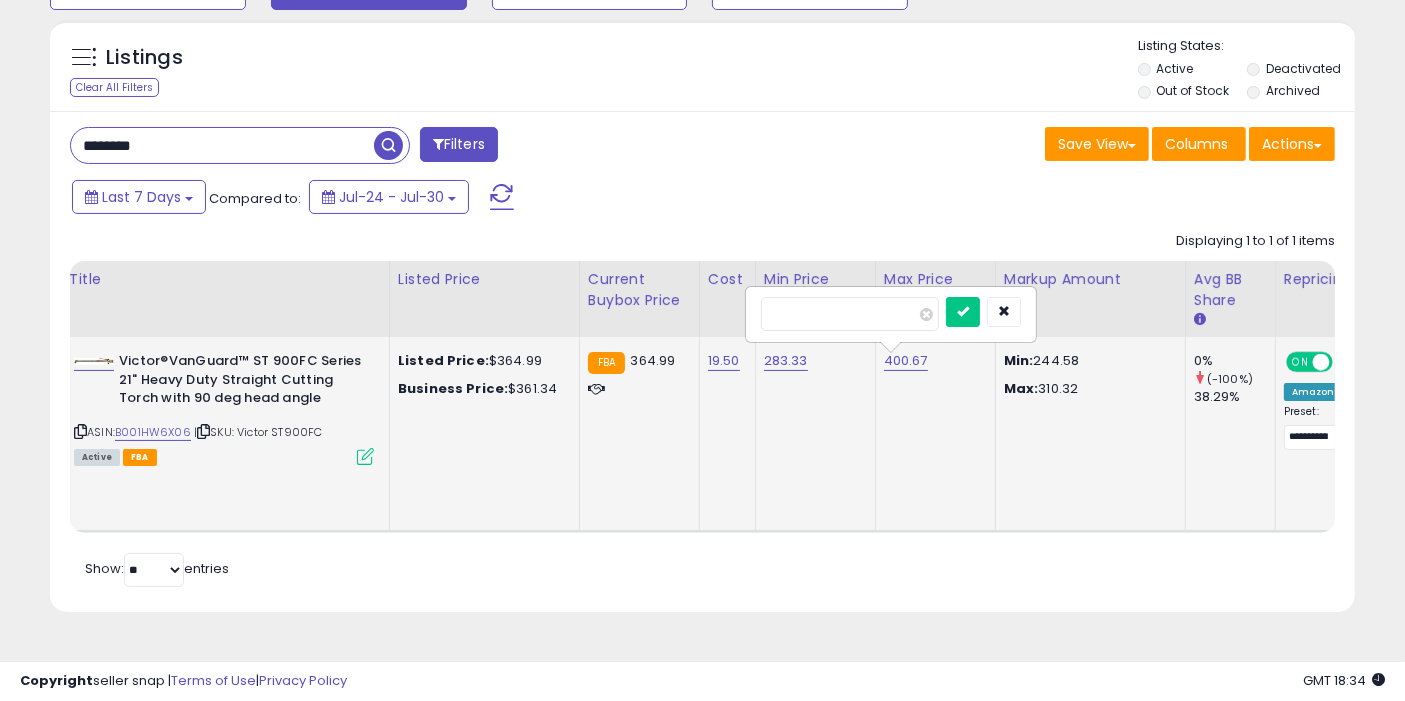 type on "*" 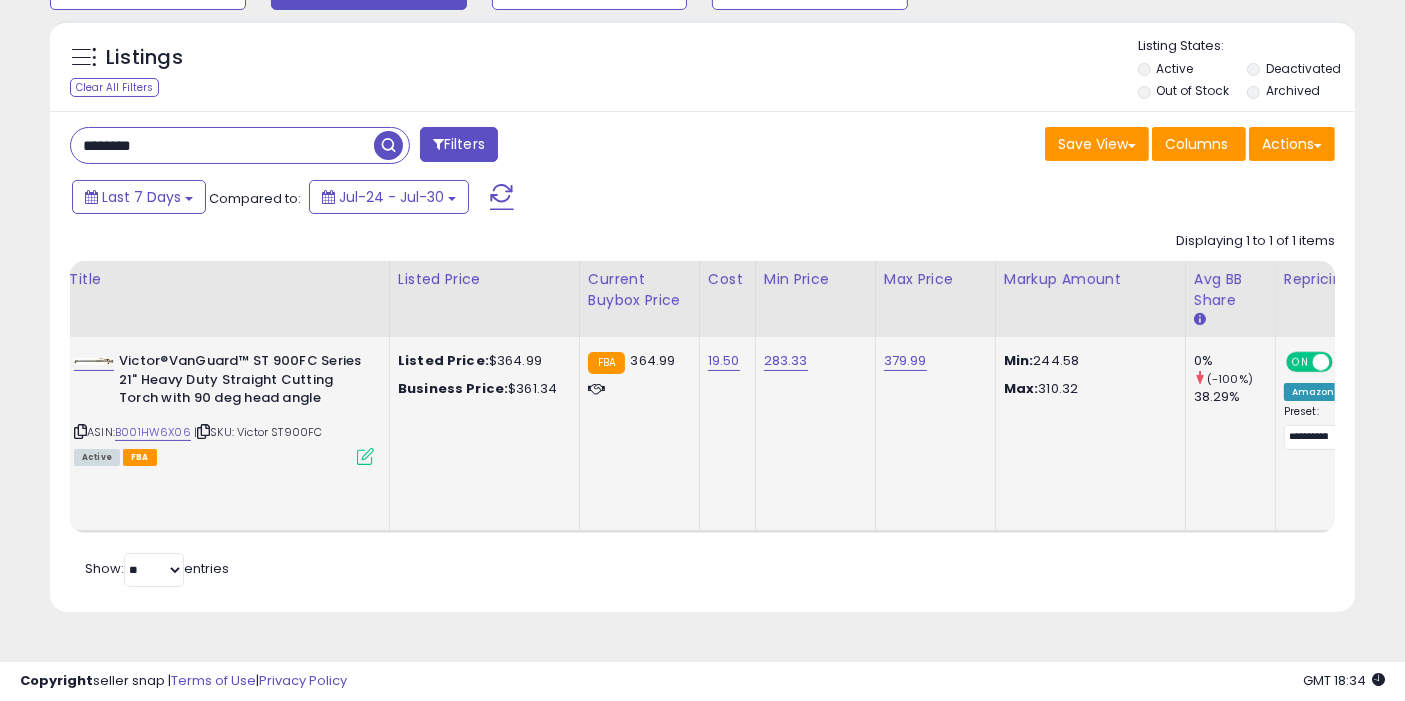 click at bounding box center [388, 145] 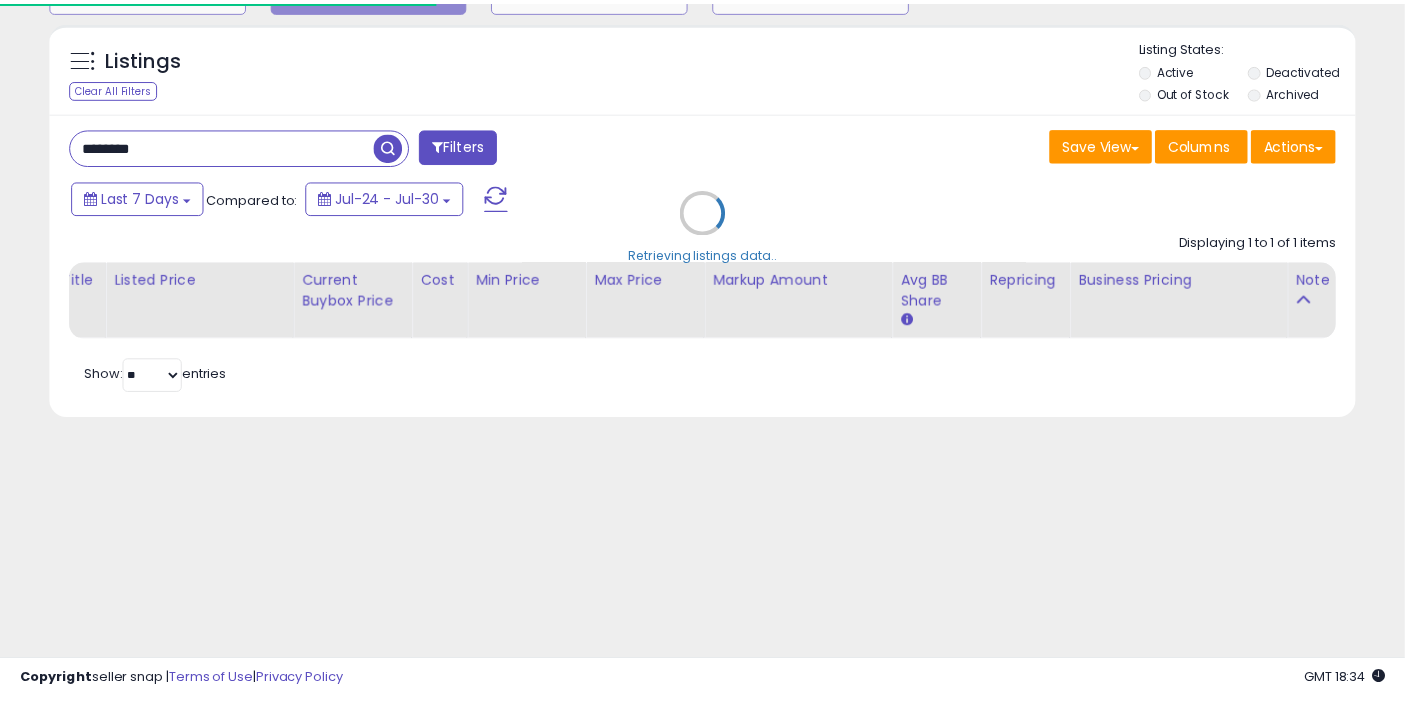 scroll, scrollTop: 197, scrollLeft: 0, axis: vertical 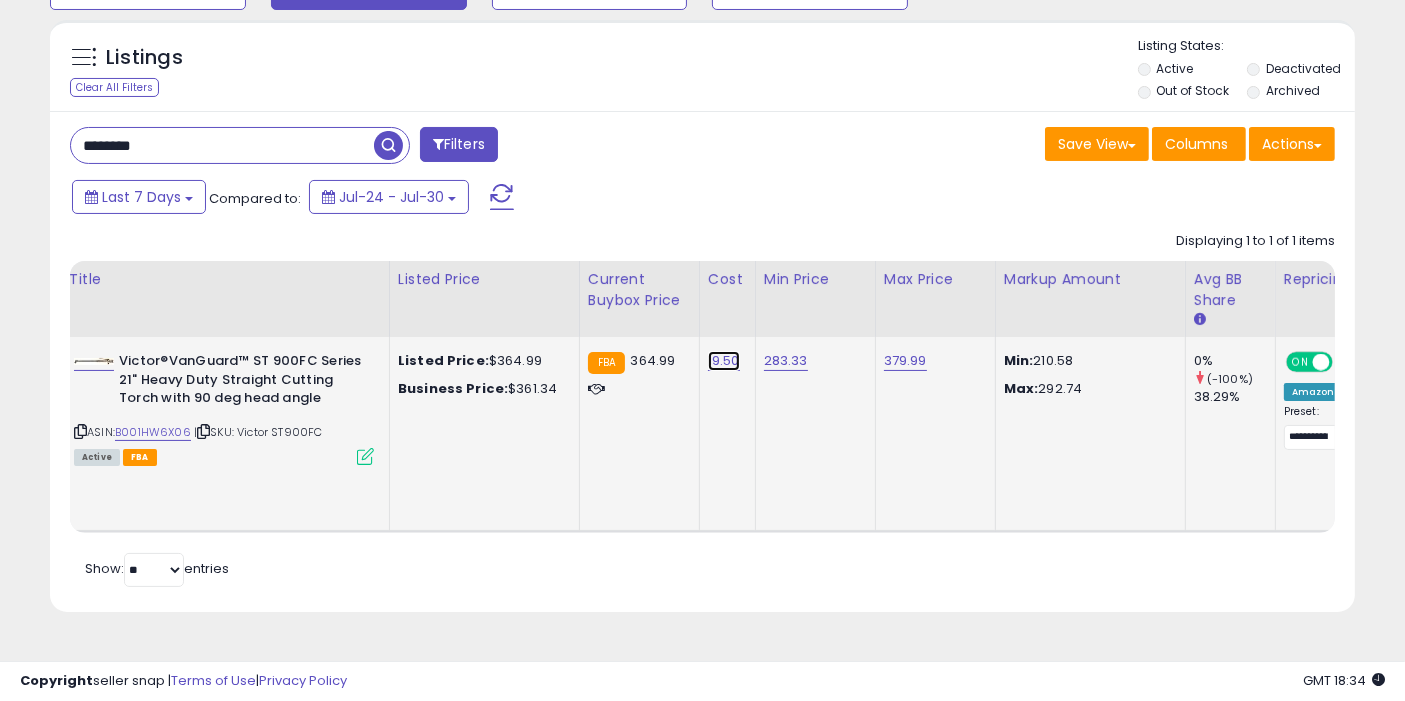 click on "19.50" at bounding box center [724, 361] 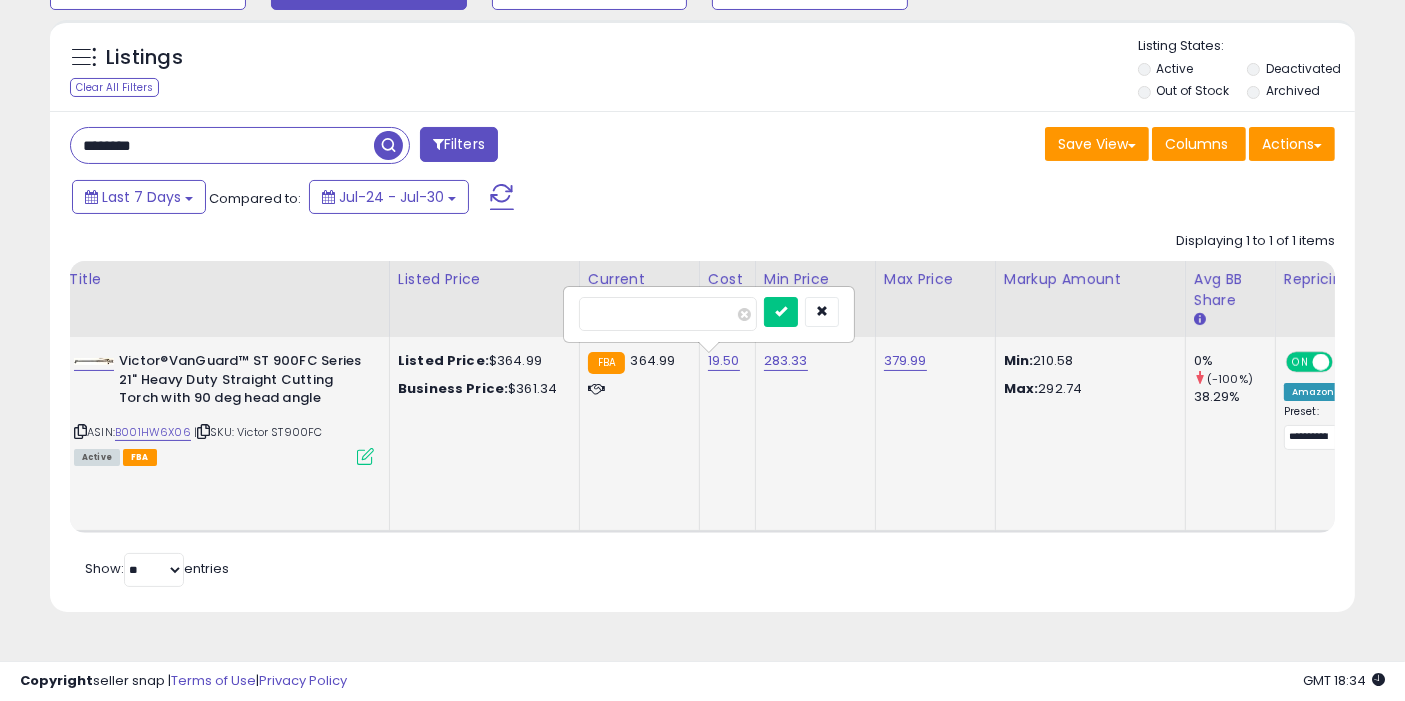 type on "******" 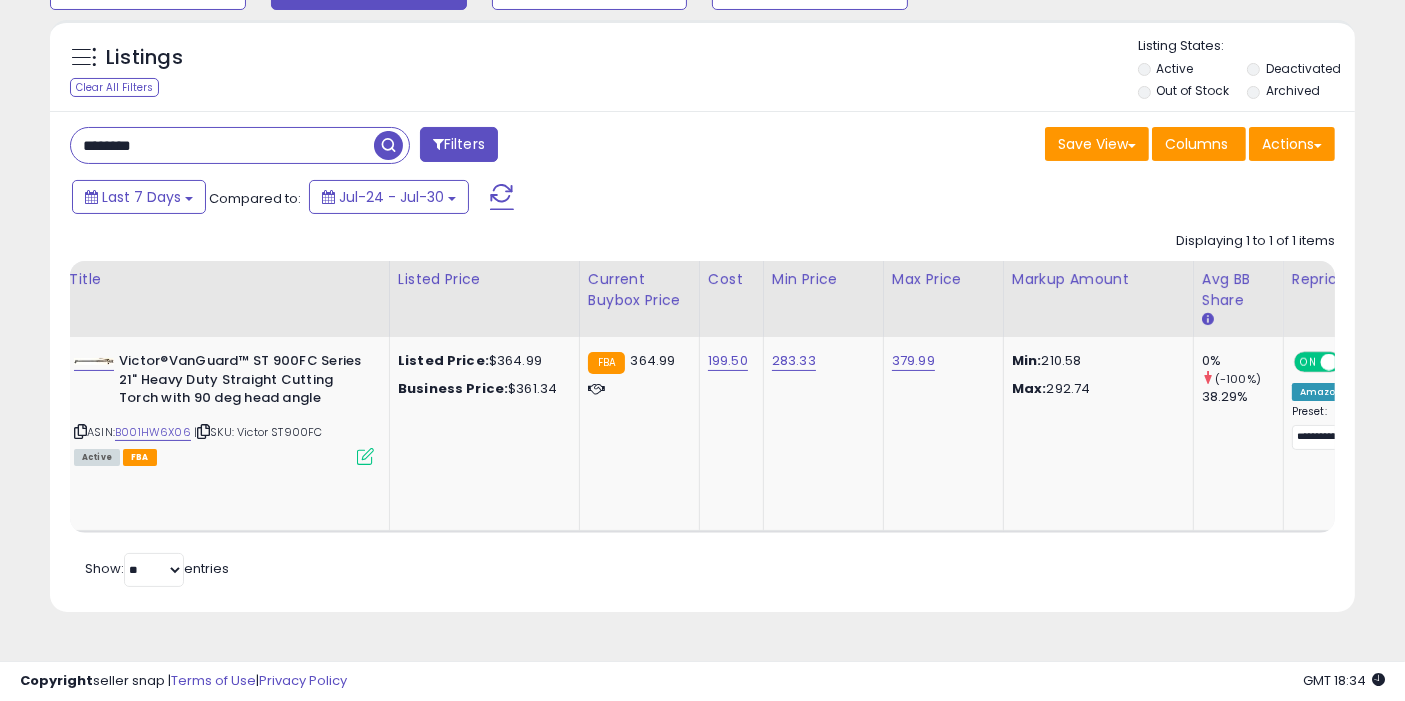 click at bounding box center [388, 145] 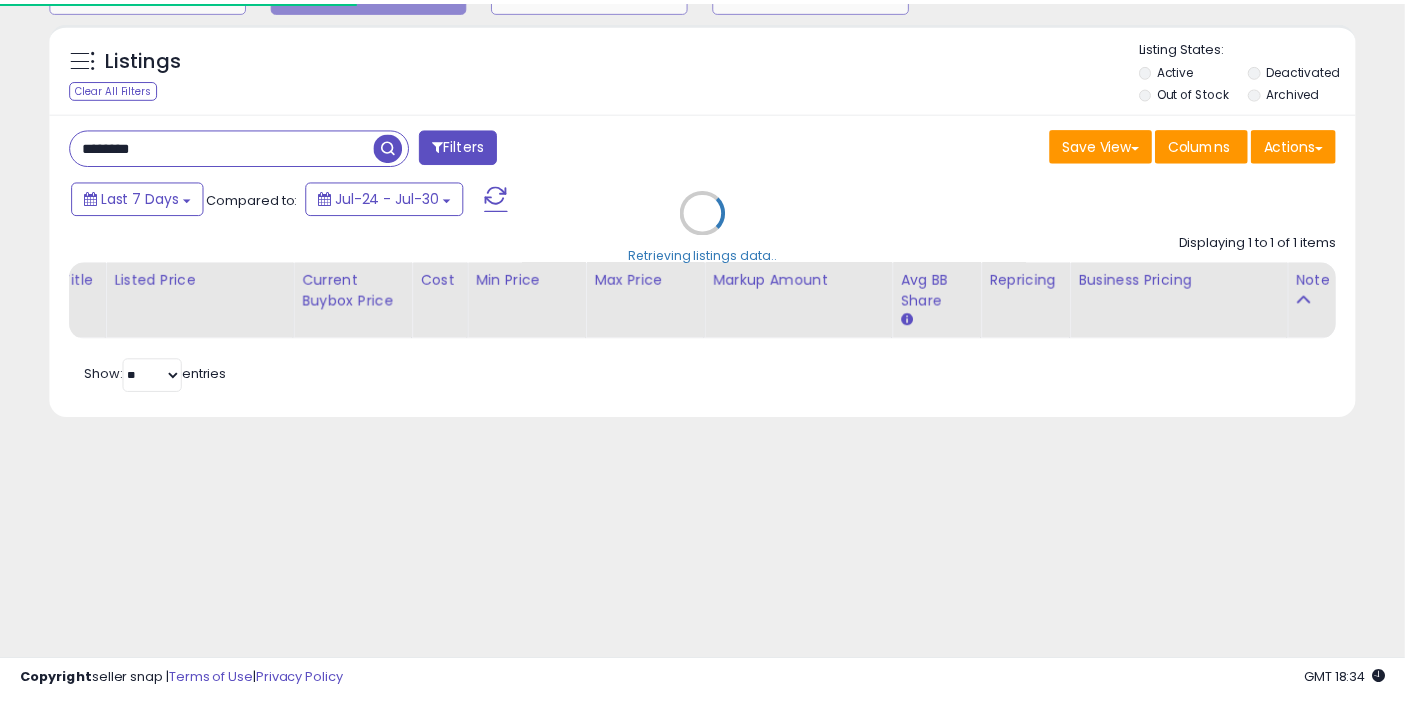 scroll, scrollTop: 197, scrollLeft: 0, axis: vertical 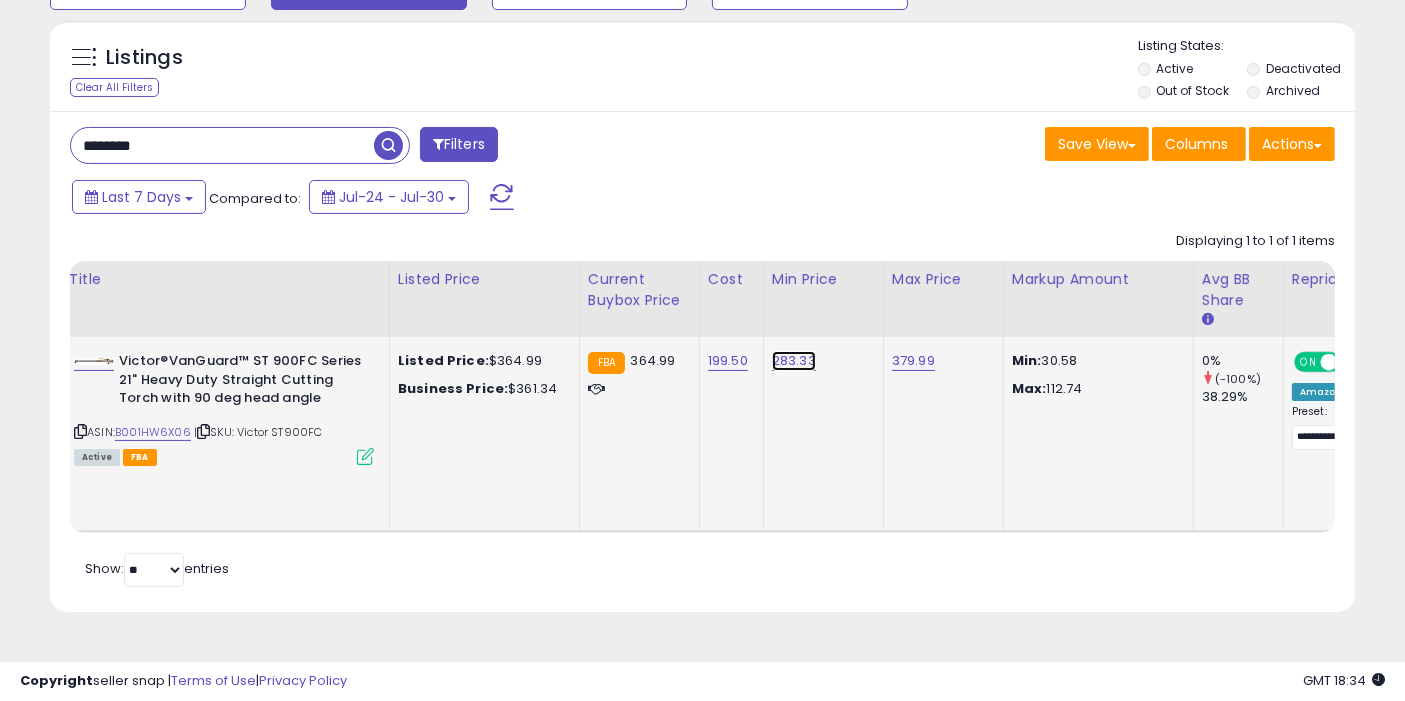 click on "283.33" at bounding box center (794, 361) 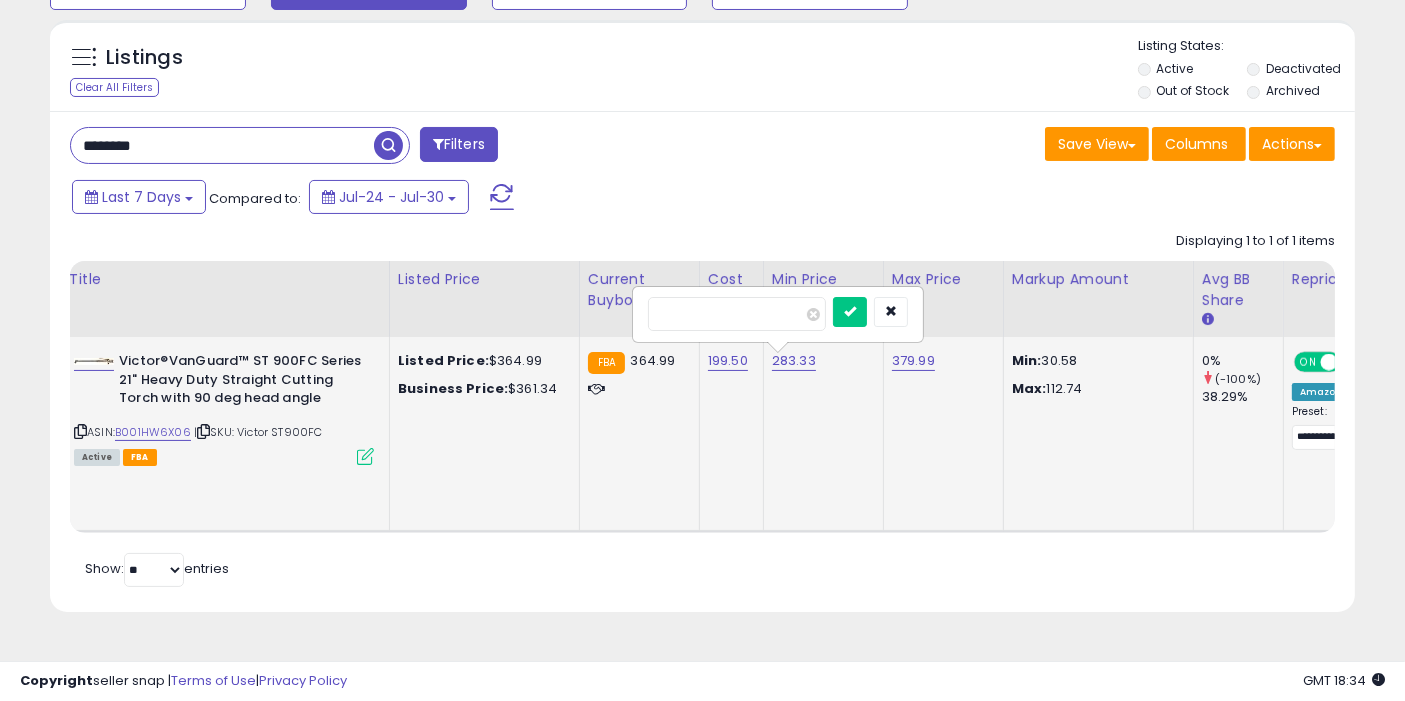 type on "******" 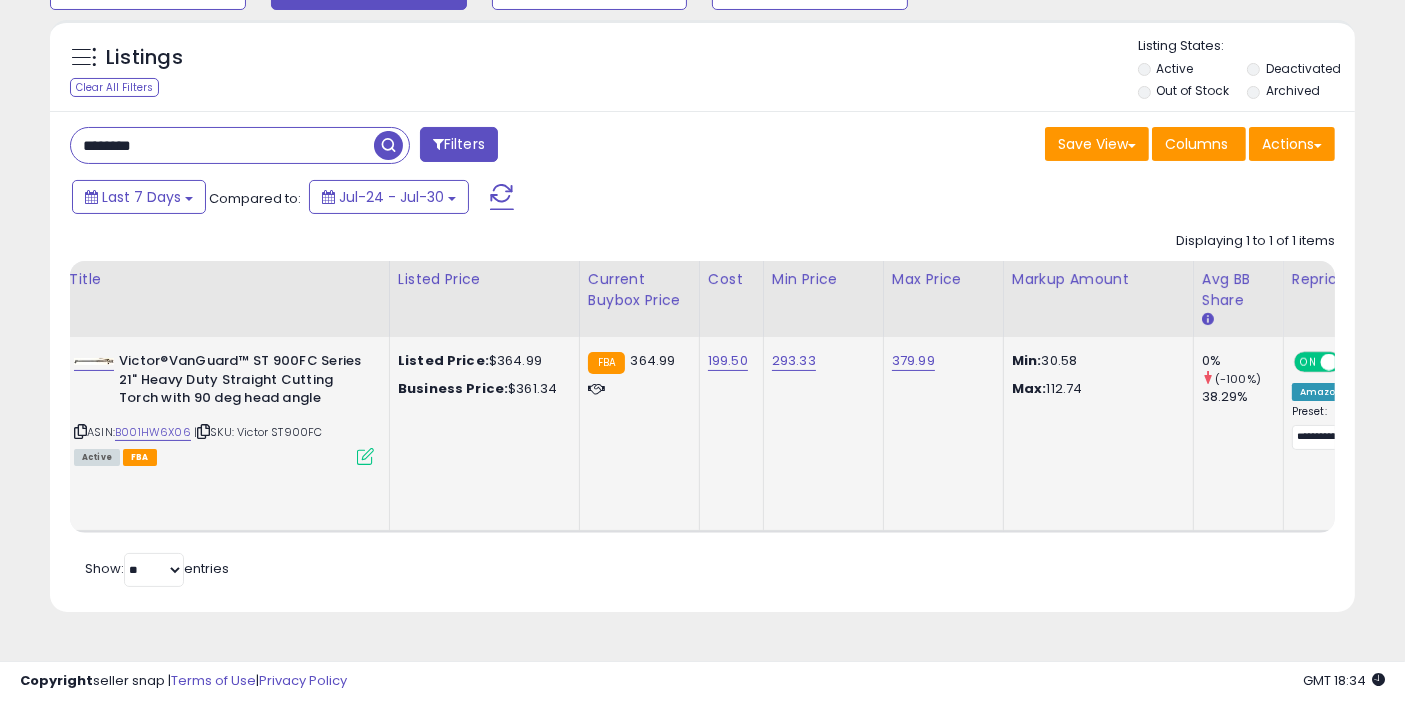 click at bounding box center [388, 145] 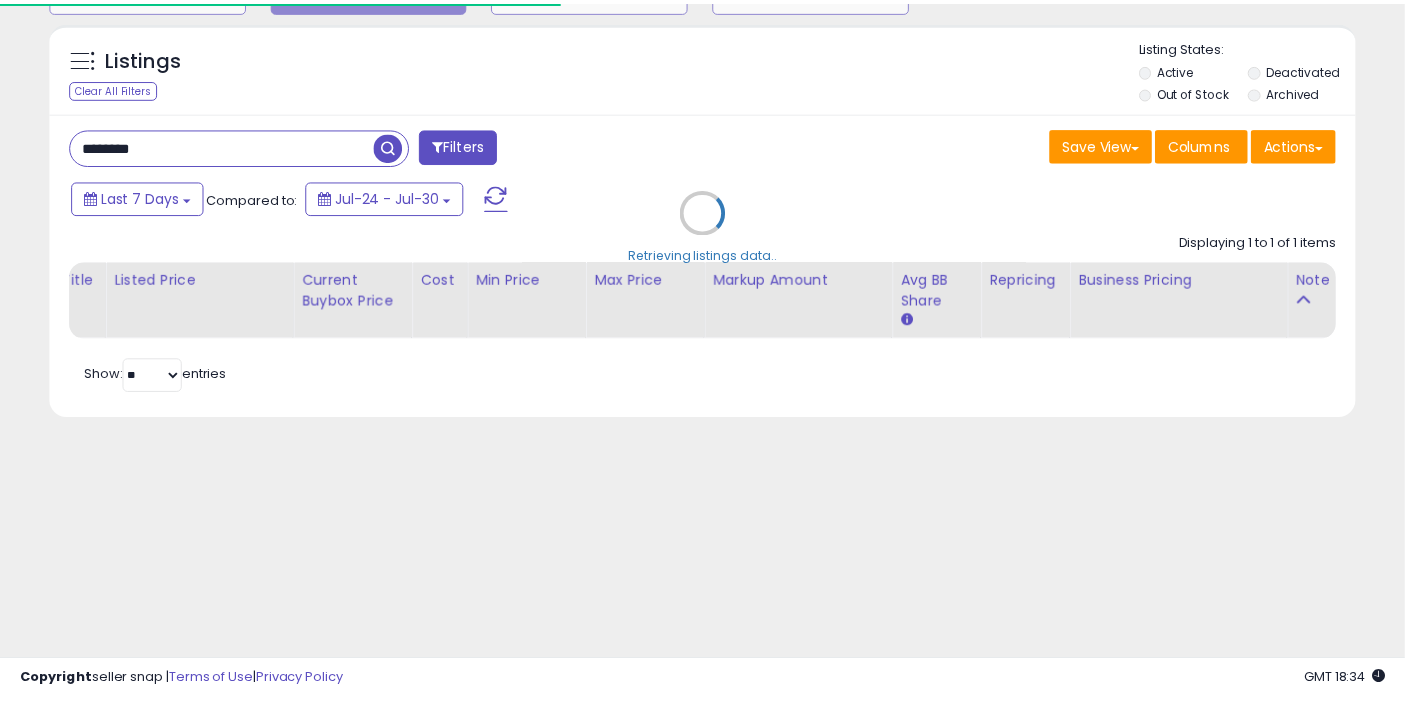 scroll, scrollTop: 197, scrollLeft: 0, axis: vertical 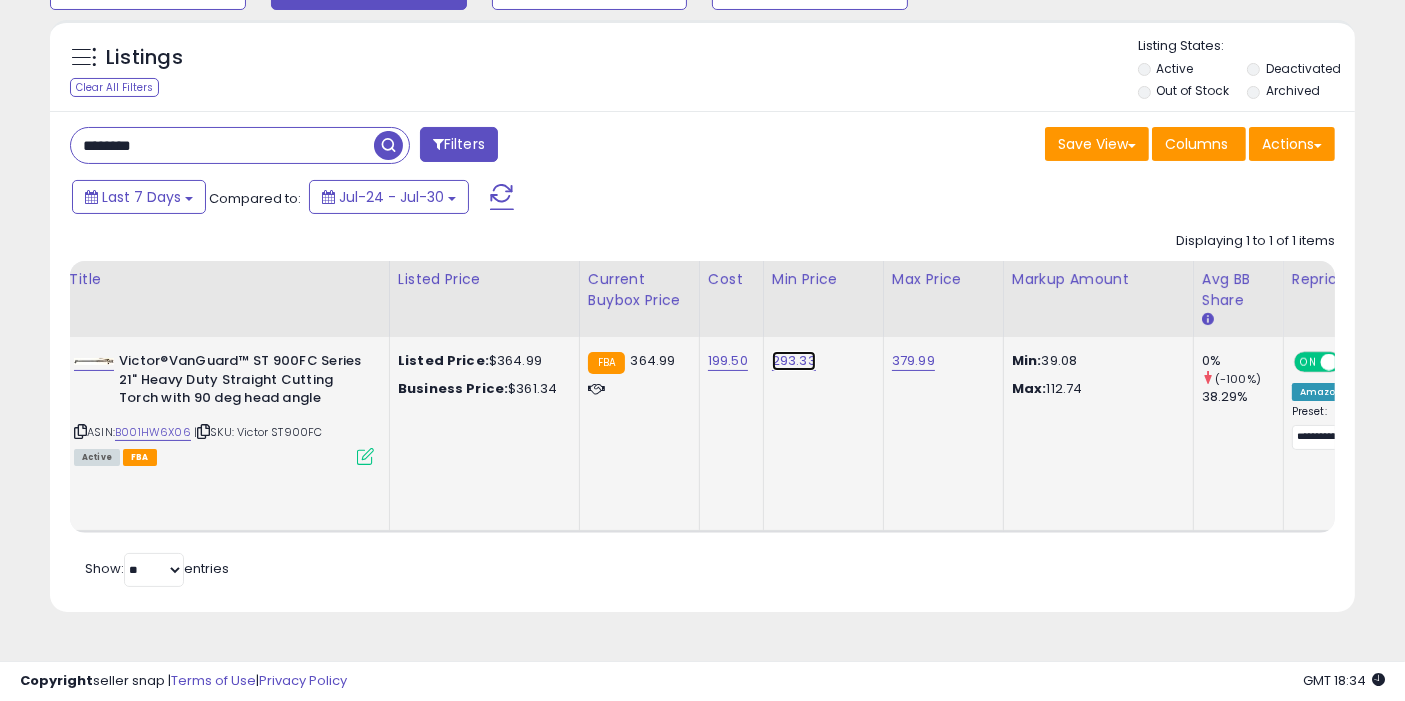 click on "293.33" at bounding box center (794, 361) 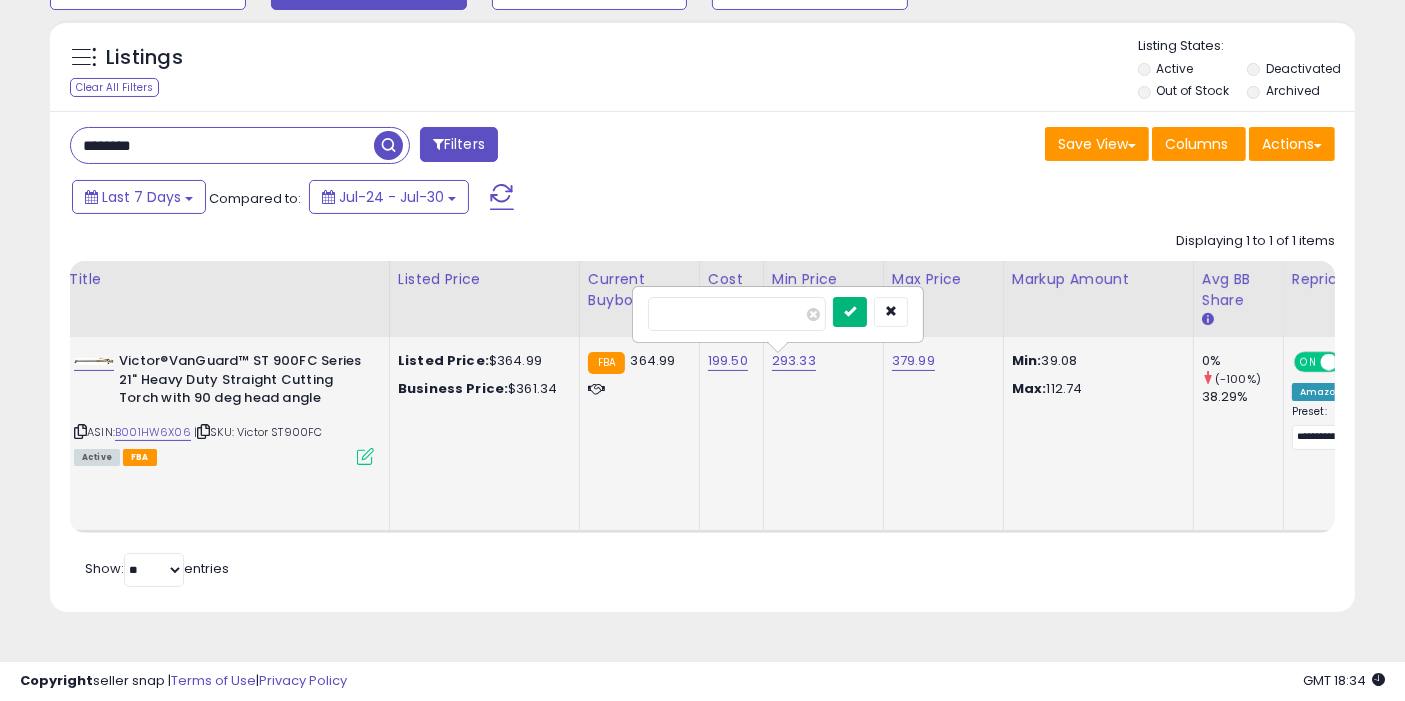 click at bounding box center (850, 312) 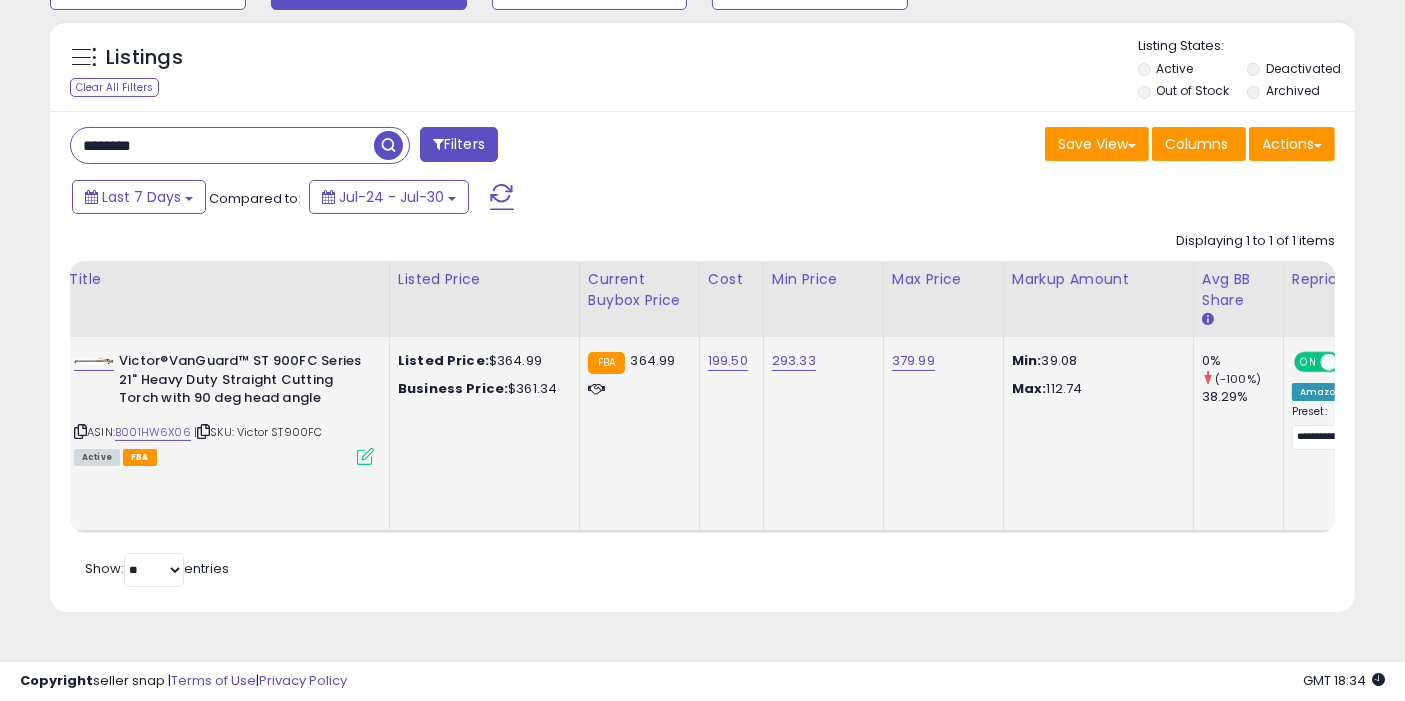 click on "********" at bounding box center [222, 145] 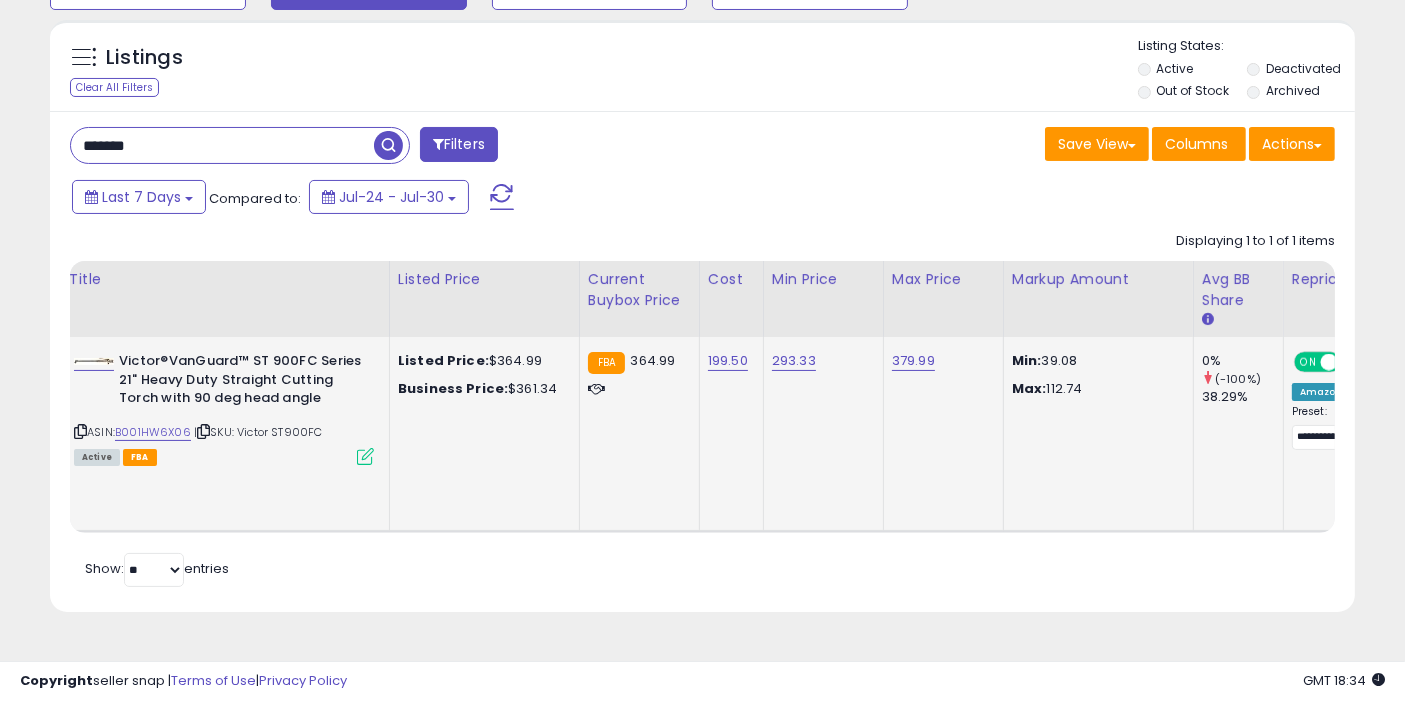 type on "*******" 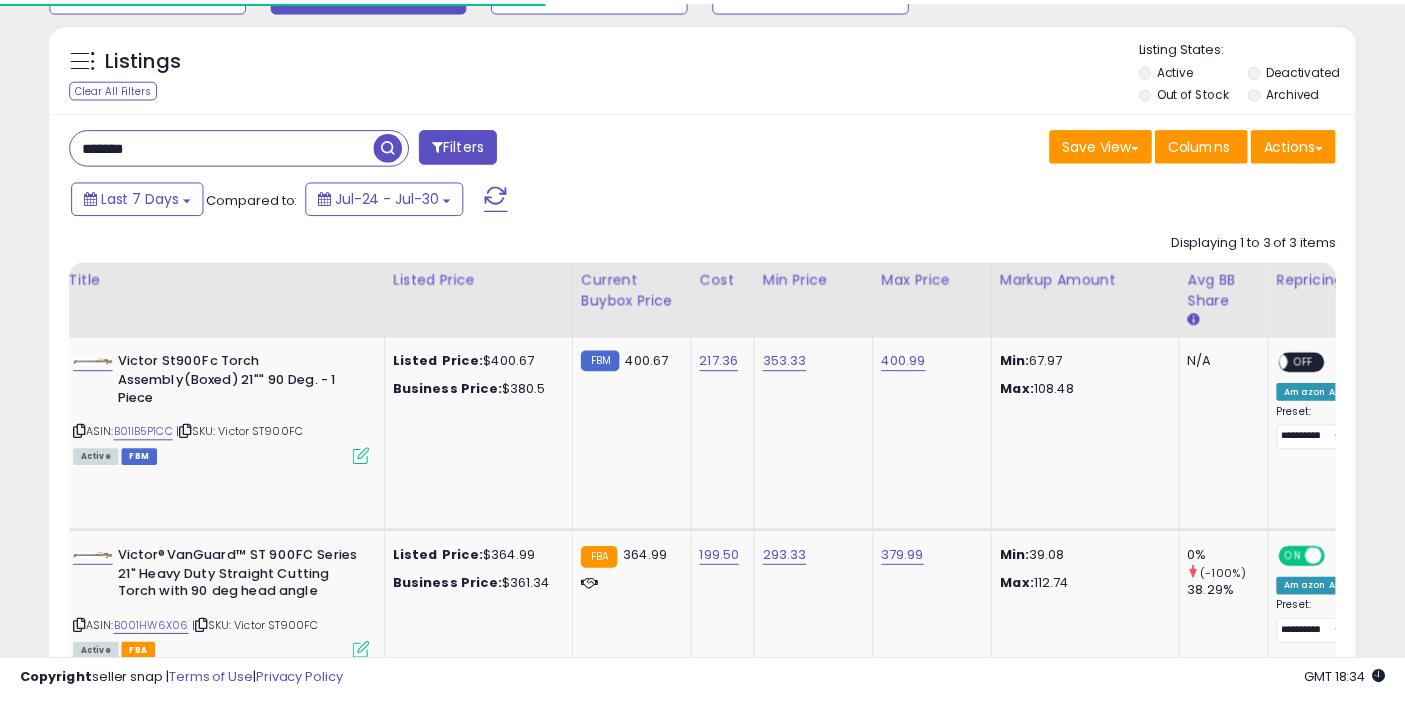 scroll, scrollTop: 197, scrollLeft: 0, axis: vertical 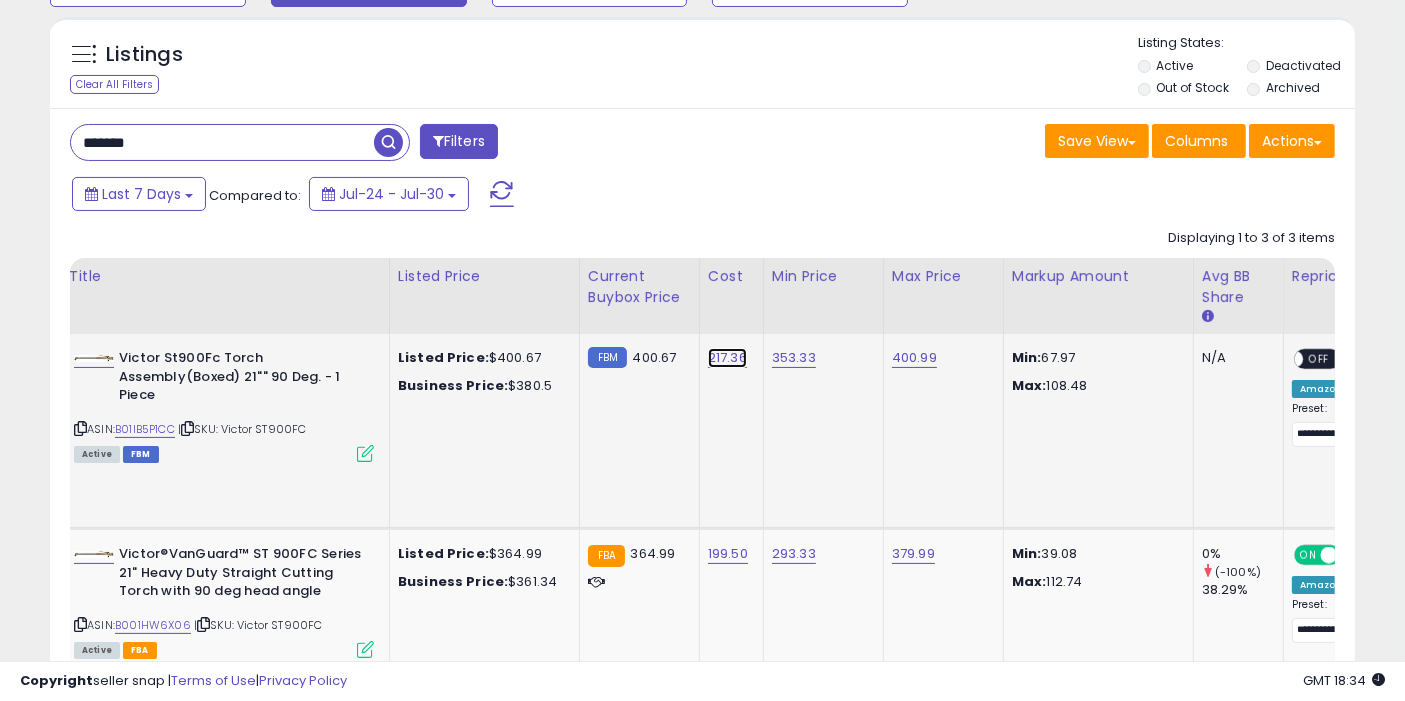 click on "217.36" at bounding box center [727, 358] 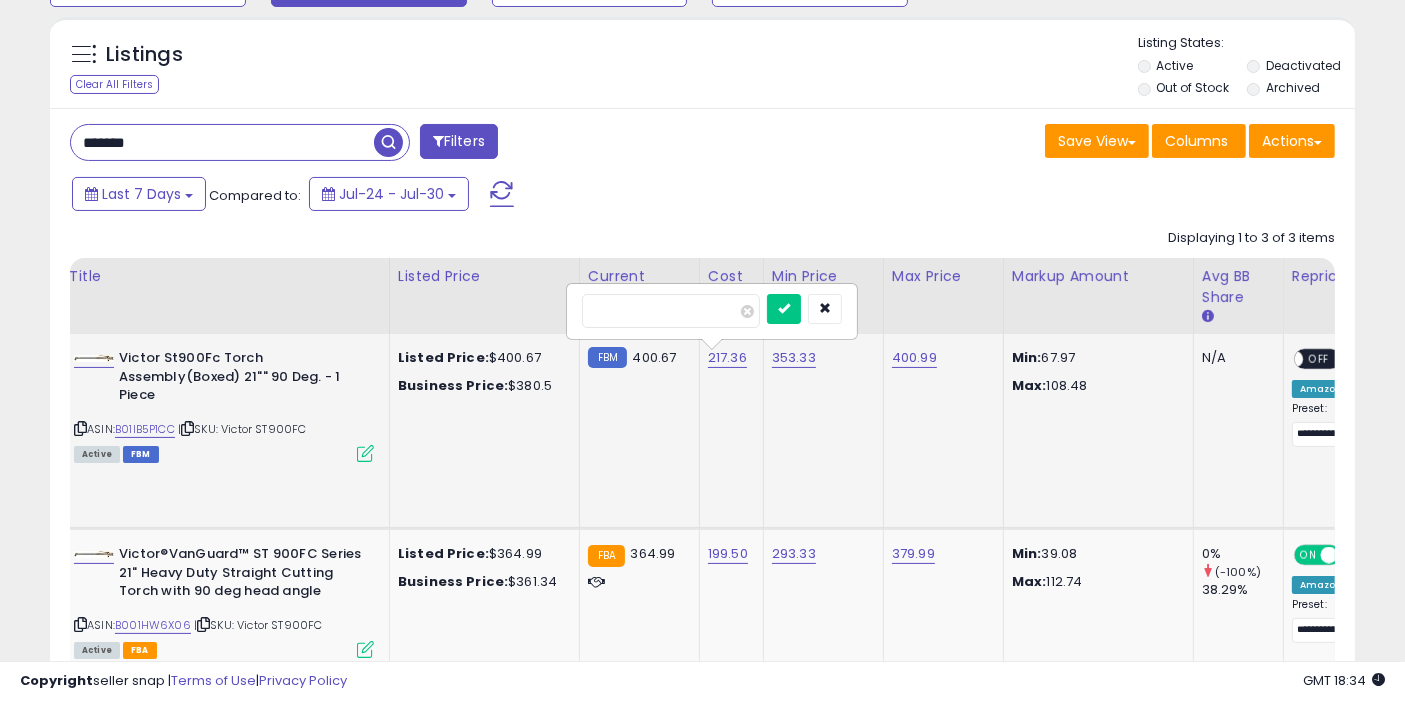 type on "*" 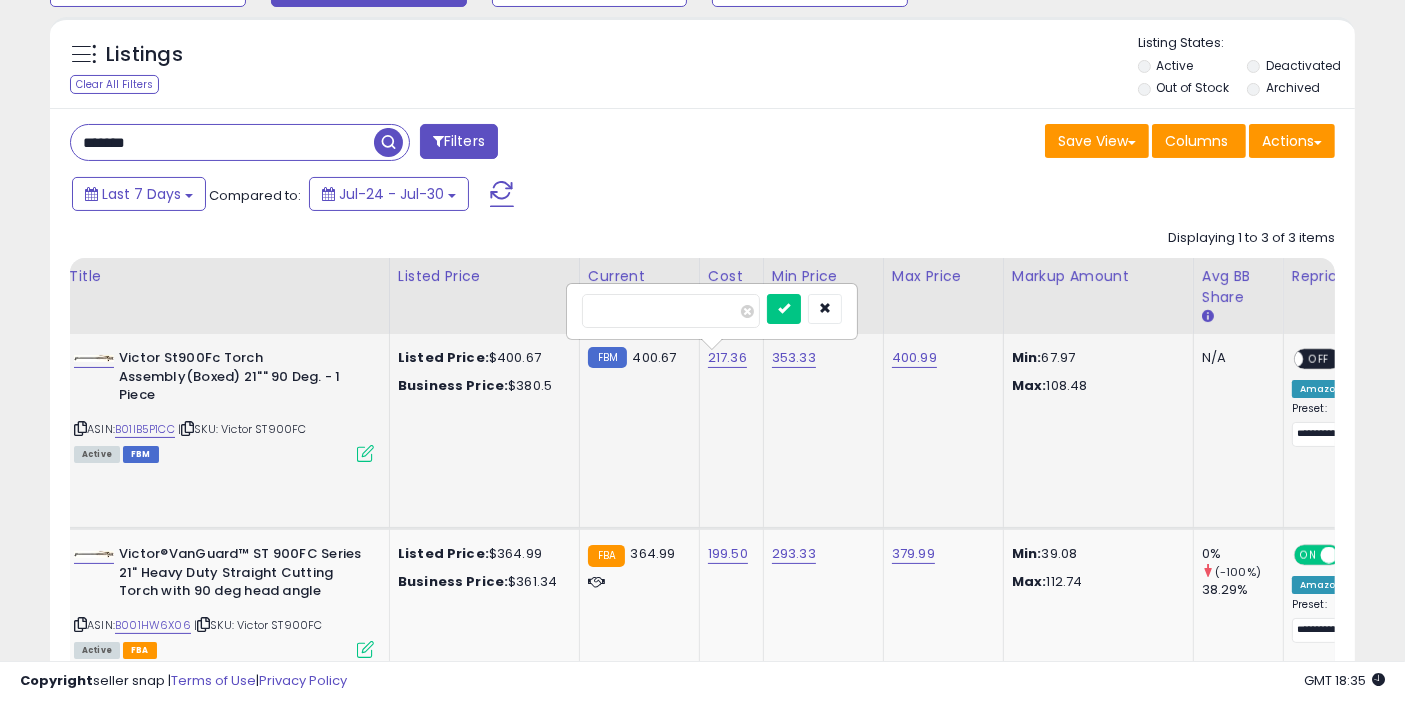 type on "******" 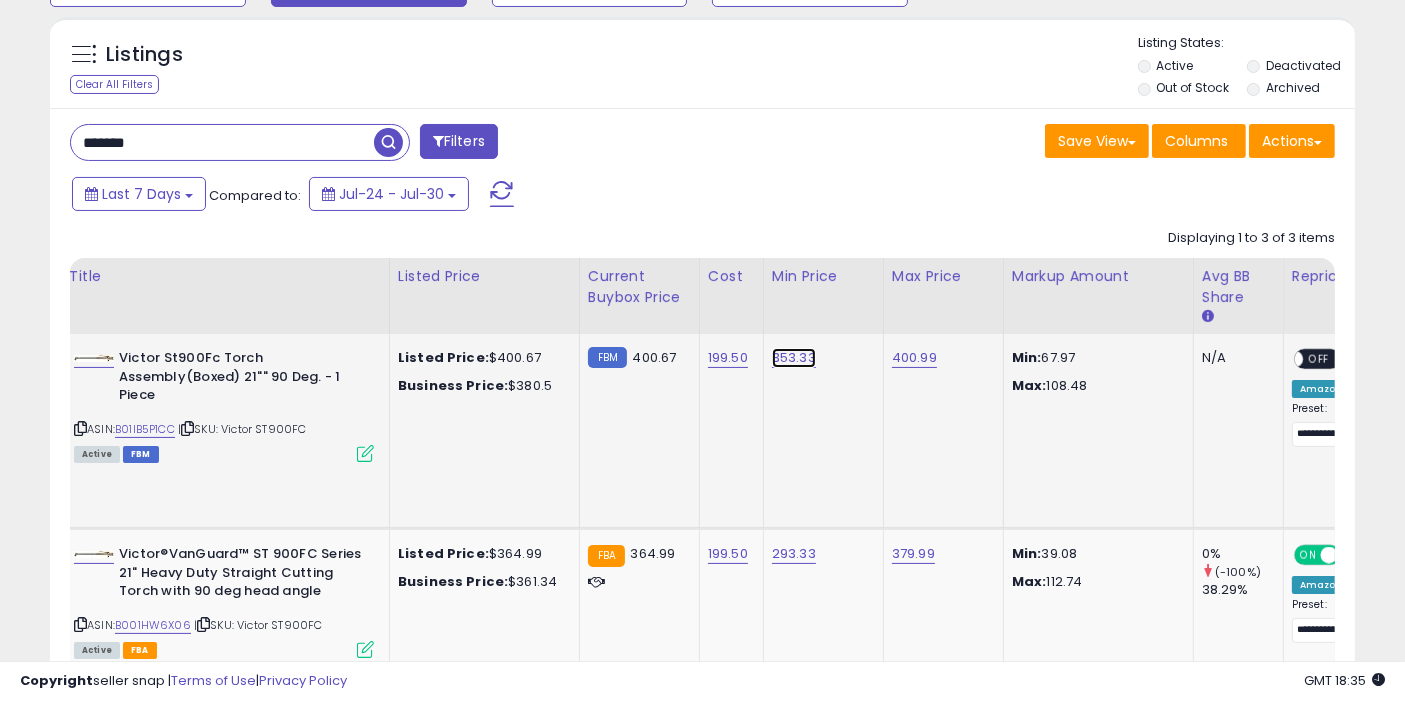 click on "353.33" at bounding box center (794, 358) 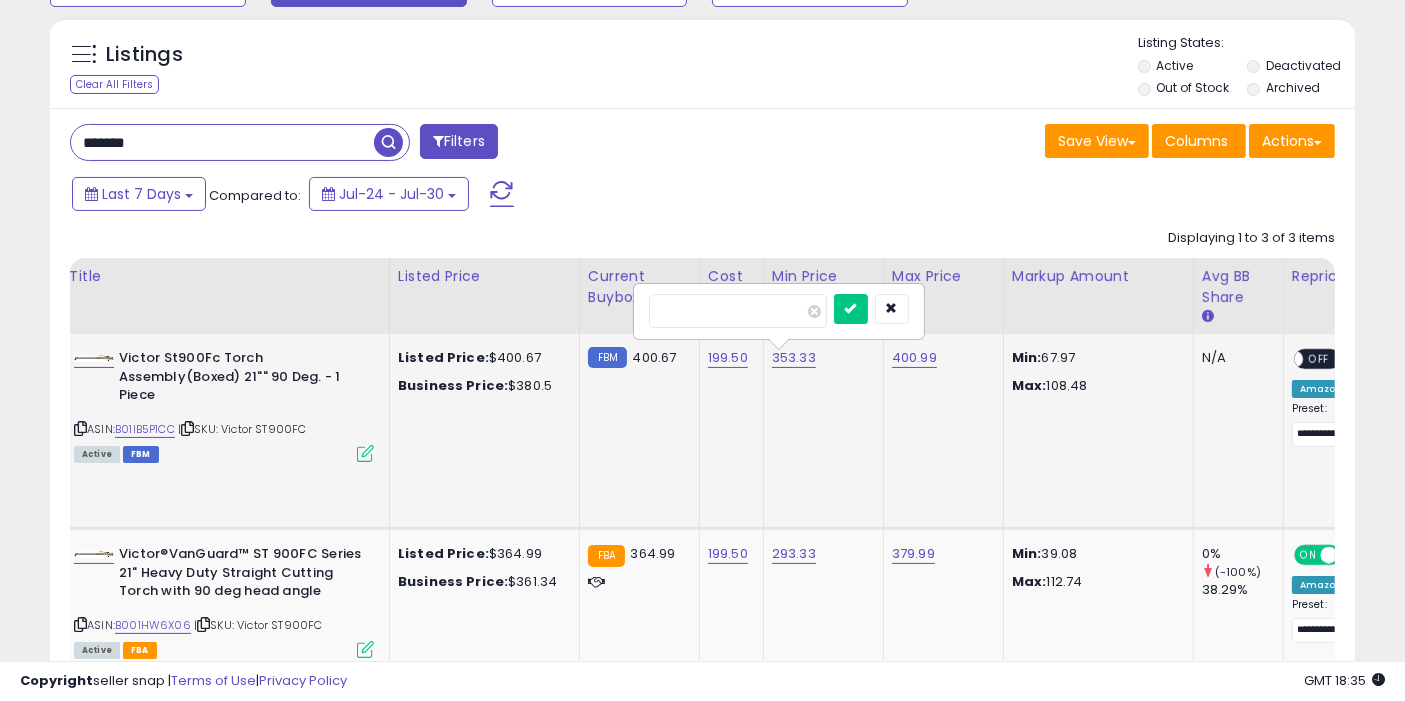 type on "*" 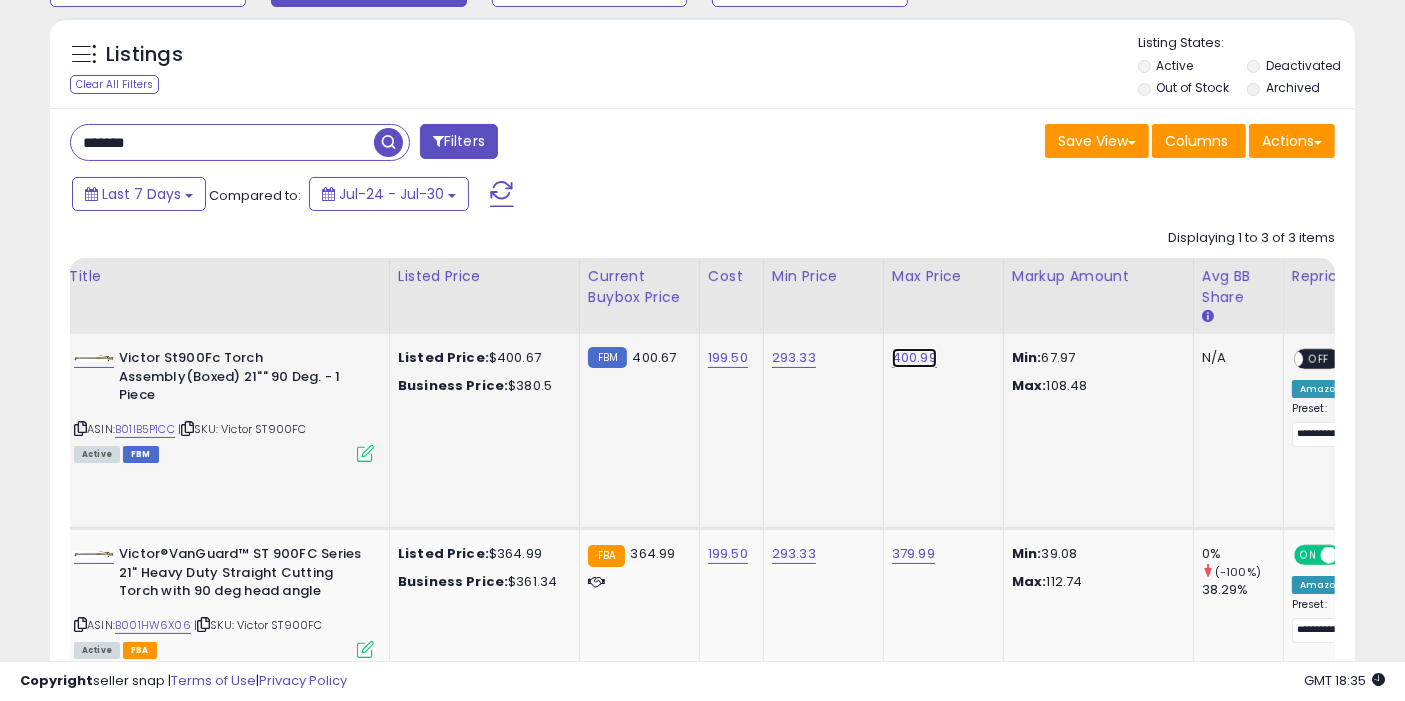 click on "400.99" at bounding box center [914, 358] 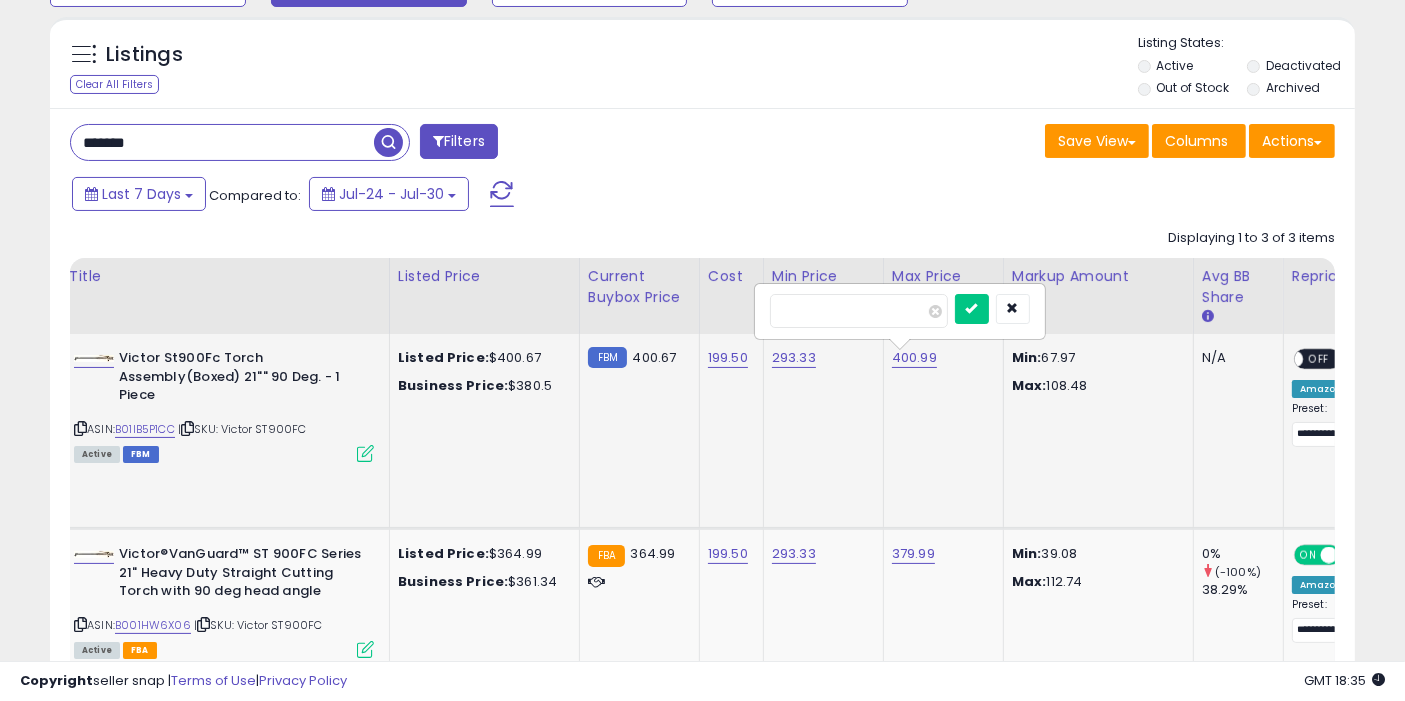 type on "*" 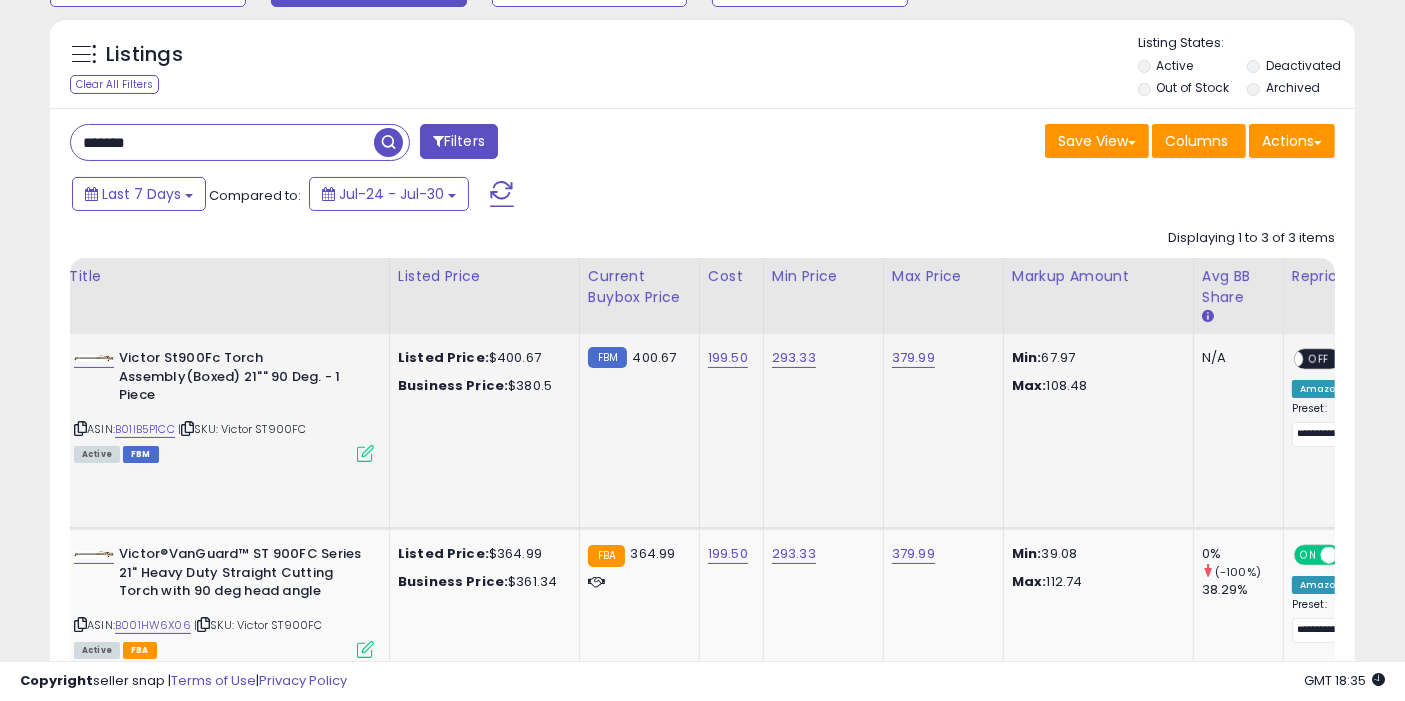 click at bounding box center [388, 142] 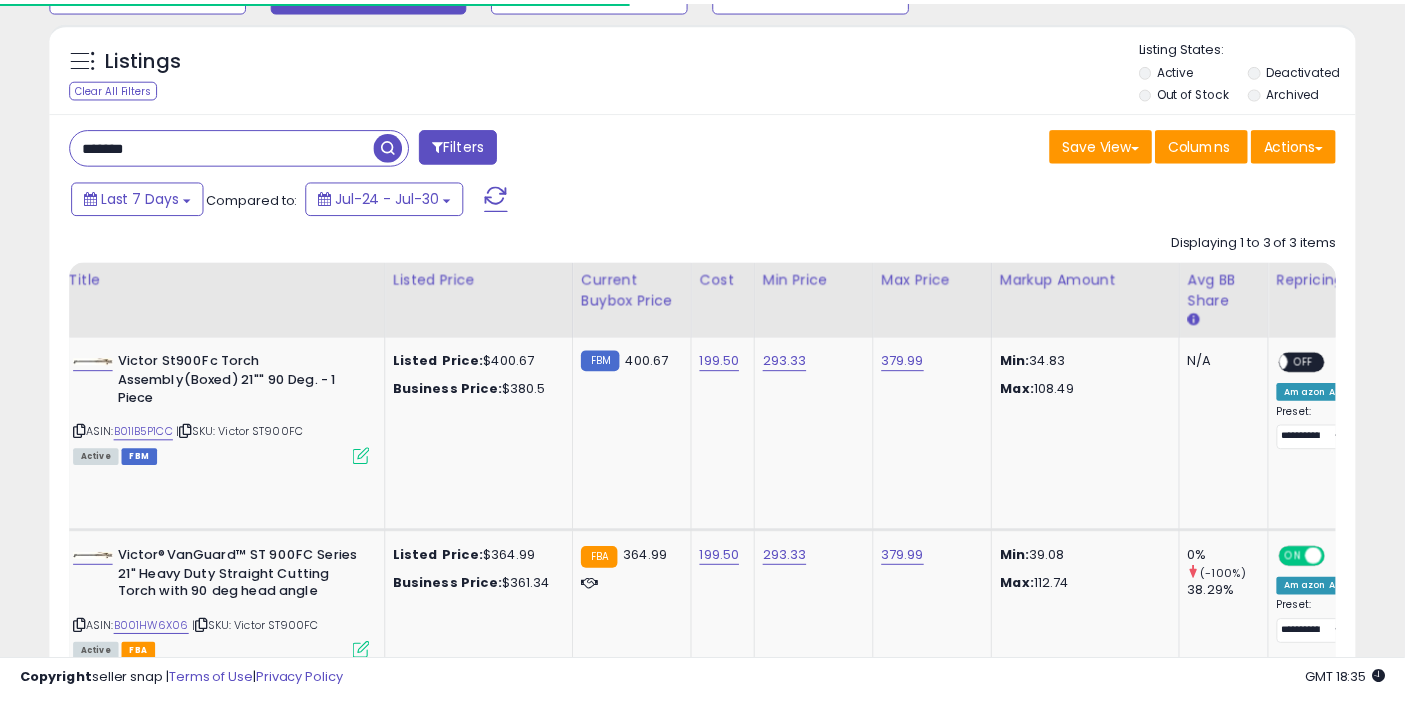 scroll, scrollTop: 197, scrollLeft: 0, axis: vertical 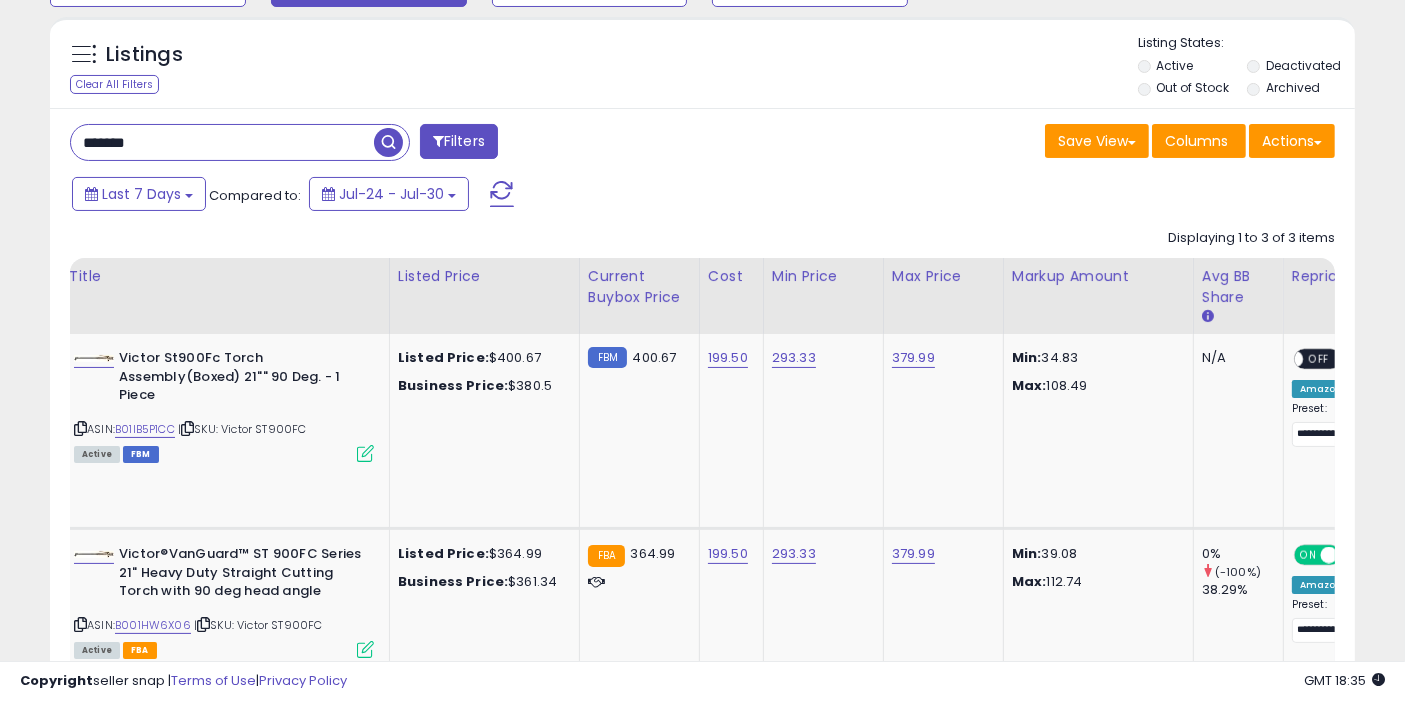 click on "*******" at bounding box center (222, 142) 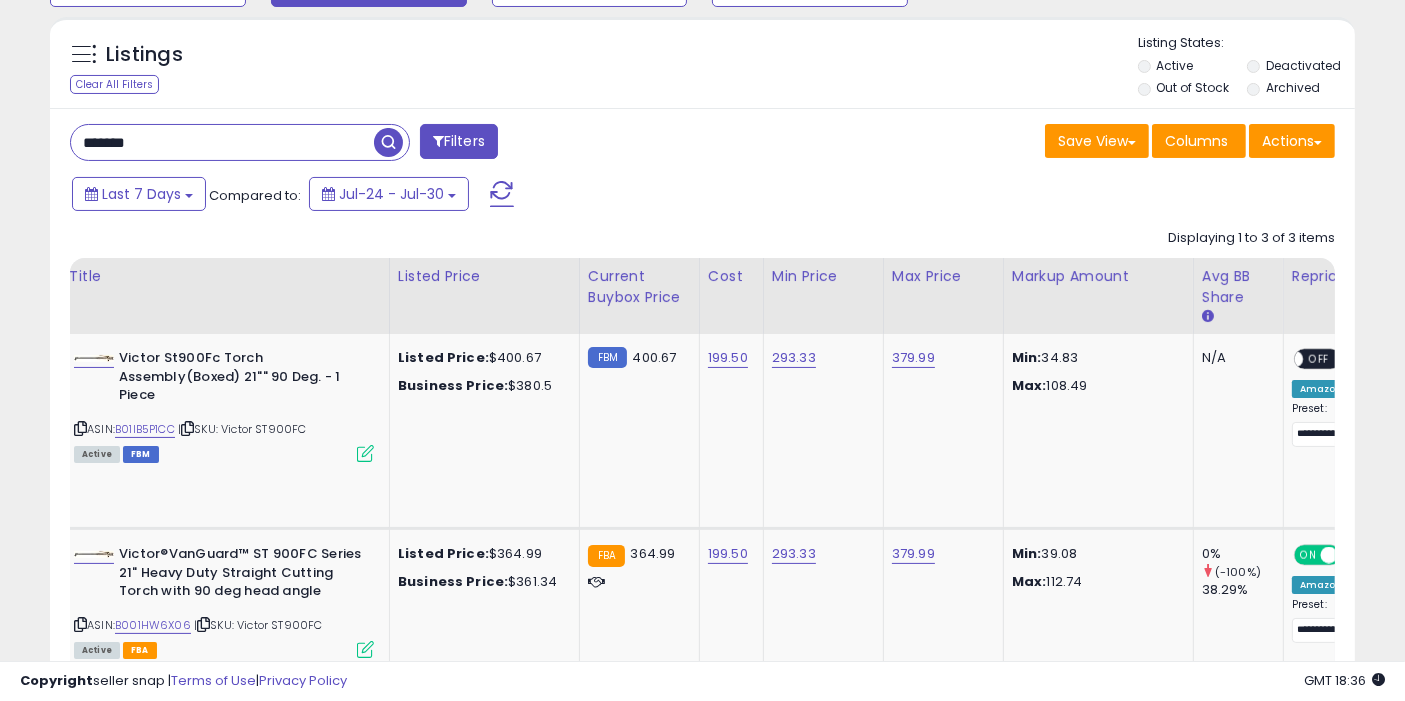 click on "*******" at bounding box center [222, 142] 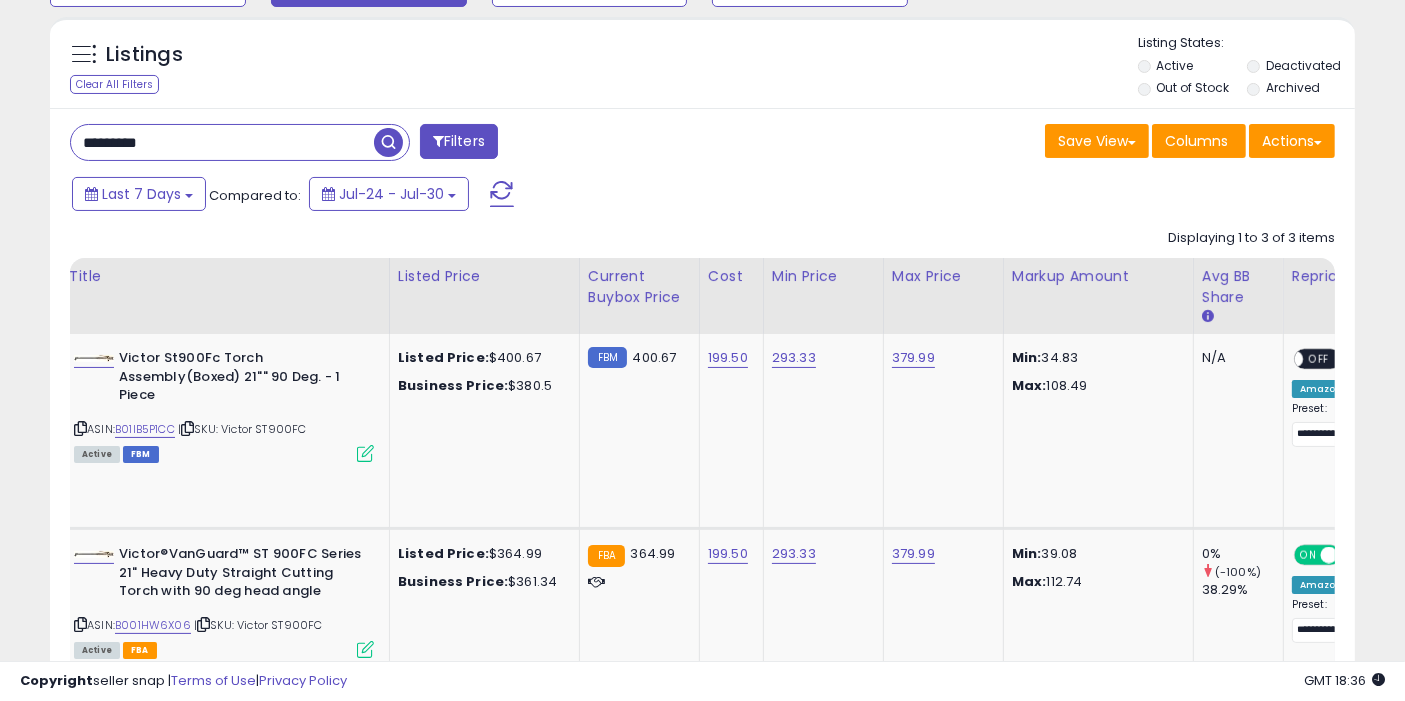 type on "*********" 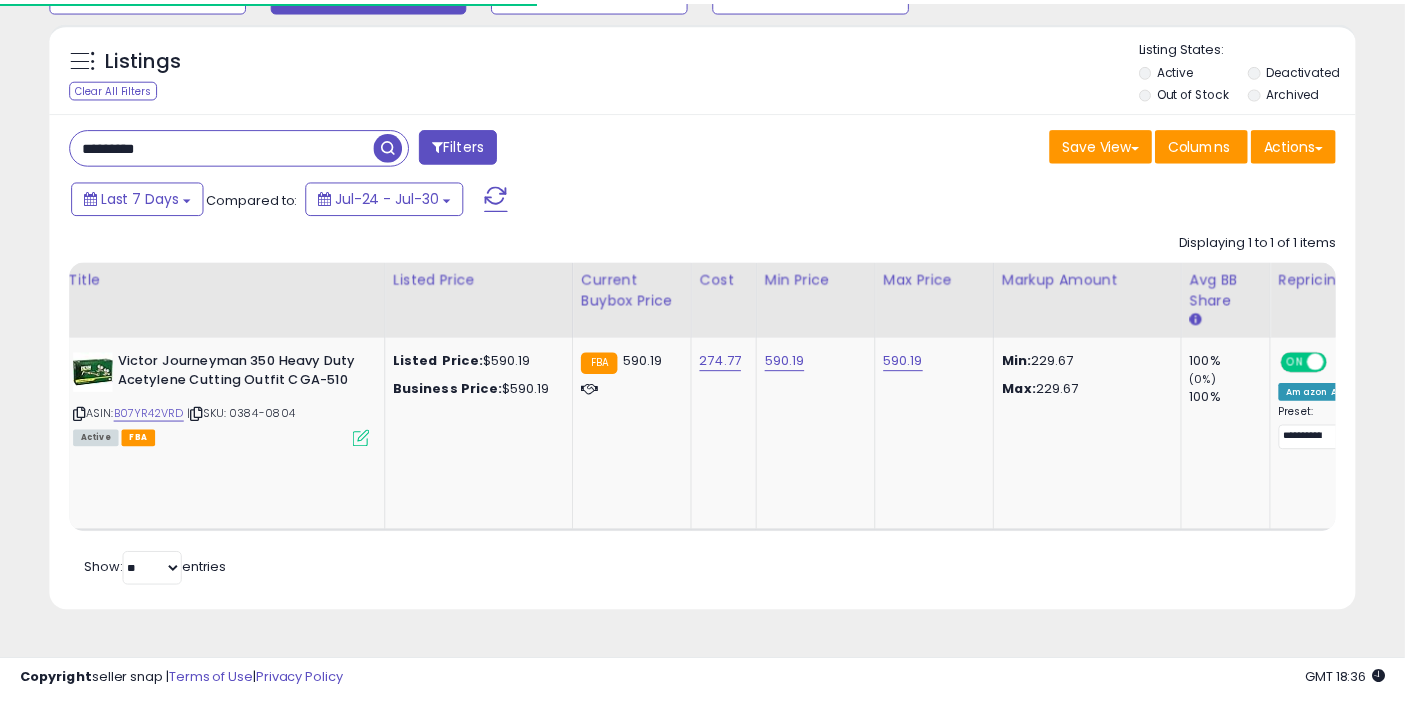 scroll, scrollTop: 197, scrollLeft: 0, axis: vertical 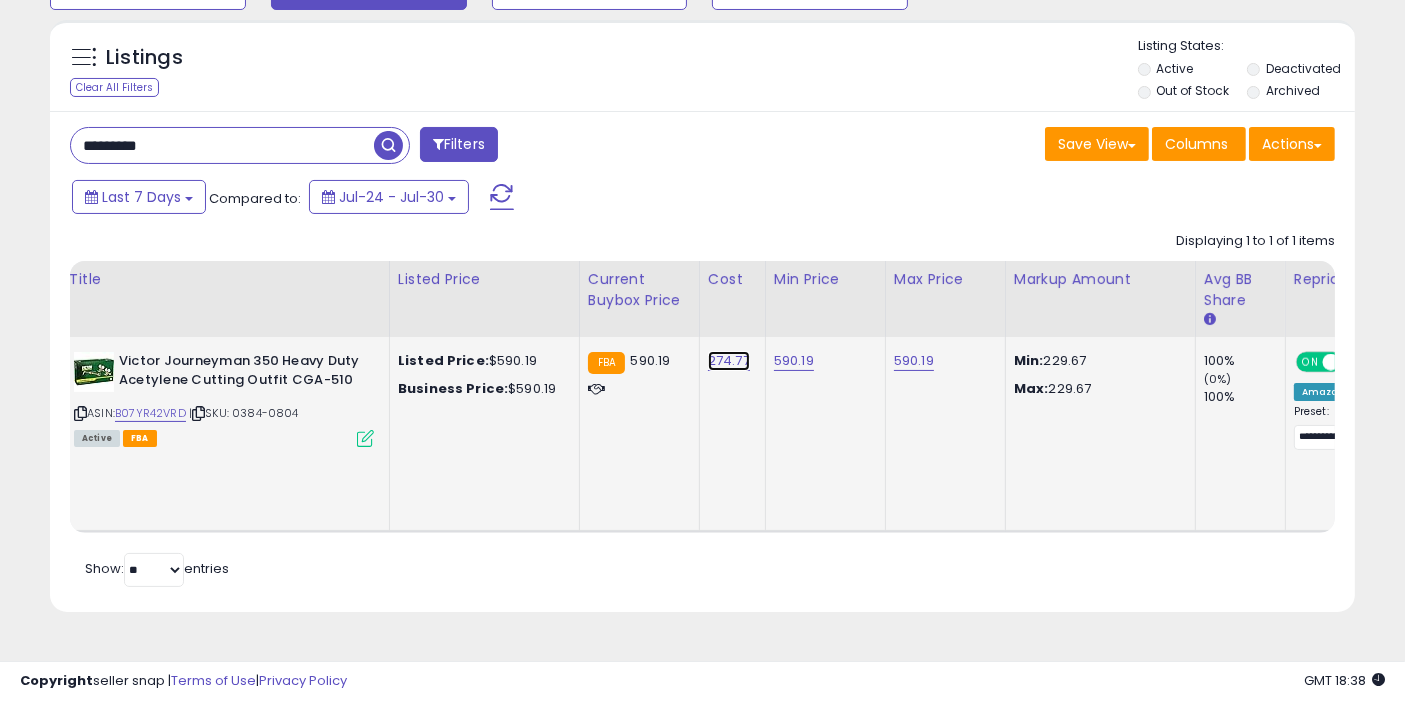 click on "274.77" at bounding box center (729, 361) 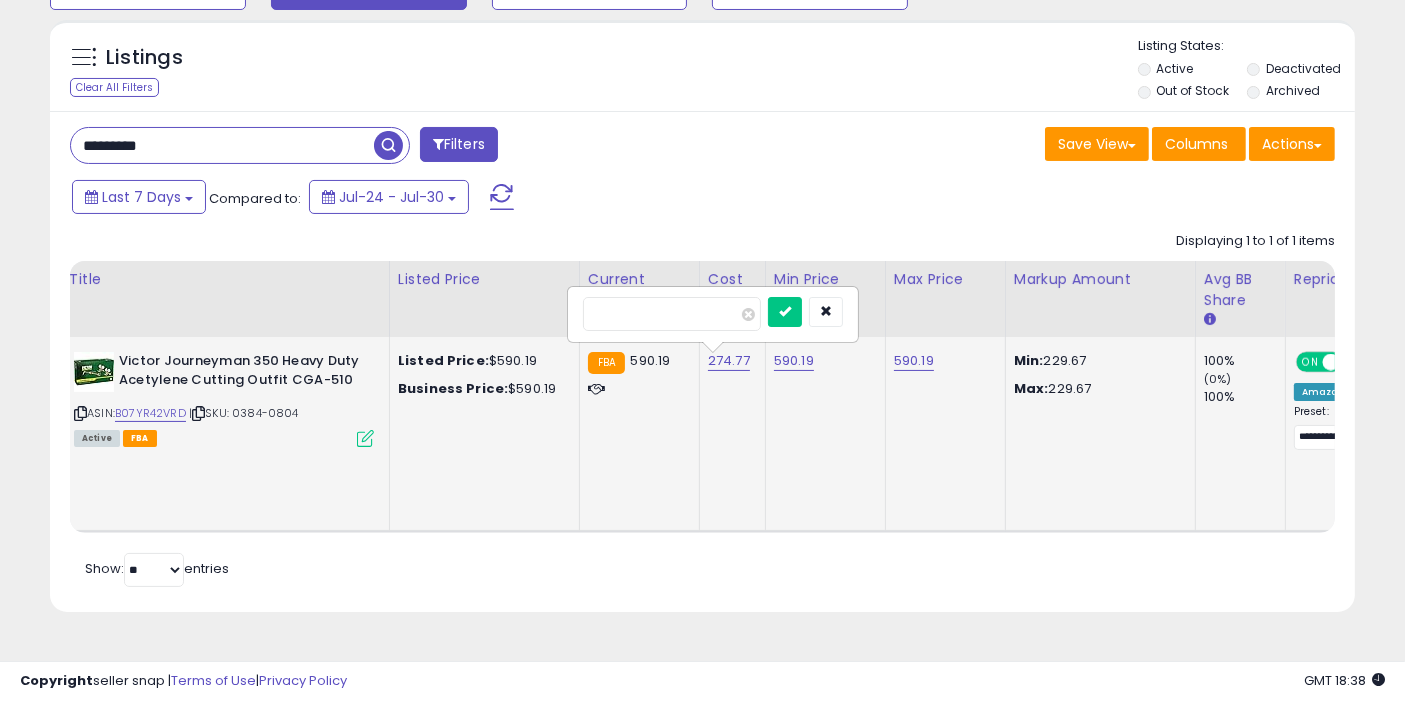type on "*" 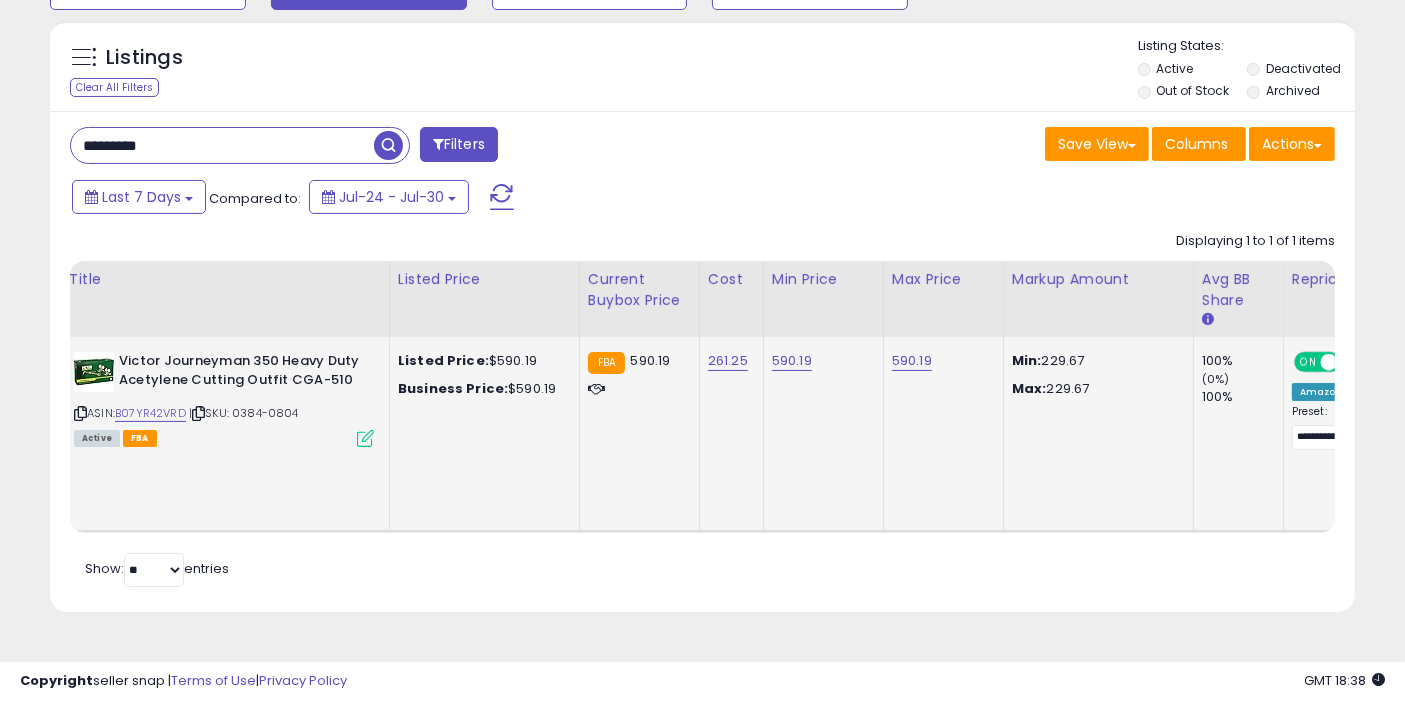 scroll, scrollTop: 0, scrollLeft: 381, axis: horizontal 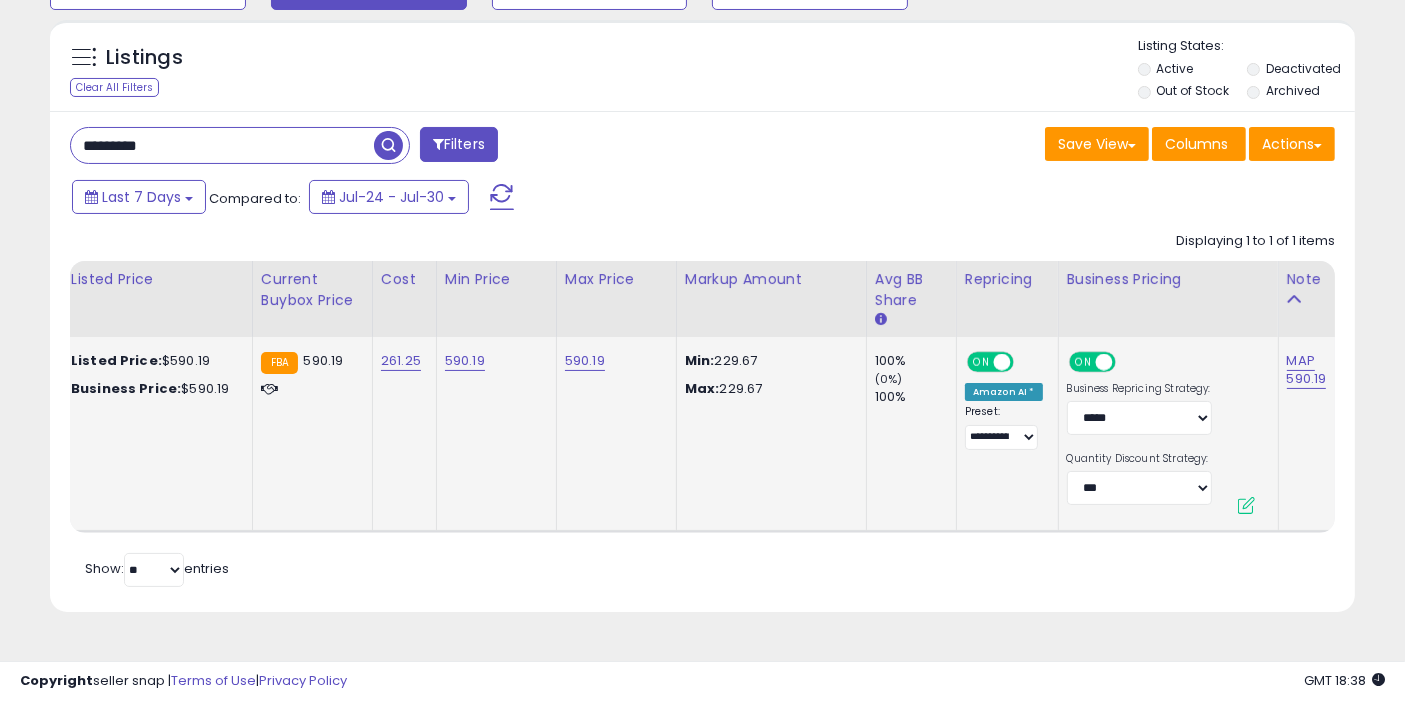 click at bounding box center [1246, 505] 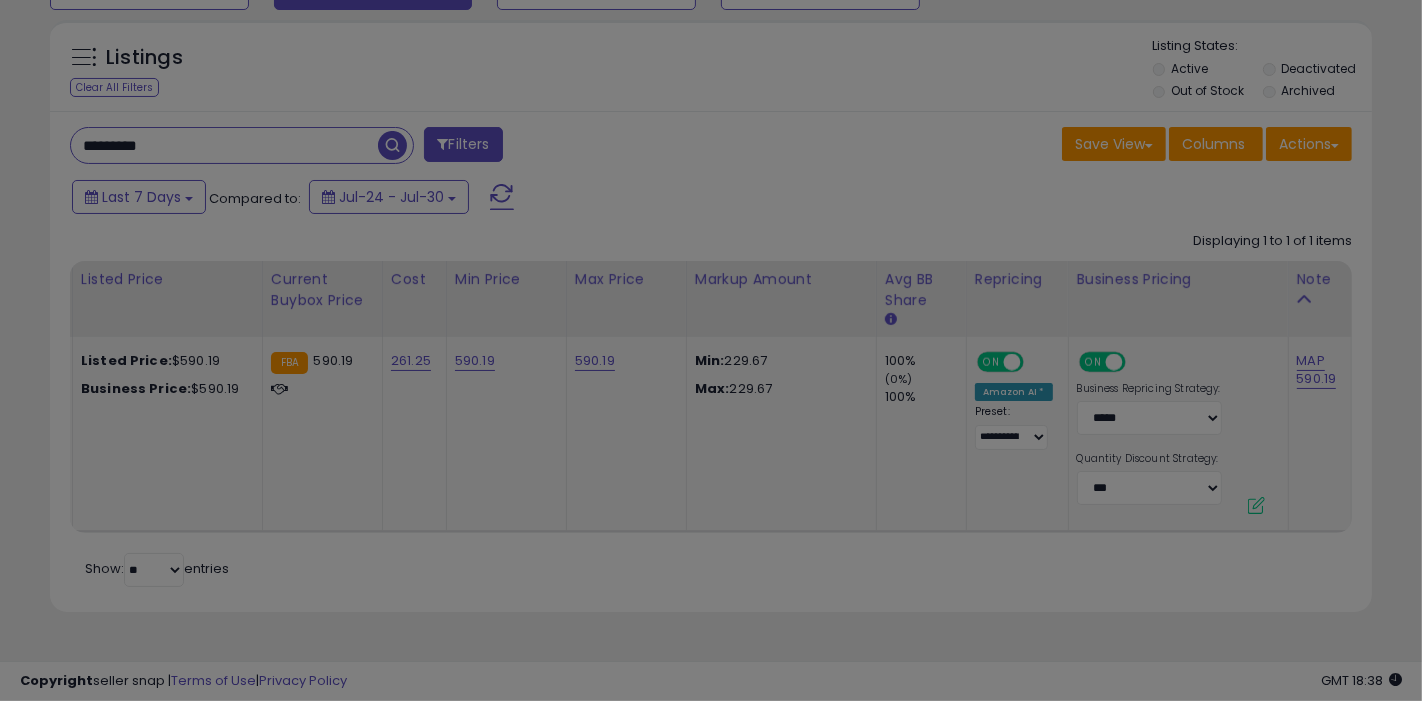 scroll, scrollTop: 0, scrollLeft: 364, axis: horizontal 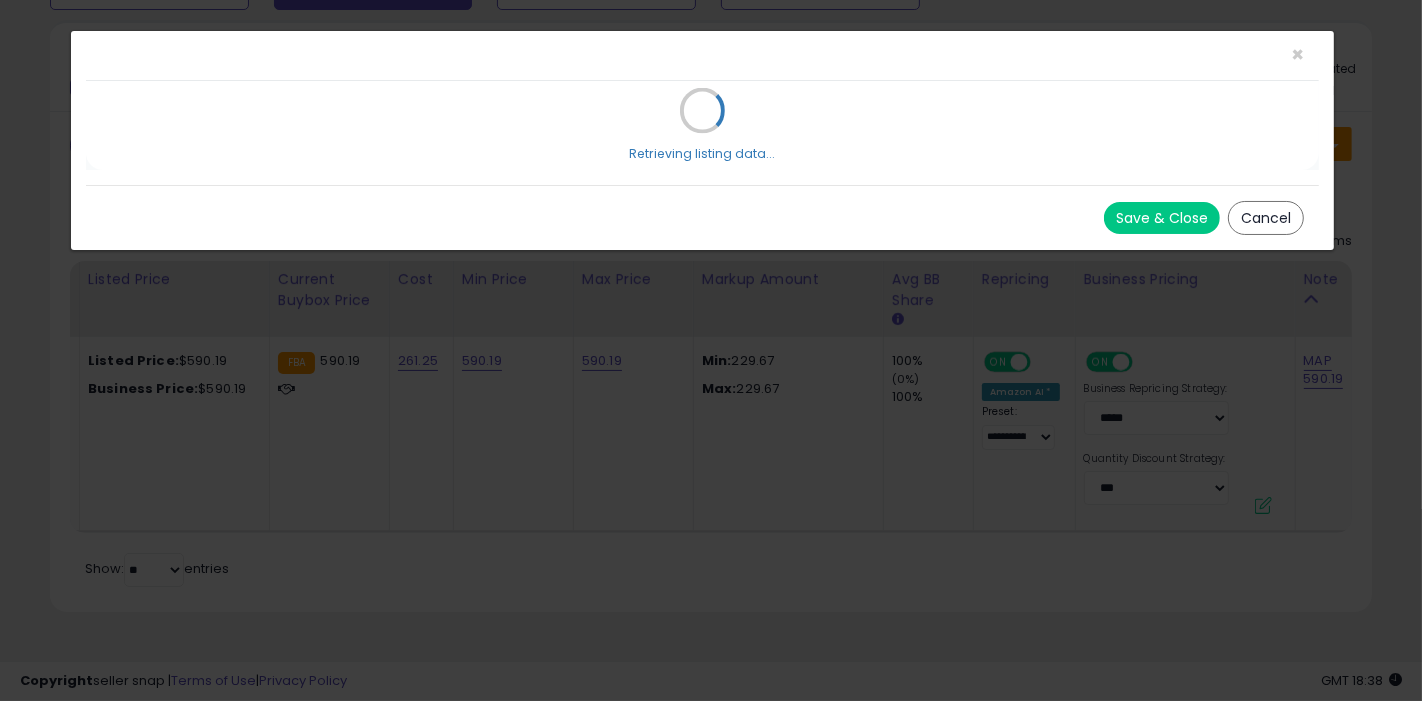select on "*****" 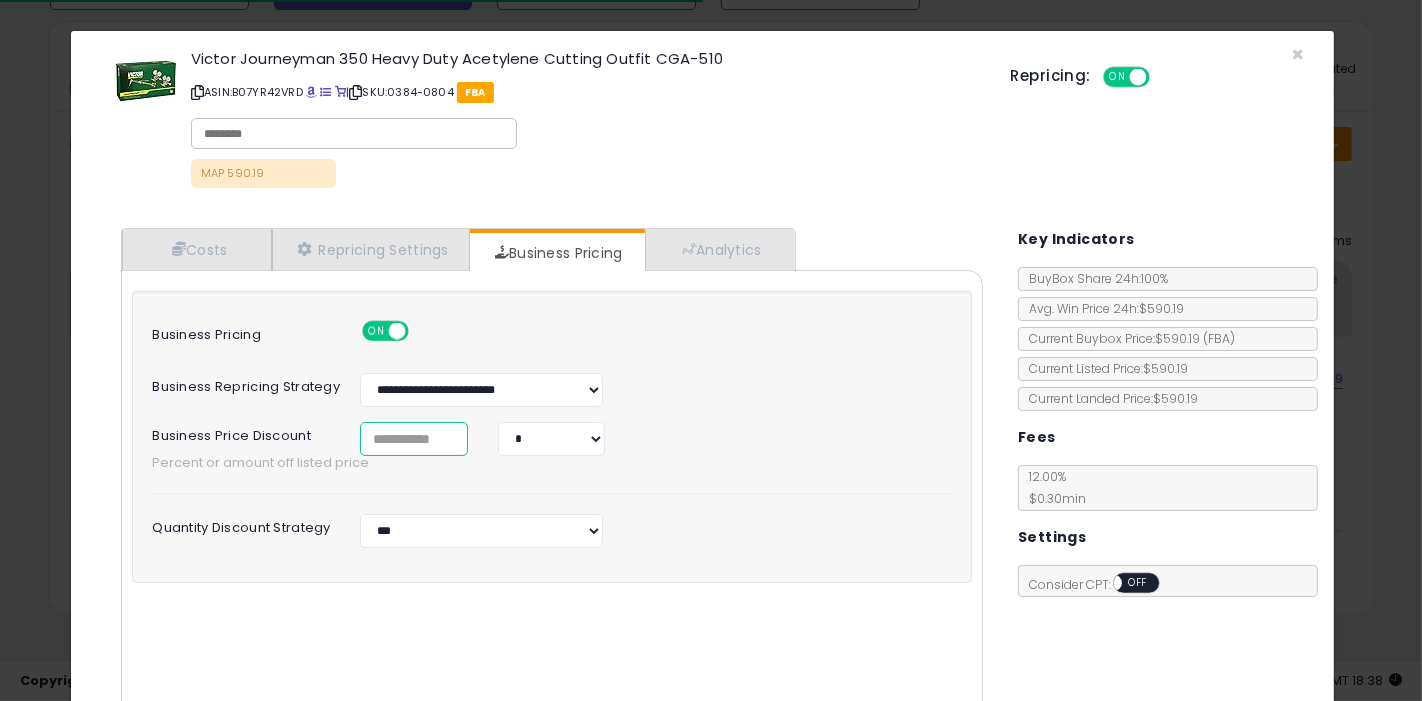 drag, startPoint x: 283, startPoint y: 442, endPoint x: 269, endPoint y: 449, distance: 15.652476 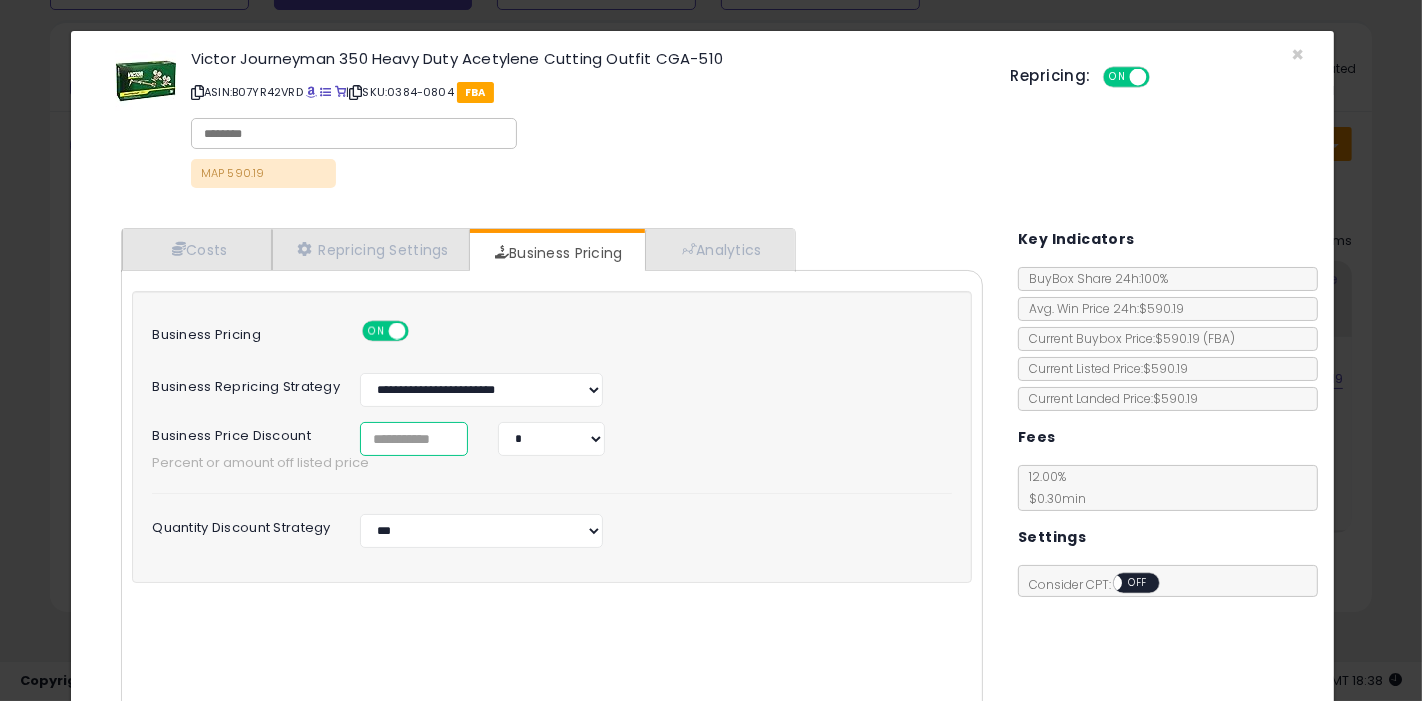 scroll, scrollTop: 136, scrollLeft: 0, axis: vertical 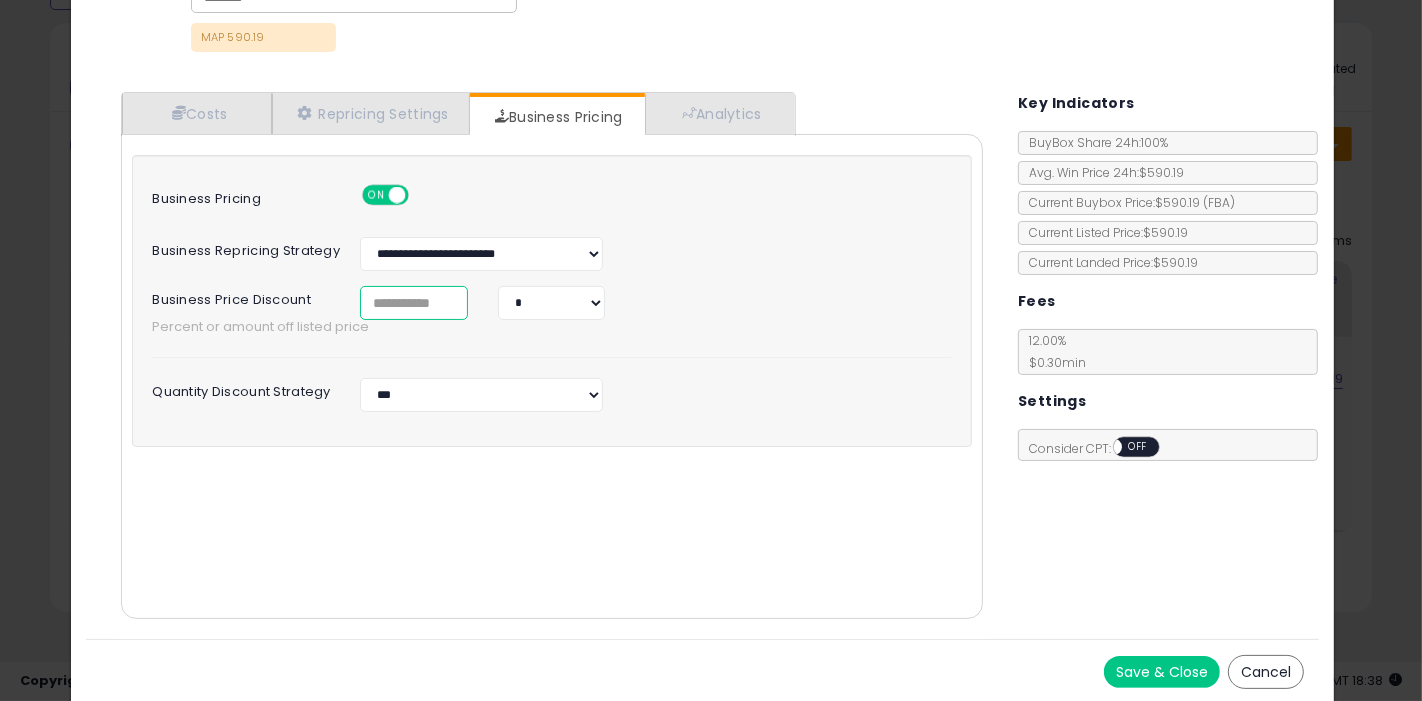 type on "*" 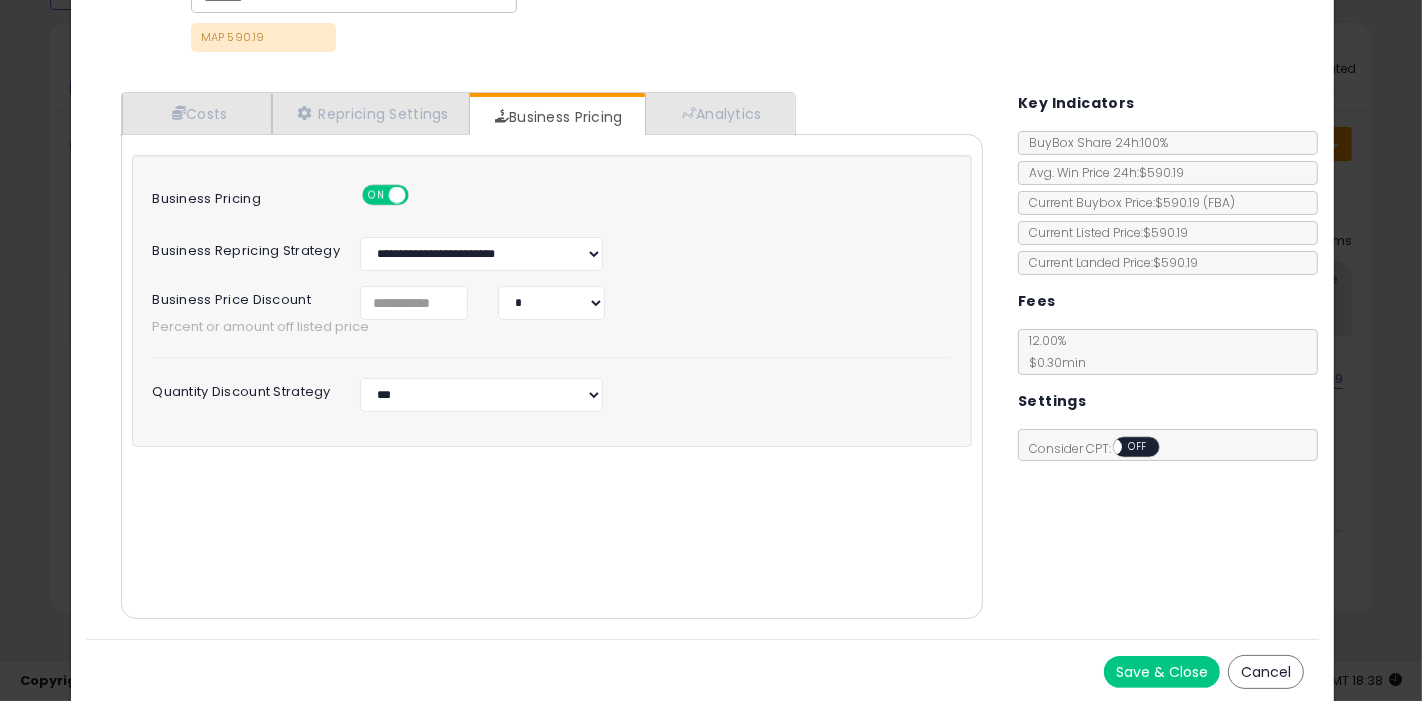 click on "Save & Close" at bounding box center (1162, 672) 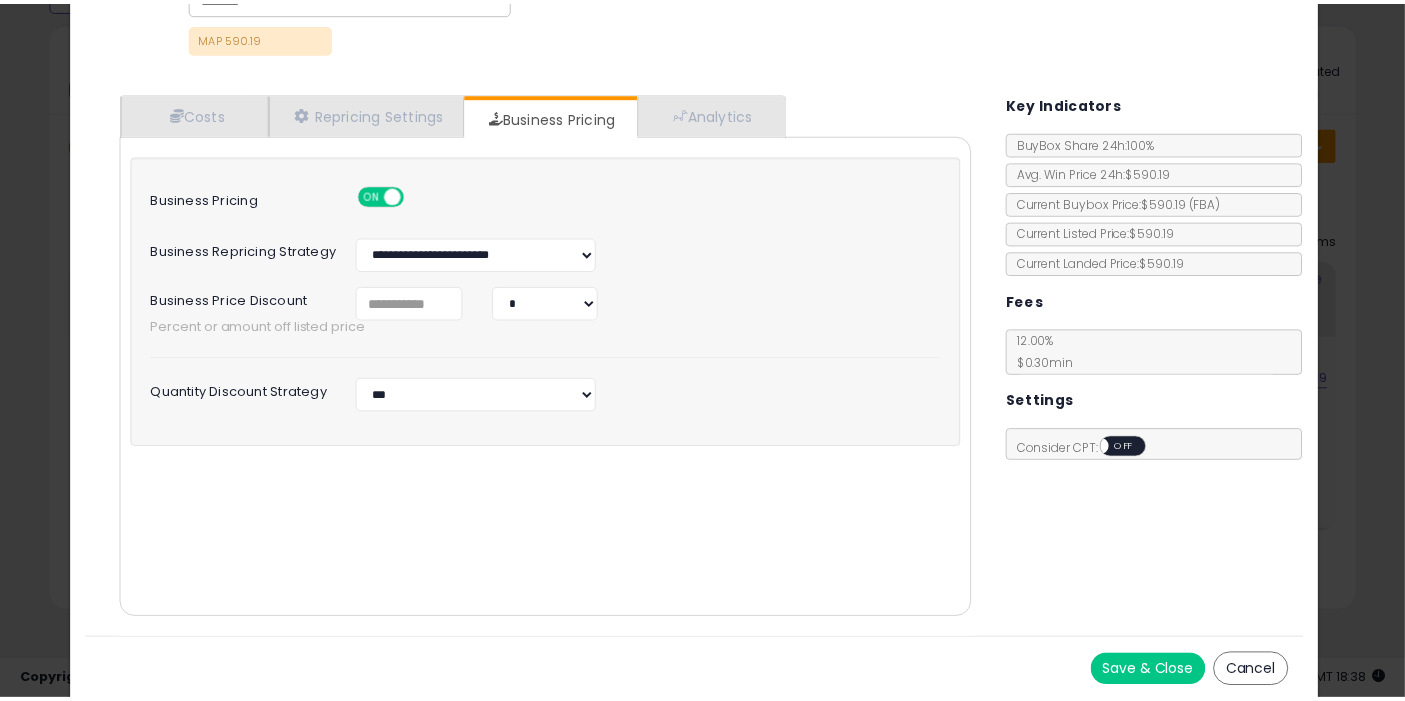 scroll, scrollTop: 0, scrollLeft: 0, axis: both 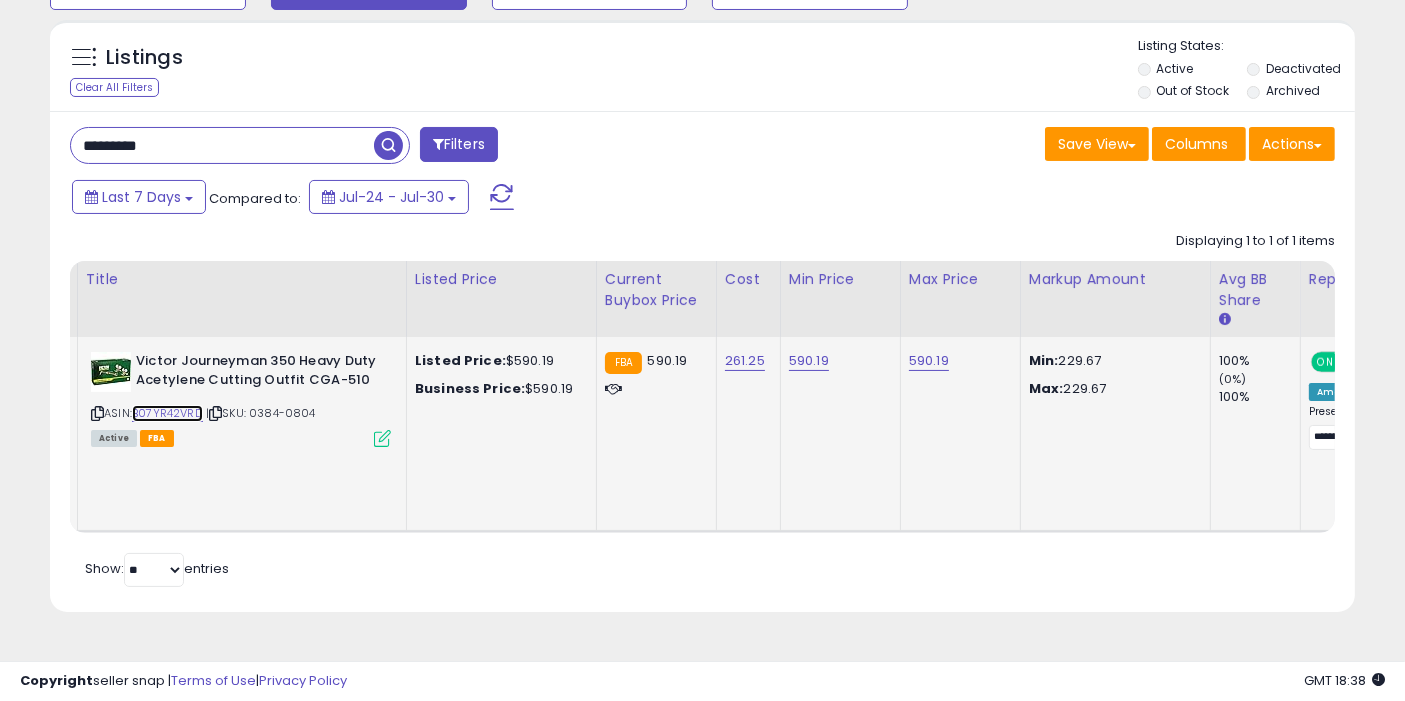 click on "B07YR42VRD" at bounding box center [167, 413] 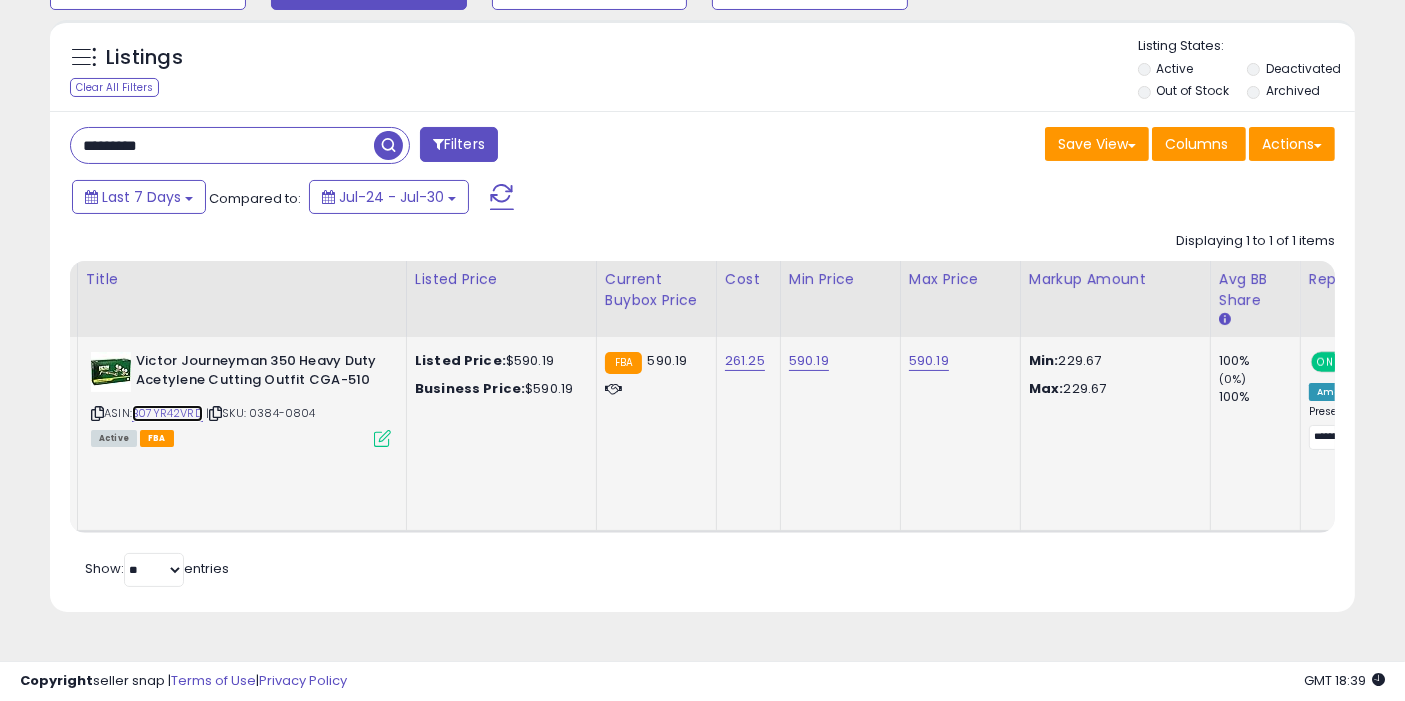 scroll, scrollTop: 0, scrollLeft: 104, axis: horizontal 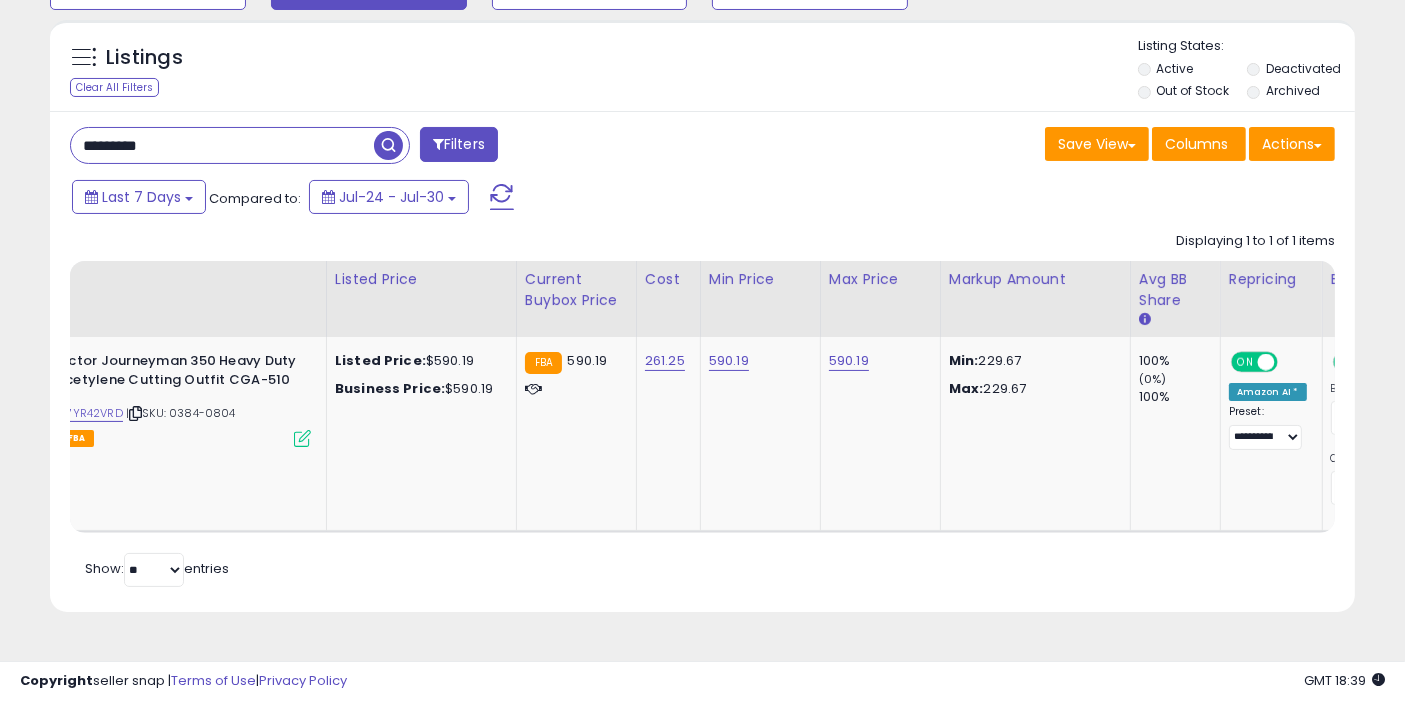 click at bounding box center [388, 145] 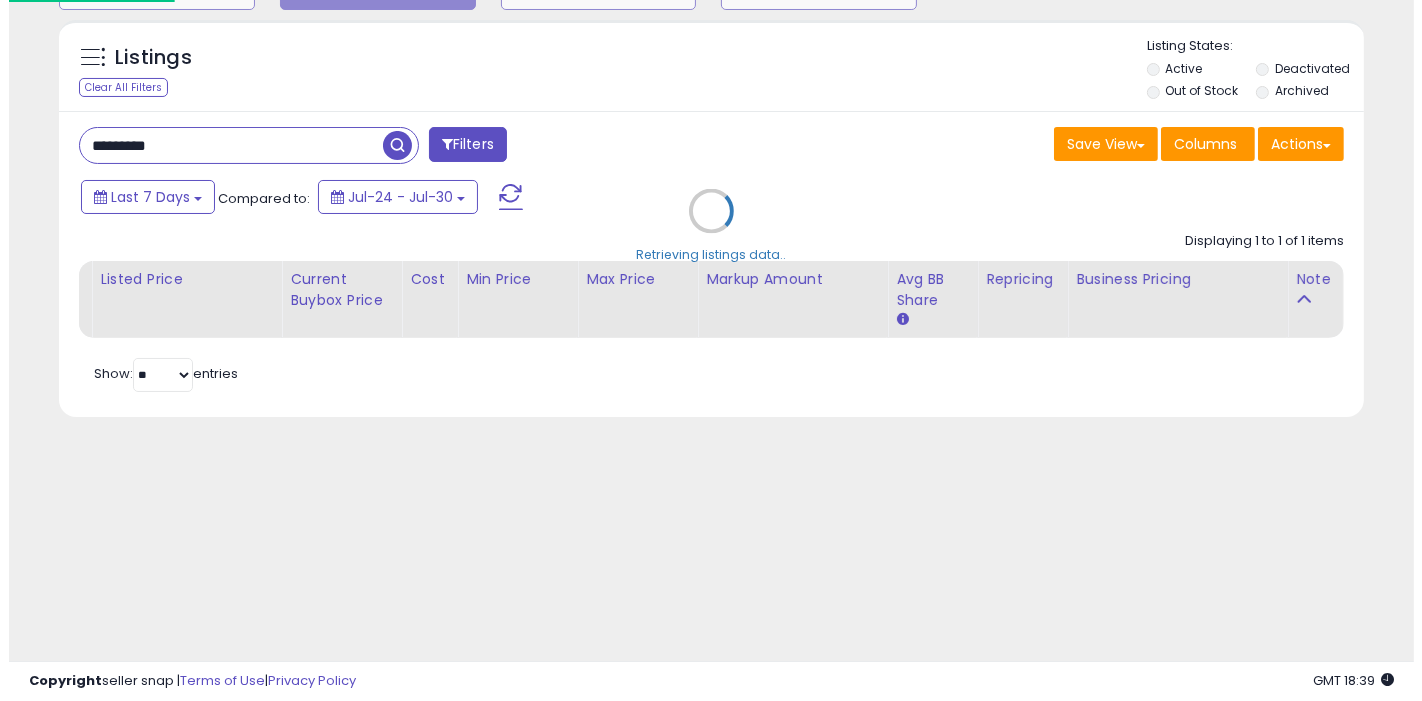 scroll, scrollTop: 193, scrollLeft: 0, axis: vertical 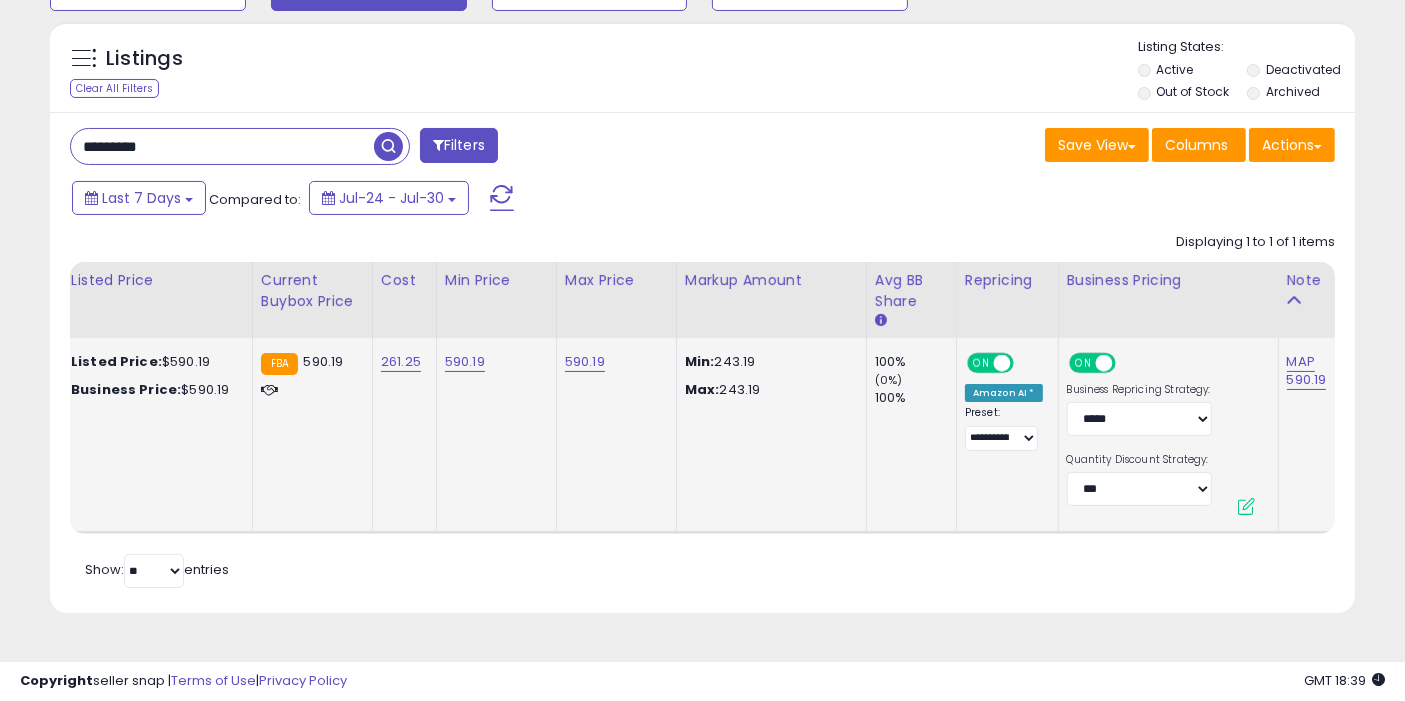 click at bounding box center (1246, 506) 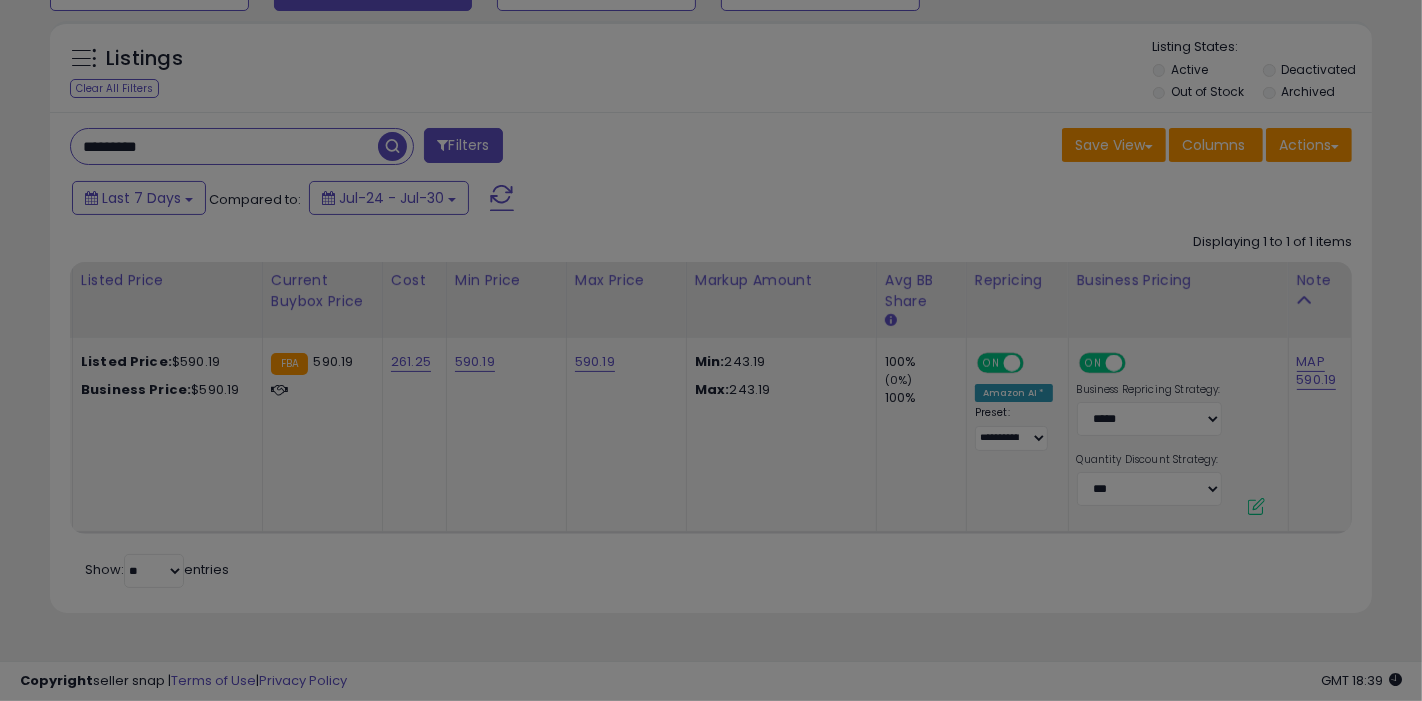 scroll, scrollTop: 0, scrollLeft: 364, axis: horizontal 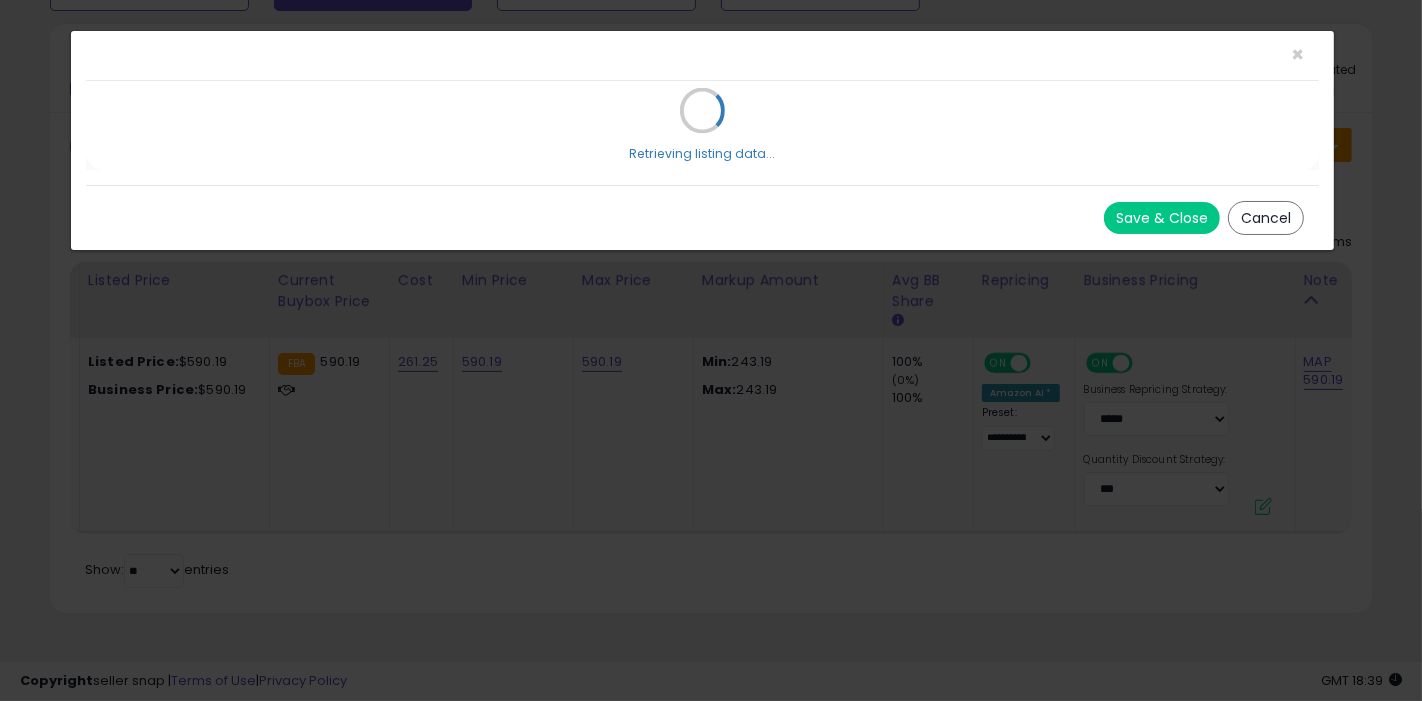select on "*****" 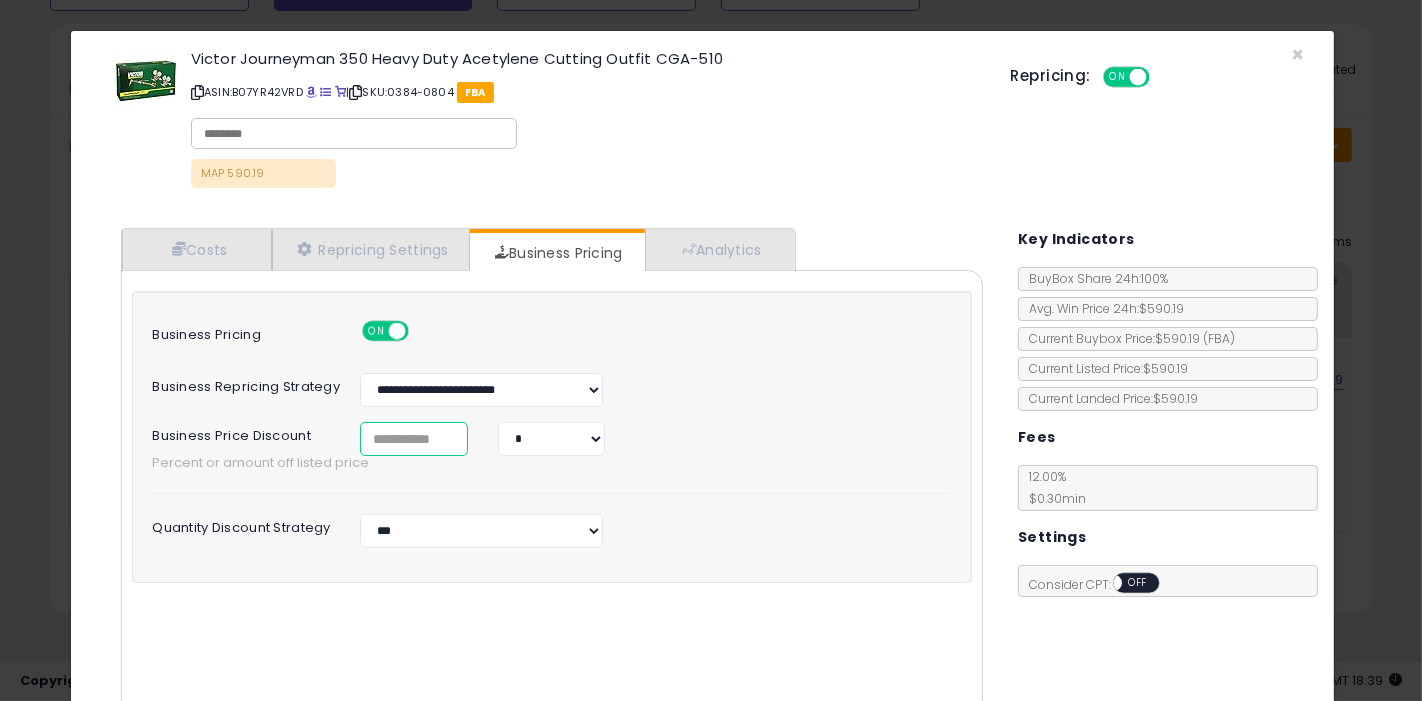 drag, startPoint x: 398, startPoint y: 442, endPoint x: 117, endPoint y: 390, distance: 285.77087 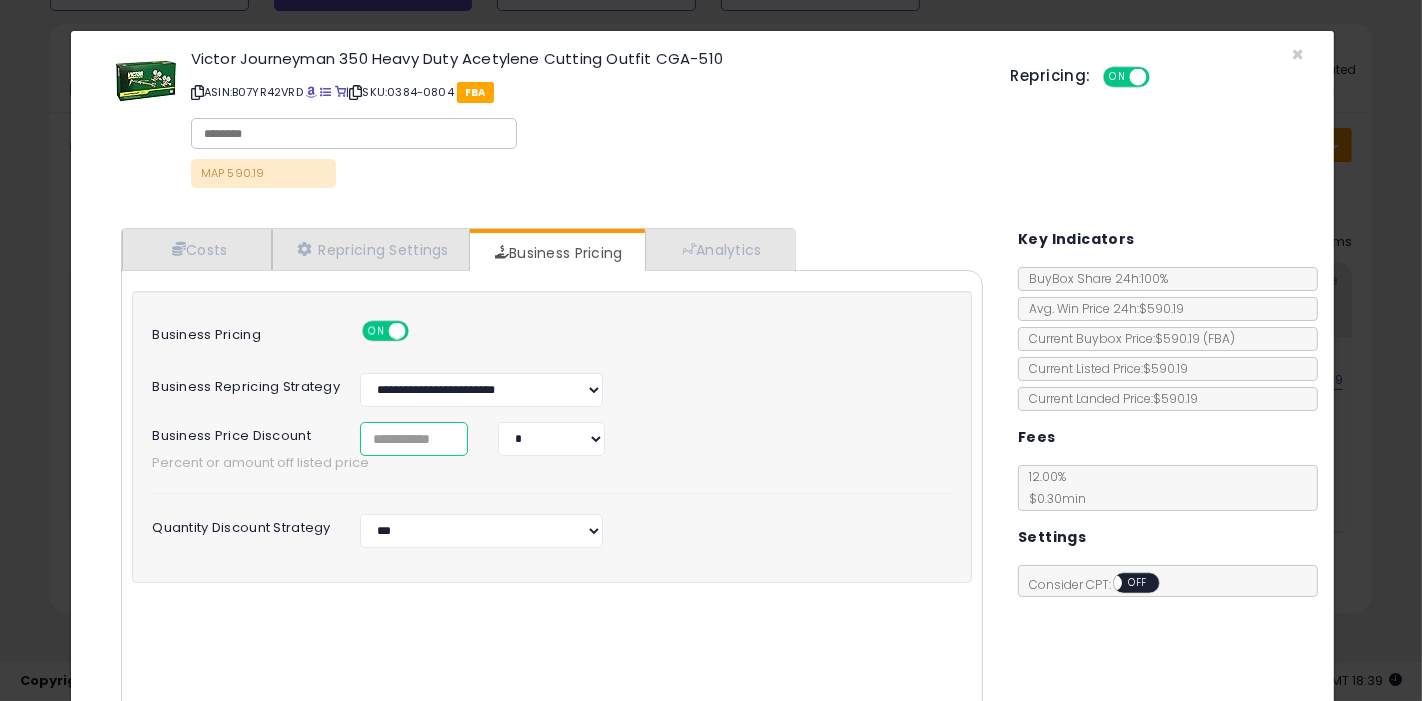 scroll, scrollTop: 136, scrollLeft: 0, axis: vertical 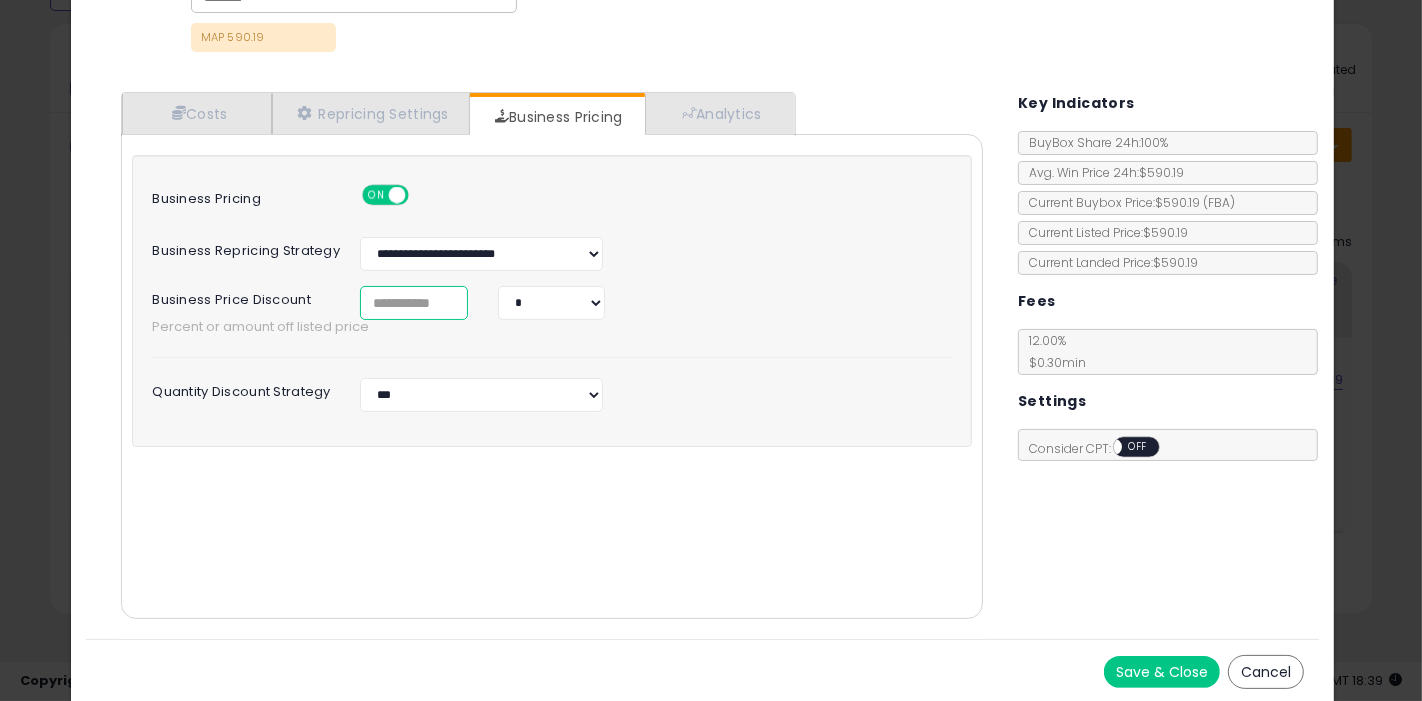 type on "**" 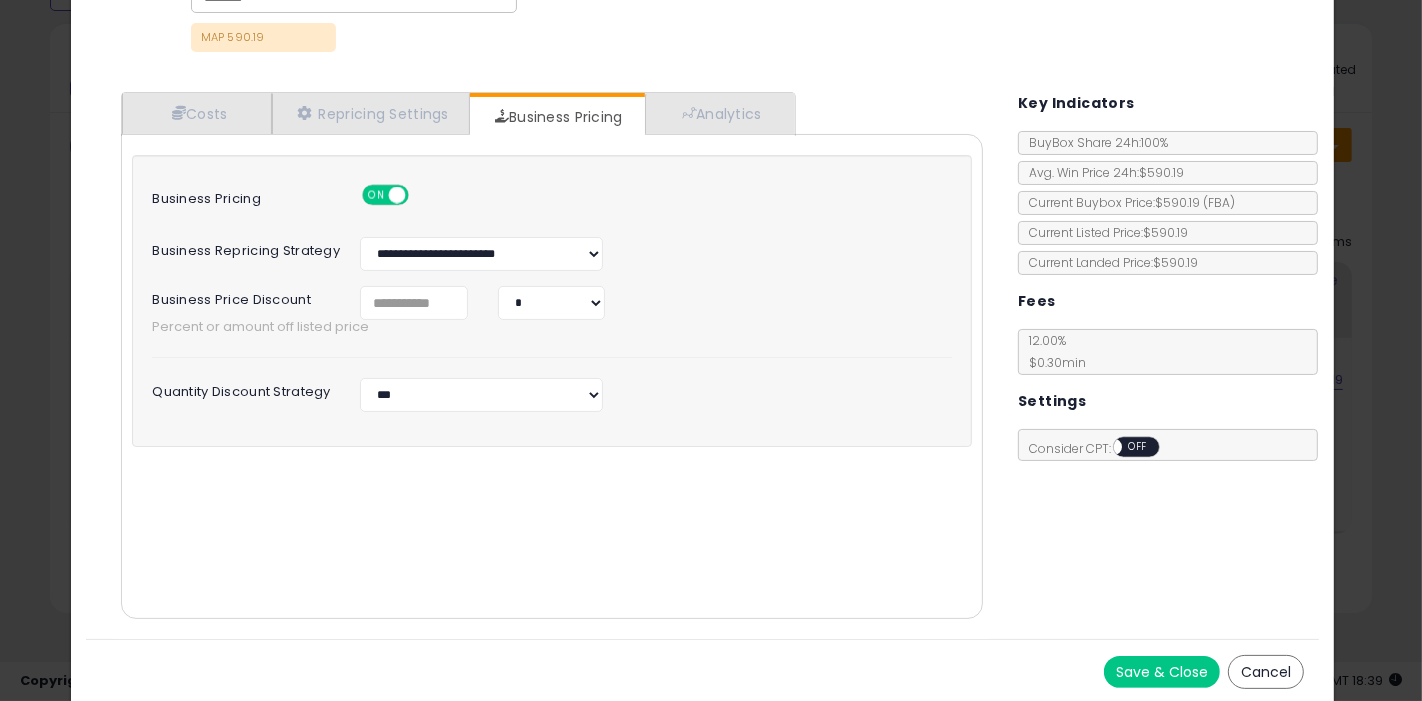 click on "Save & Close" at bounding box center (1162, 672) 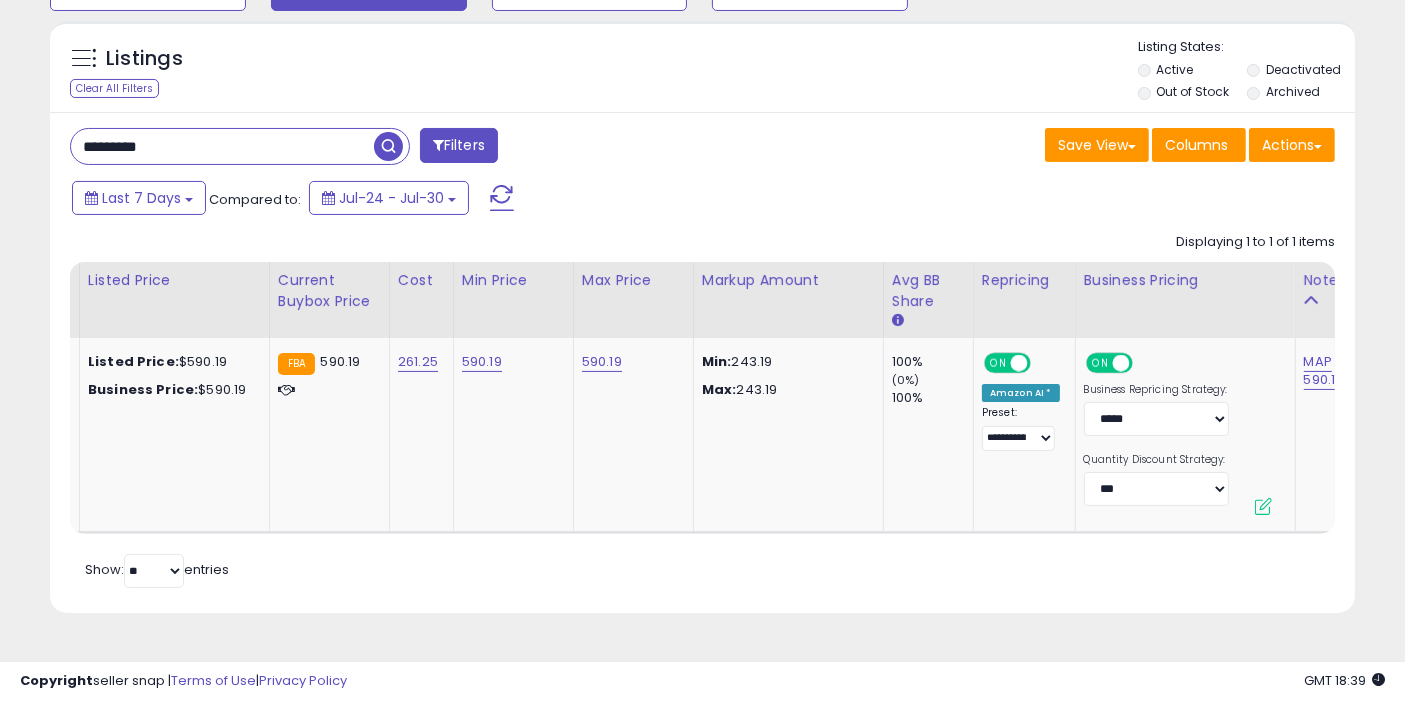 click at bounding box center [388, 146] 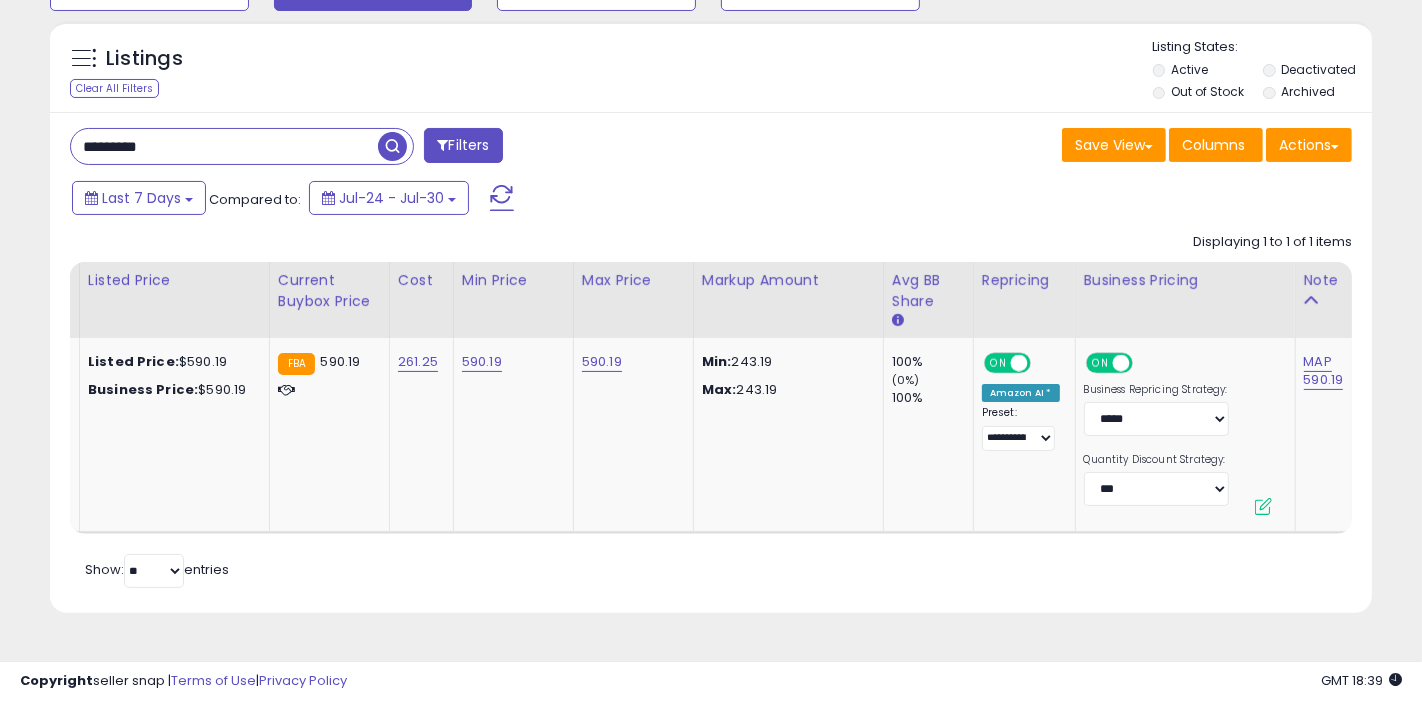 scroll, scrollTop: 0, scrollLeft: 54, axis: horizontal 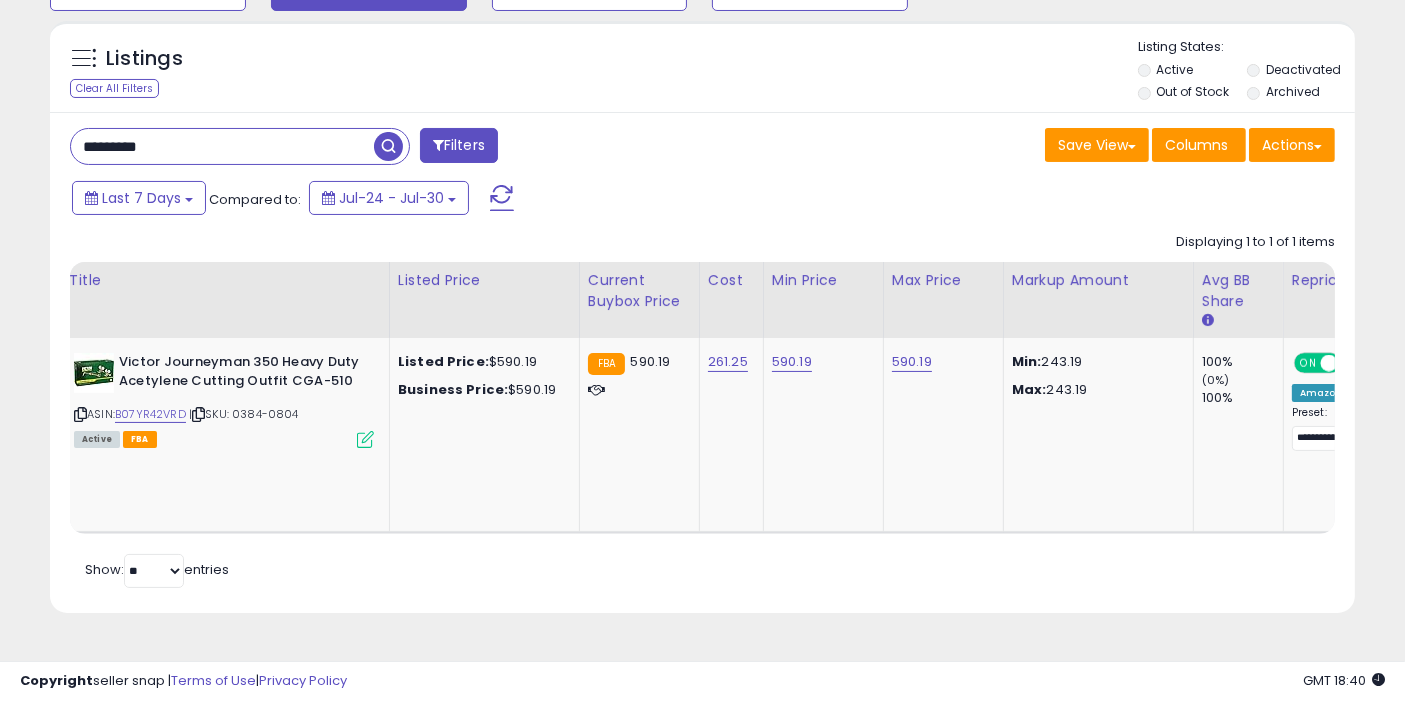 click on "*********" at bounding box center (222, 146) 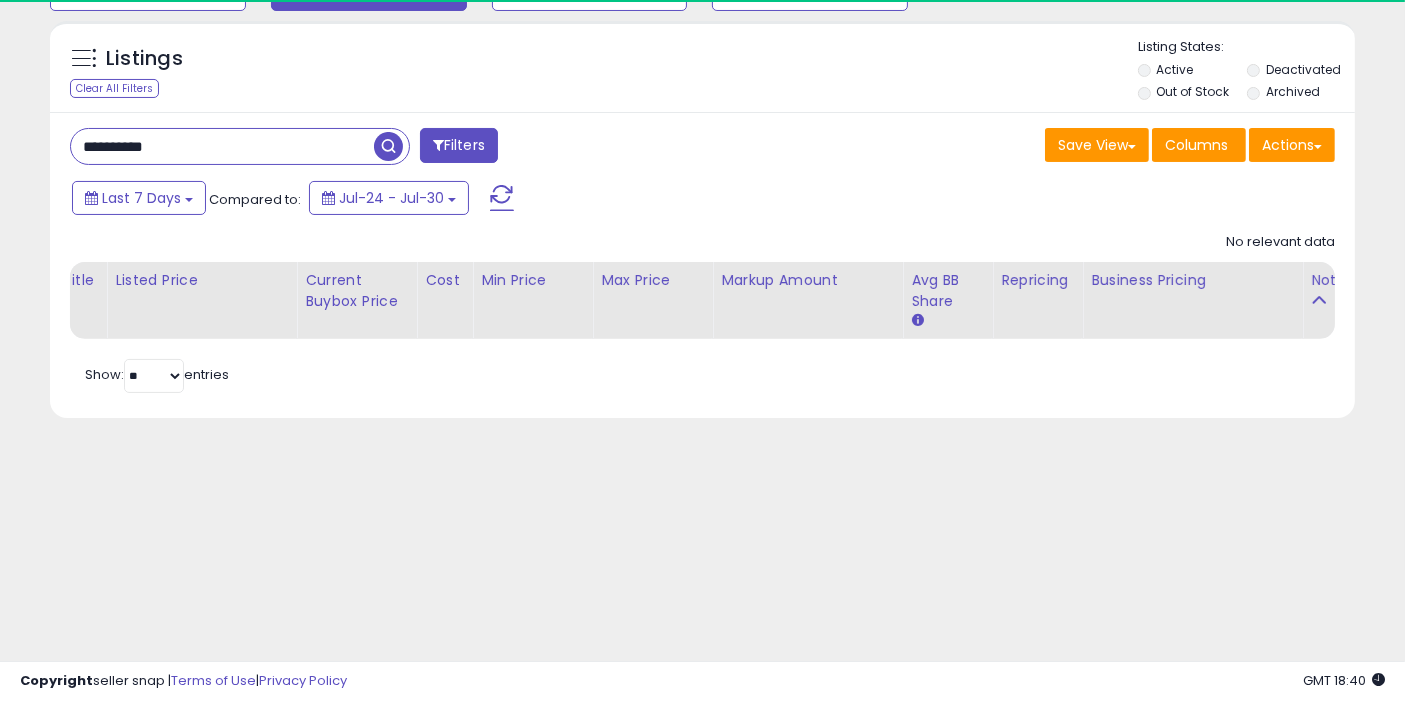 type on "*********" 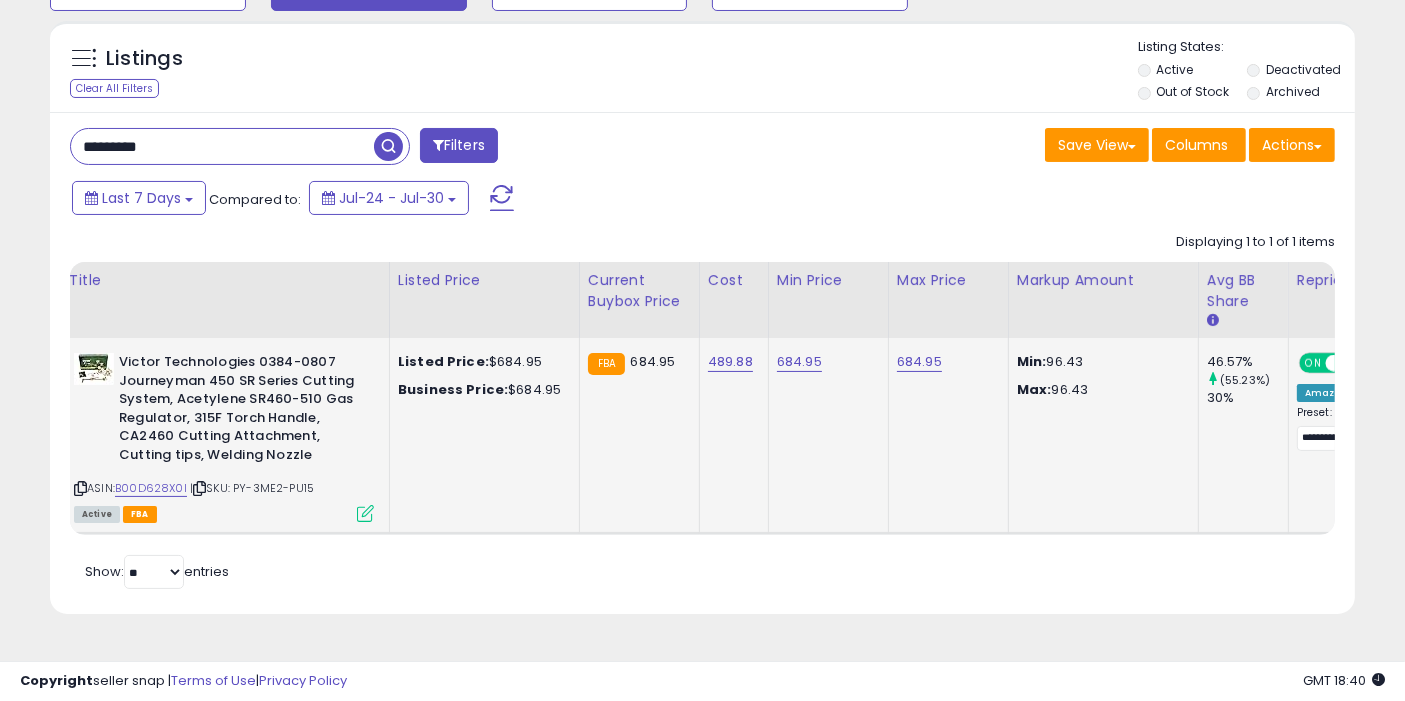 click on "489.88" 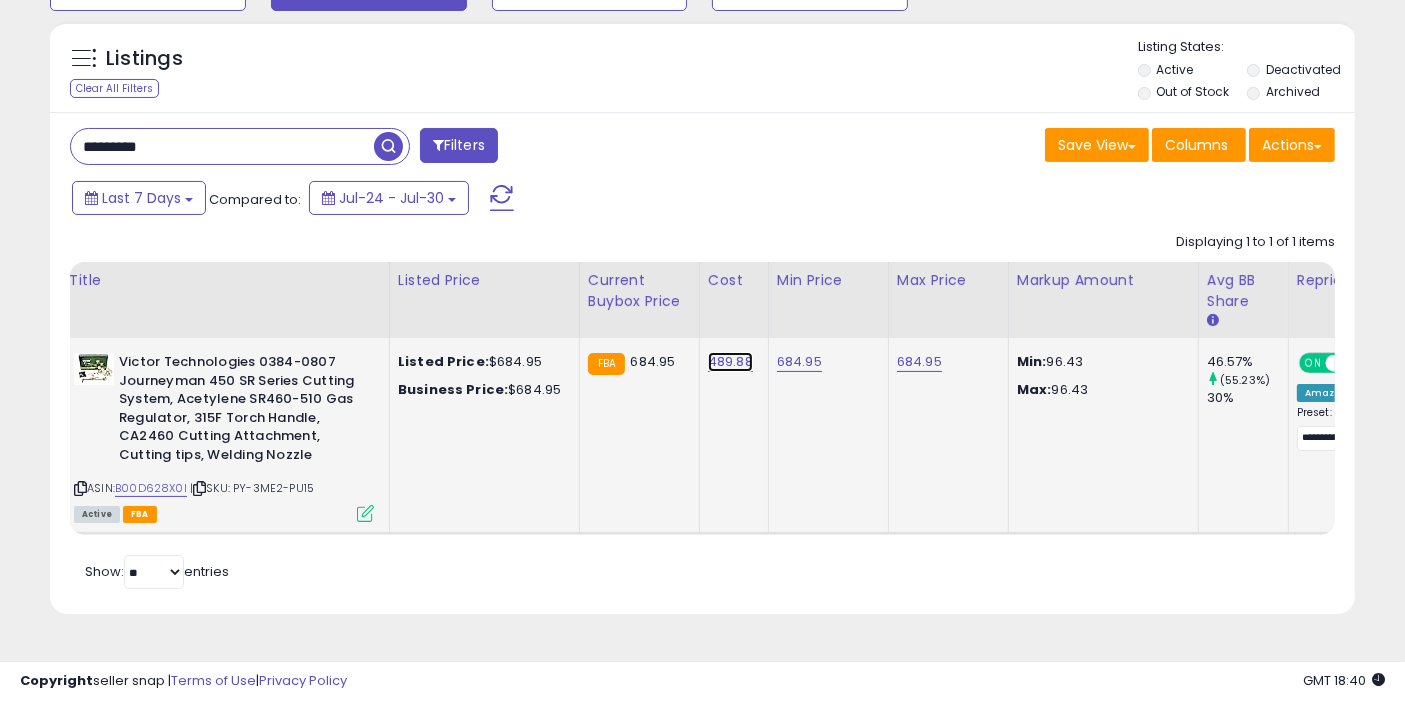 click on "489.88" at bounding box center (730, 362) 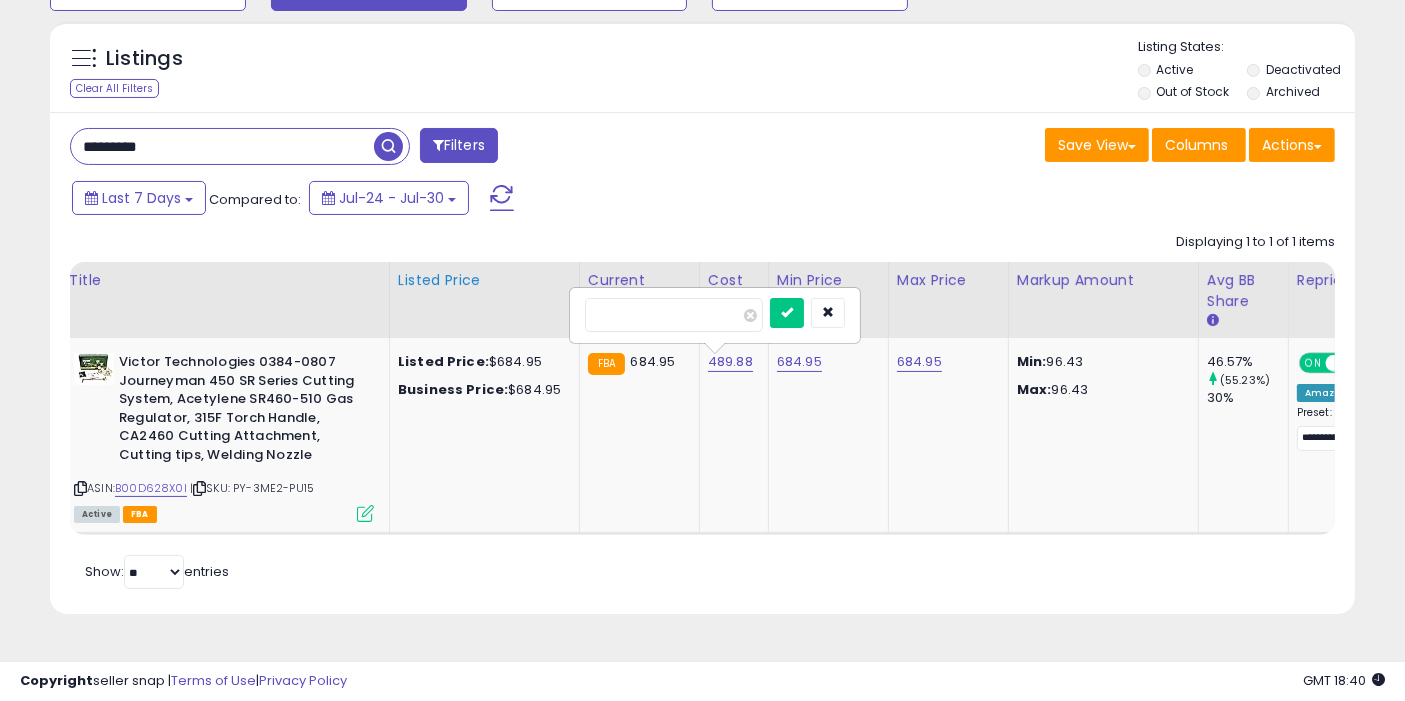 drag, startPoint x: 543, startPoint y: 326, endPoint x: 422, endPoint y: 323, distance: 121.037186 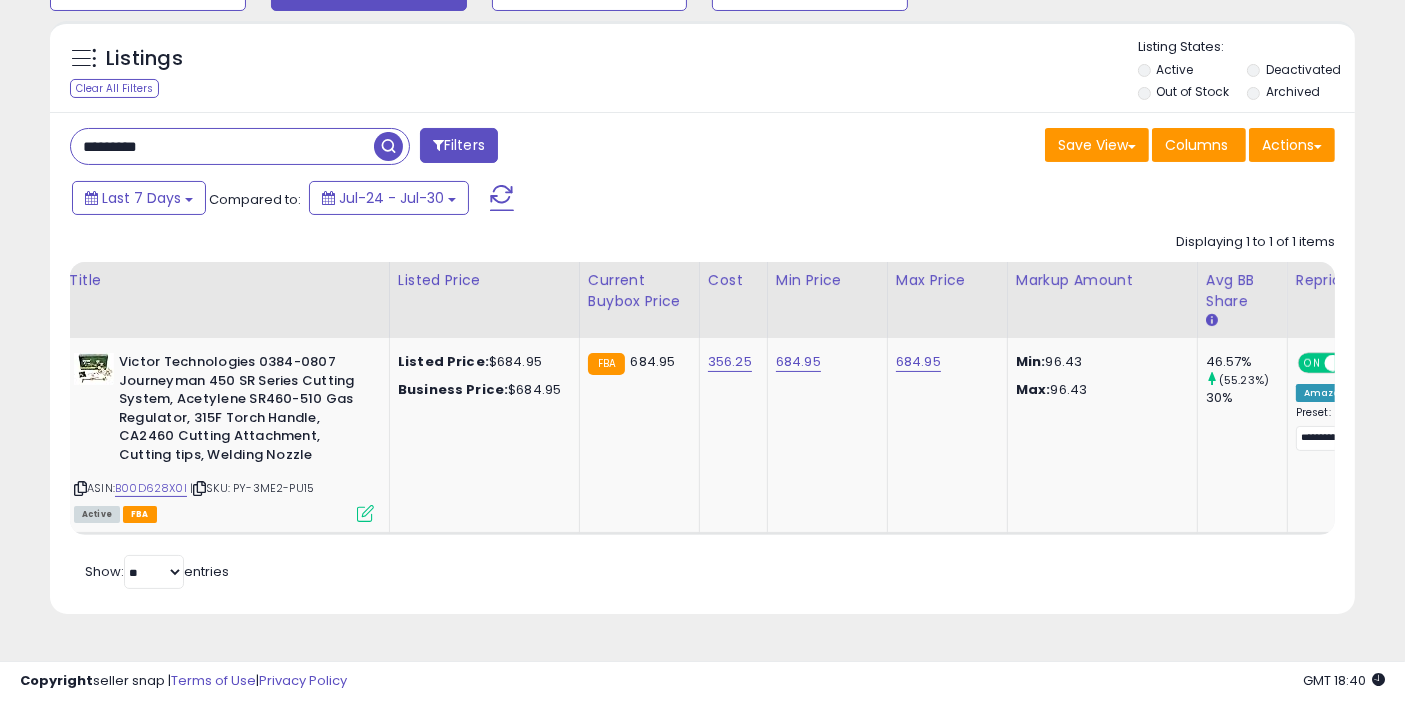 click at bounding box center [388, 146] 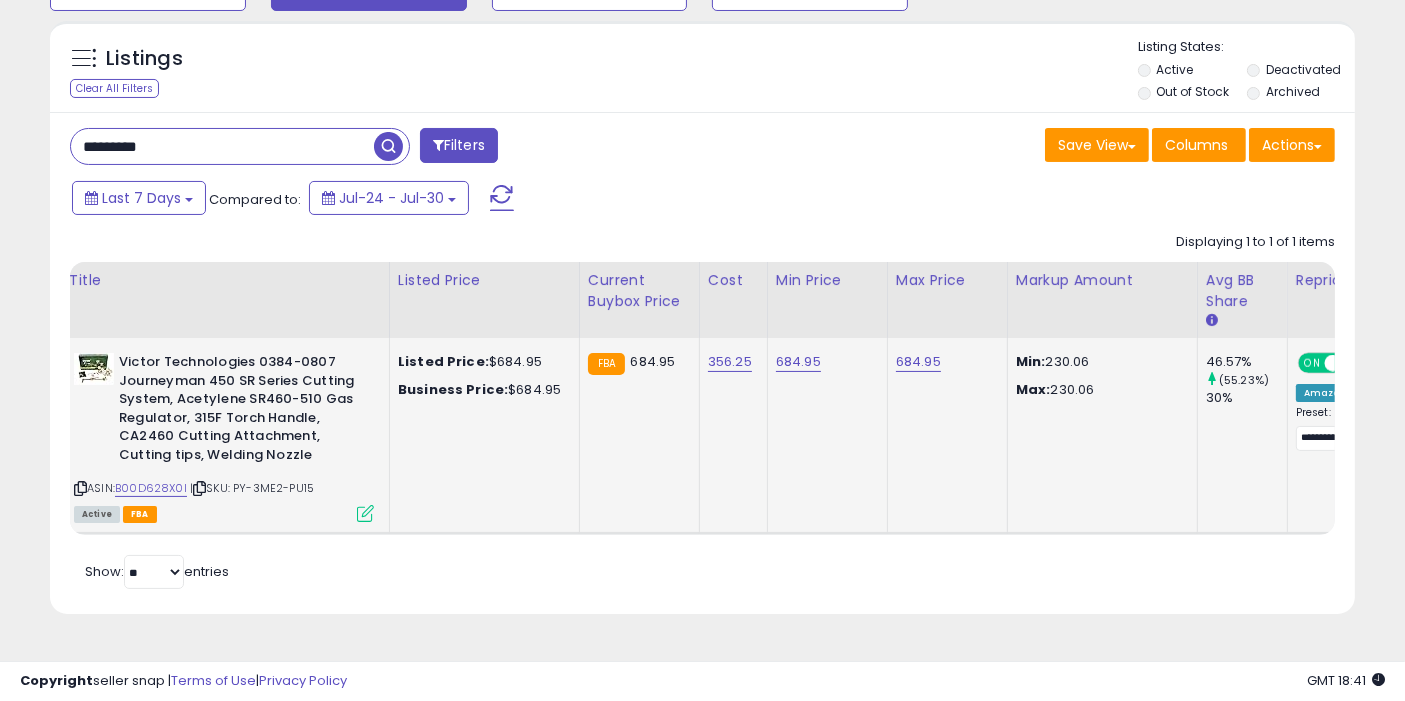 scroll, scrollTop: 0, scrollLeft: 289, axis: horizontal 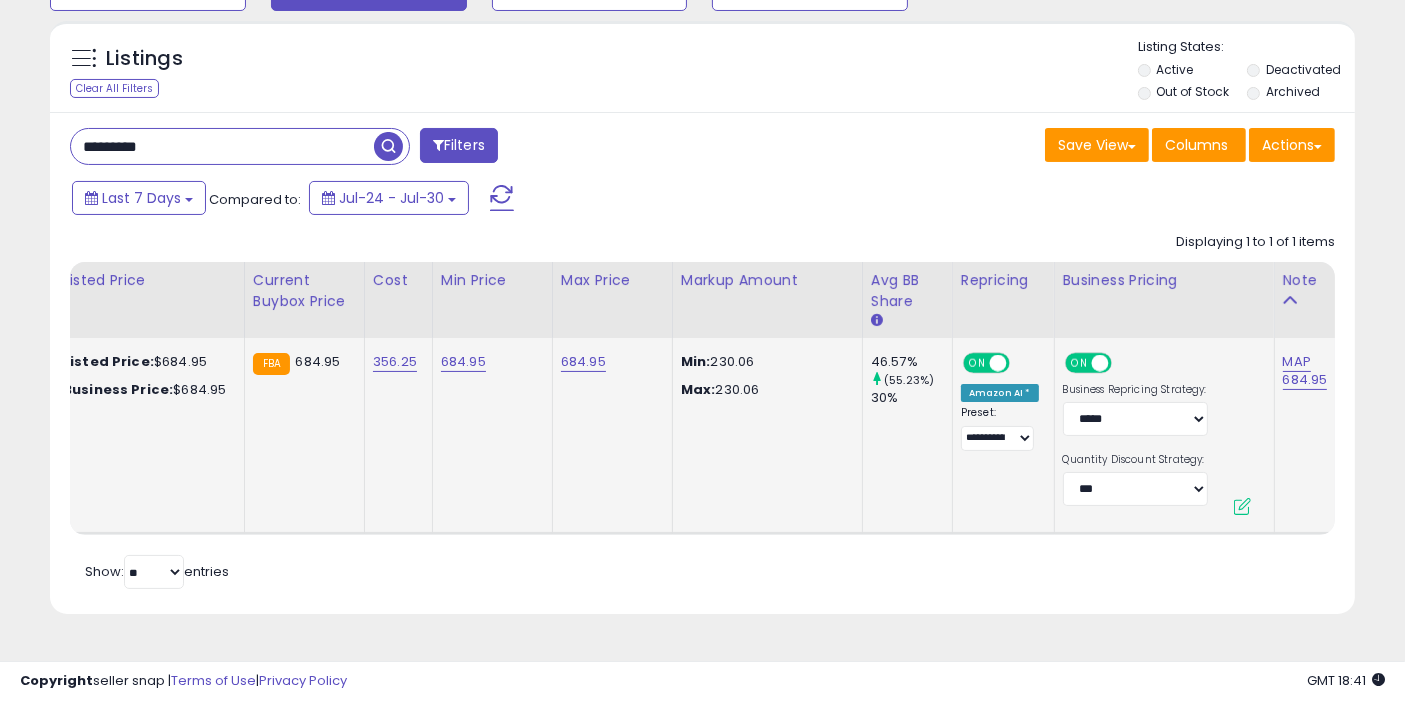 click at bounding box center [1242, 506] 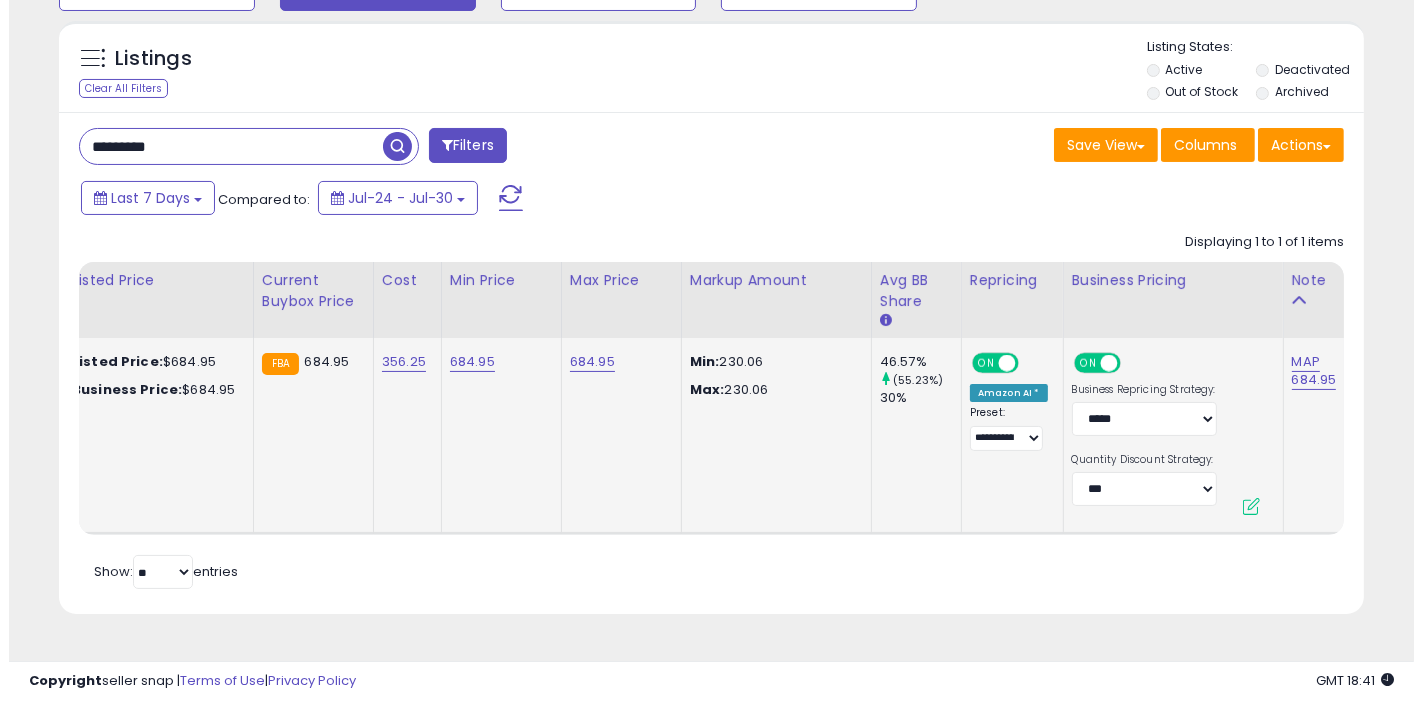 scroll, scrollTop: 0, scrollLeft: 373, axis: horizontal 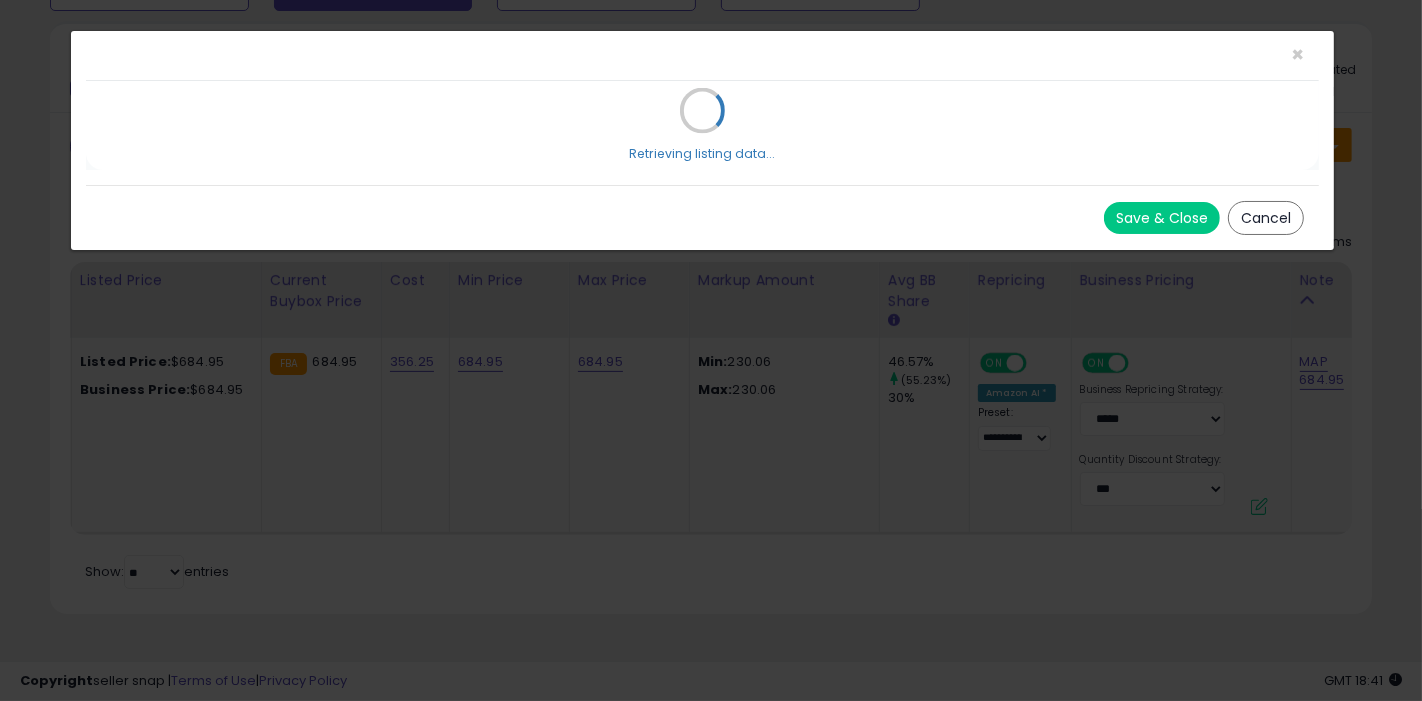 select on "*****" 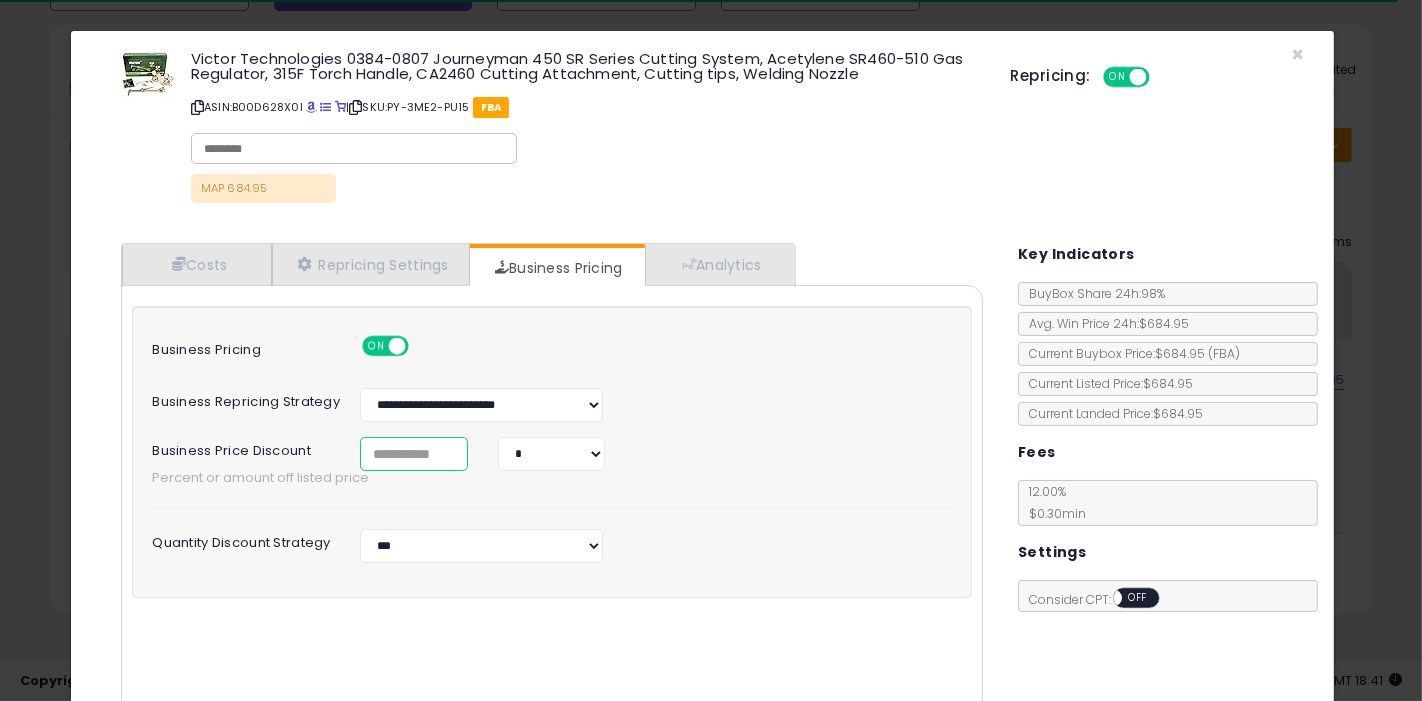 drag, startPoint x: 408, startPoint y: 447, endPoint x: 254, endPoint y: 452, distance: 154.08115 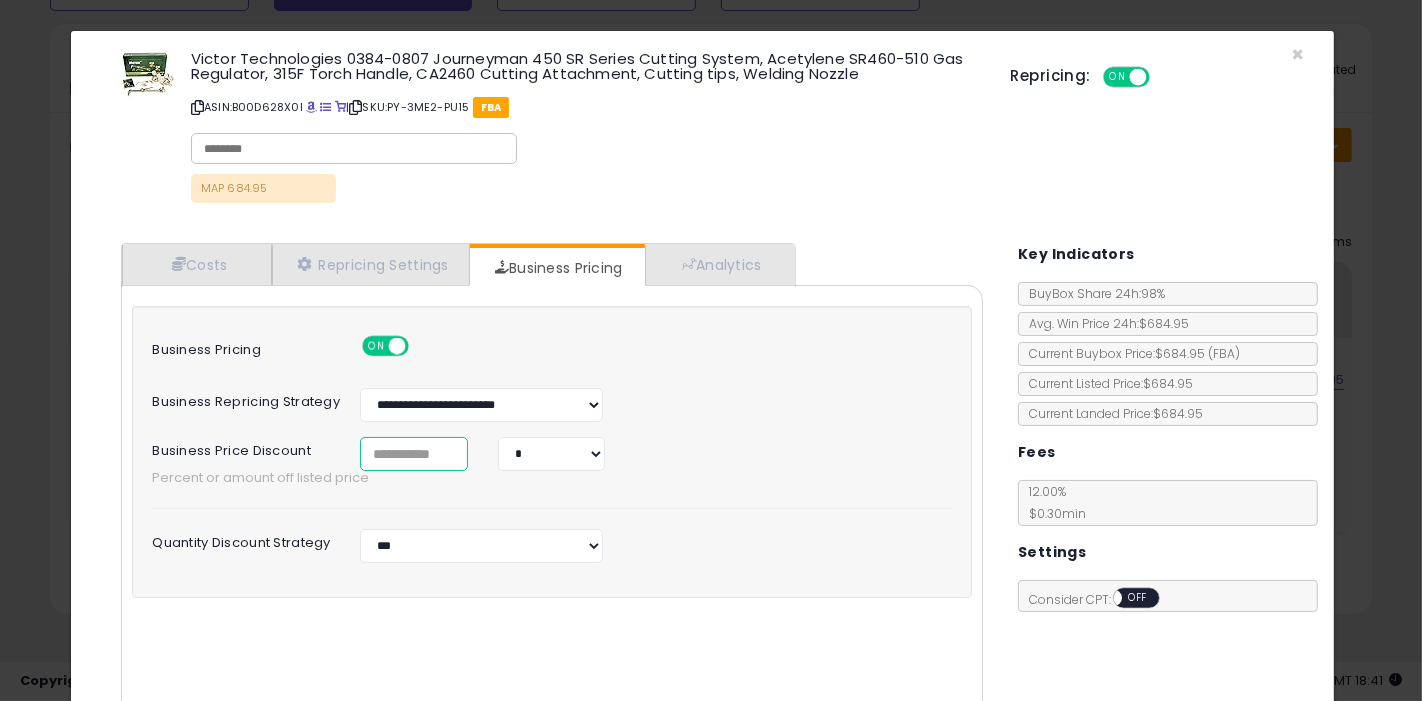 scroll, scrollTop: 151, scrollLeft: 0, axis: vertical 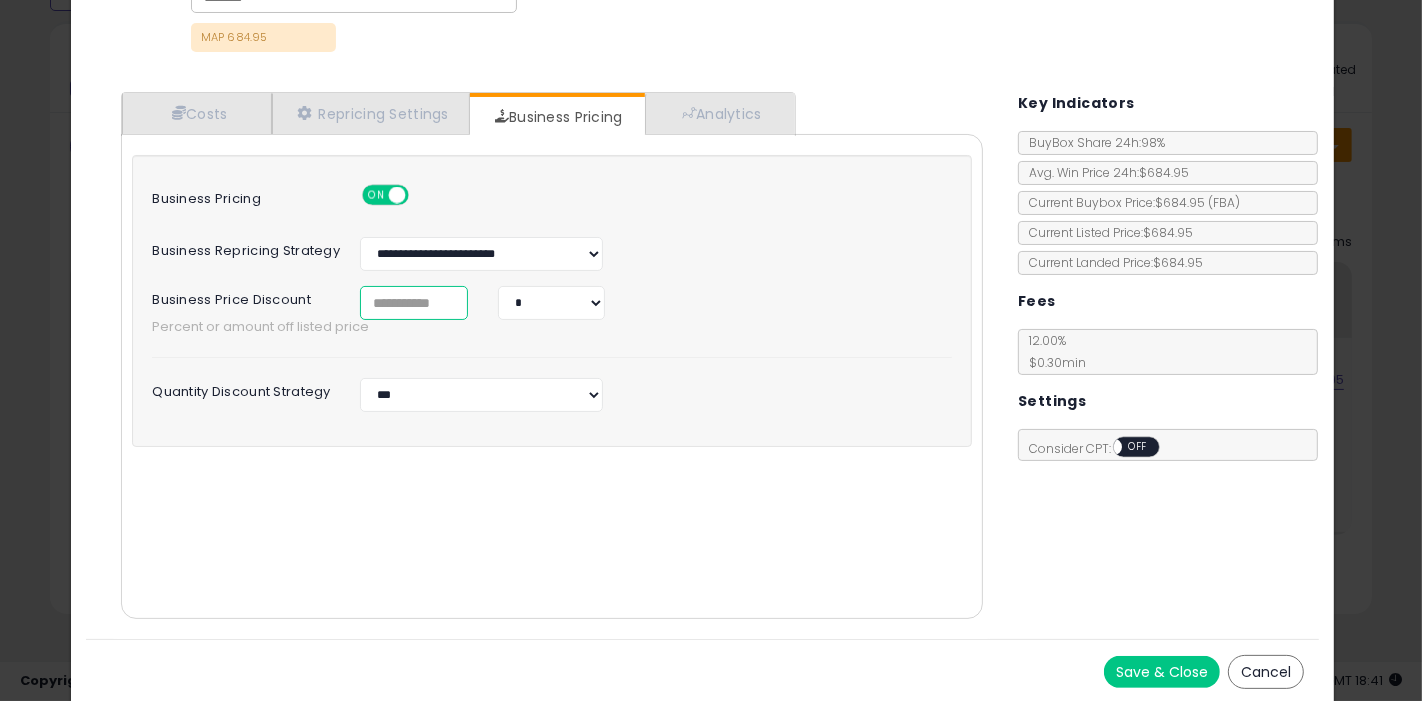 type on "*" 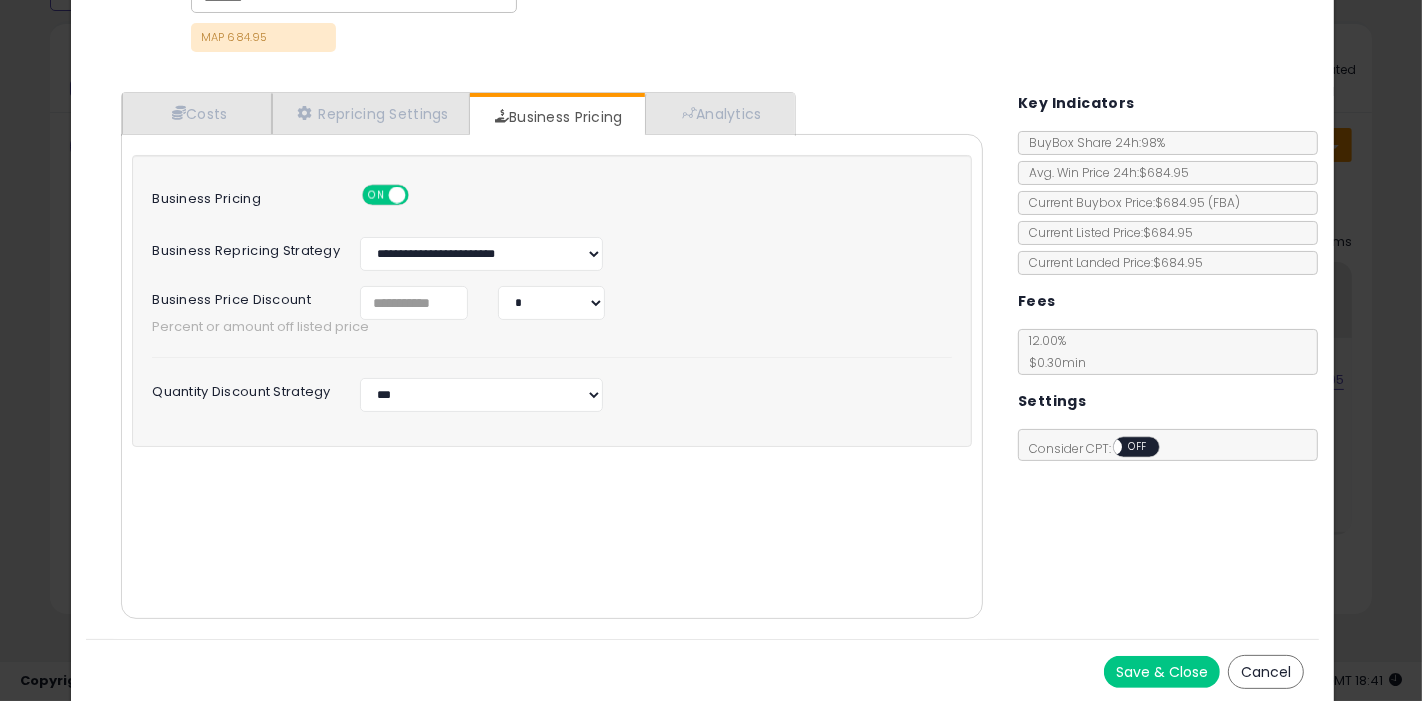click on "Save & Close" at bounding box center [1162, 672] 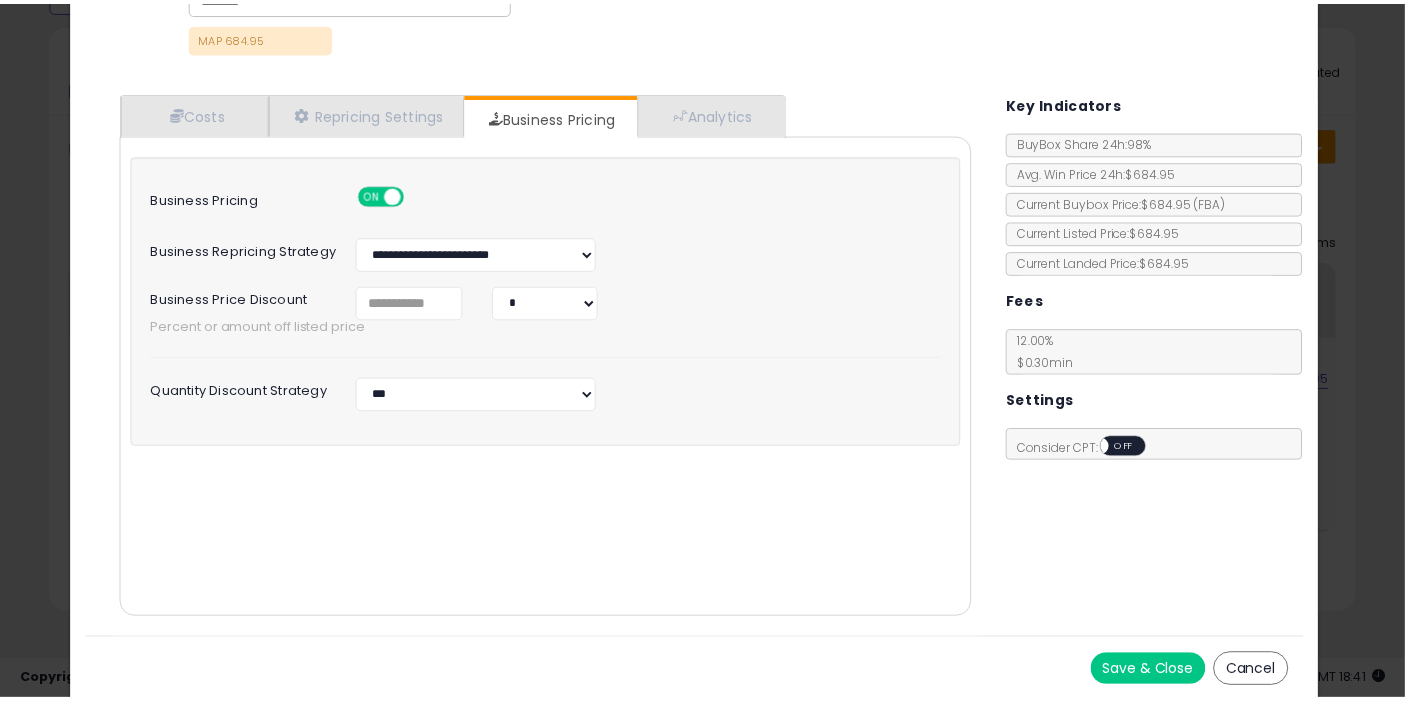 scroll, scrollTop: 0, scrollLeft: 0, axis: both 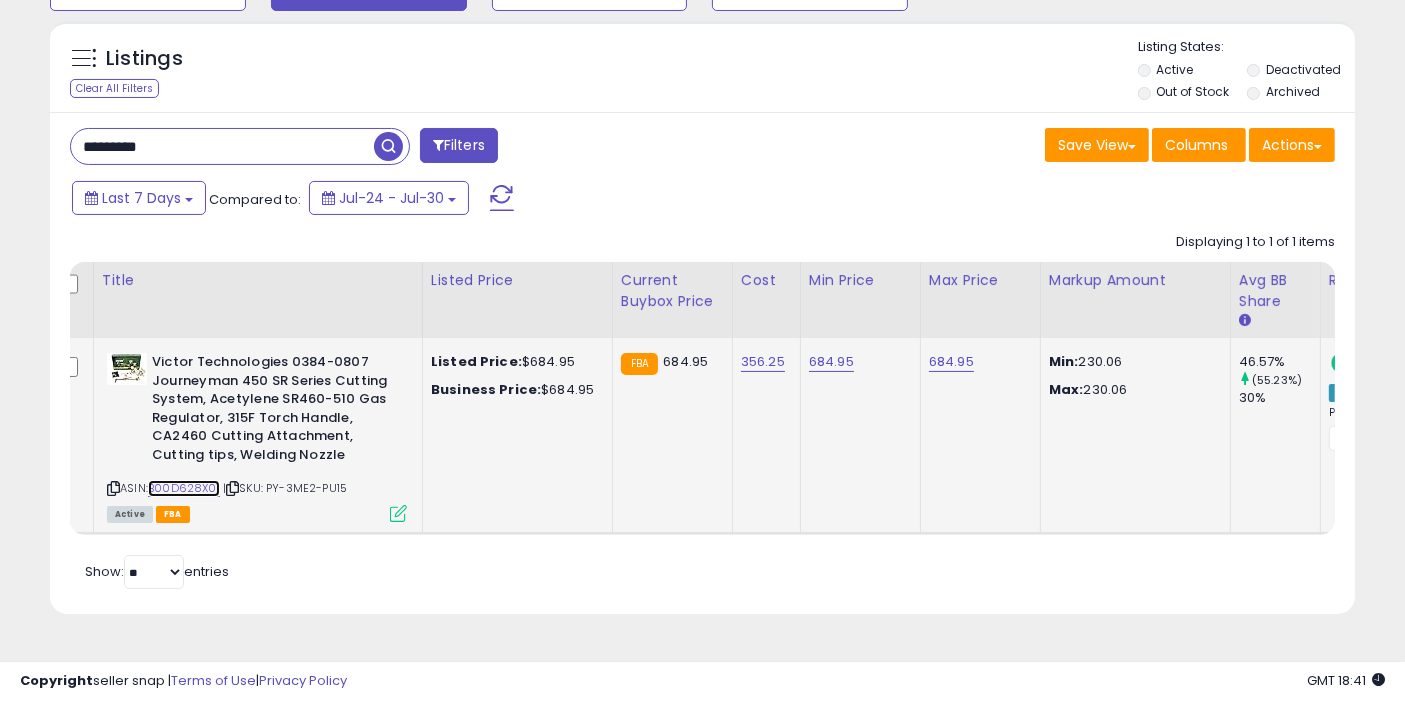 click on "B00D628X0I" at bounding box center (184, 488) 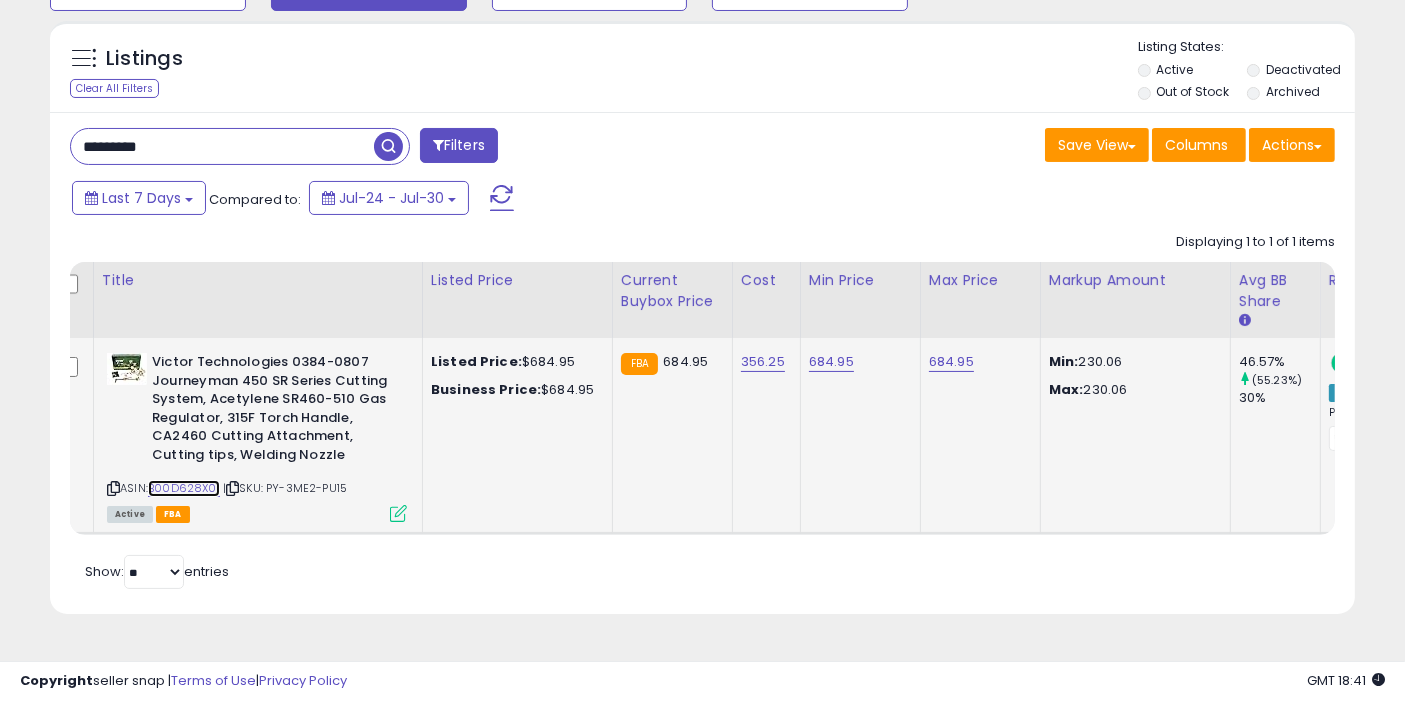 scroll, scrollTop: 0, scrollLeft: 220, axis: horizontal 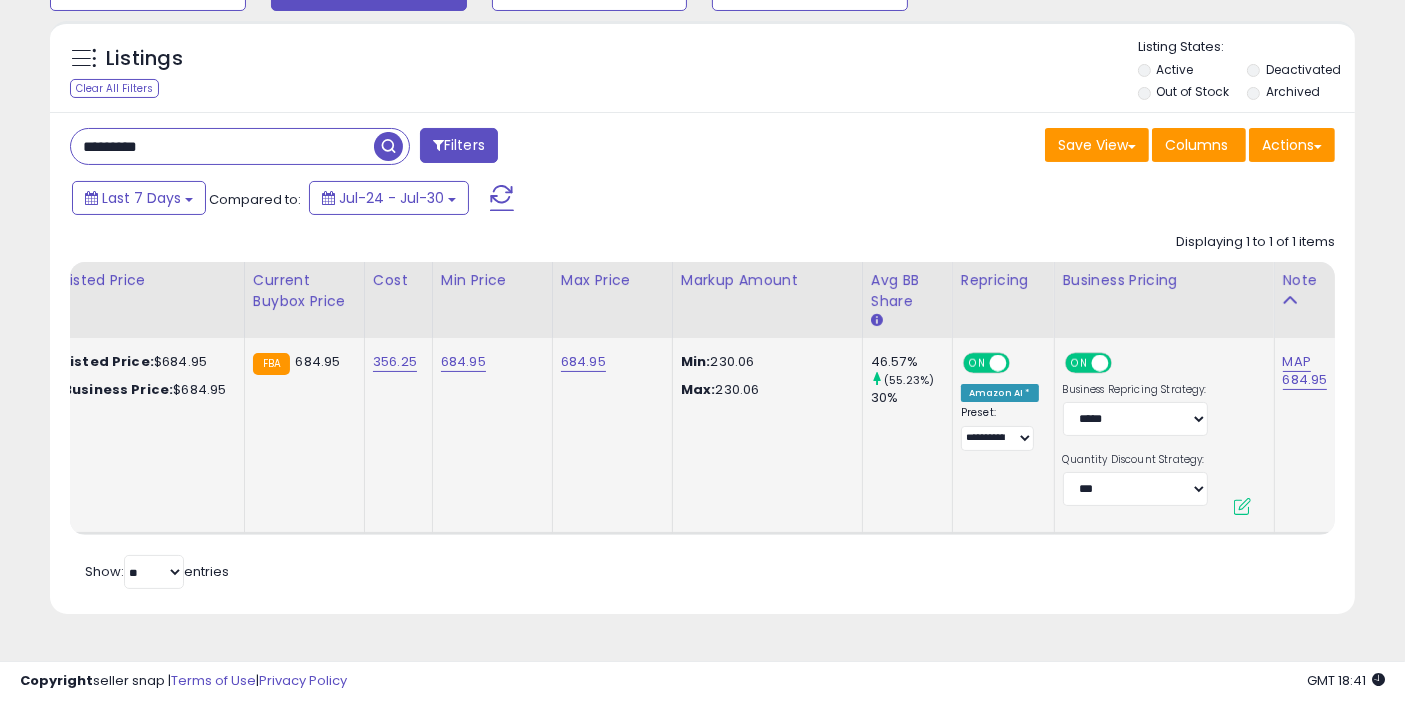 click at bounding box center [1242, 506] 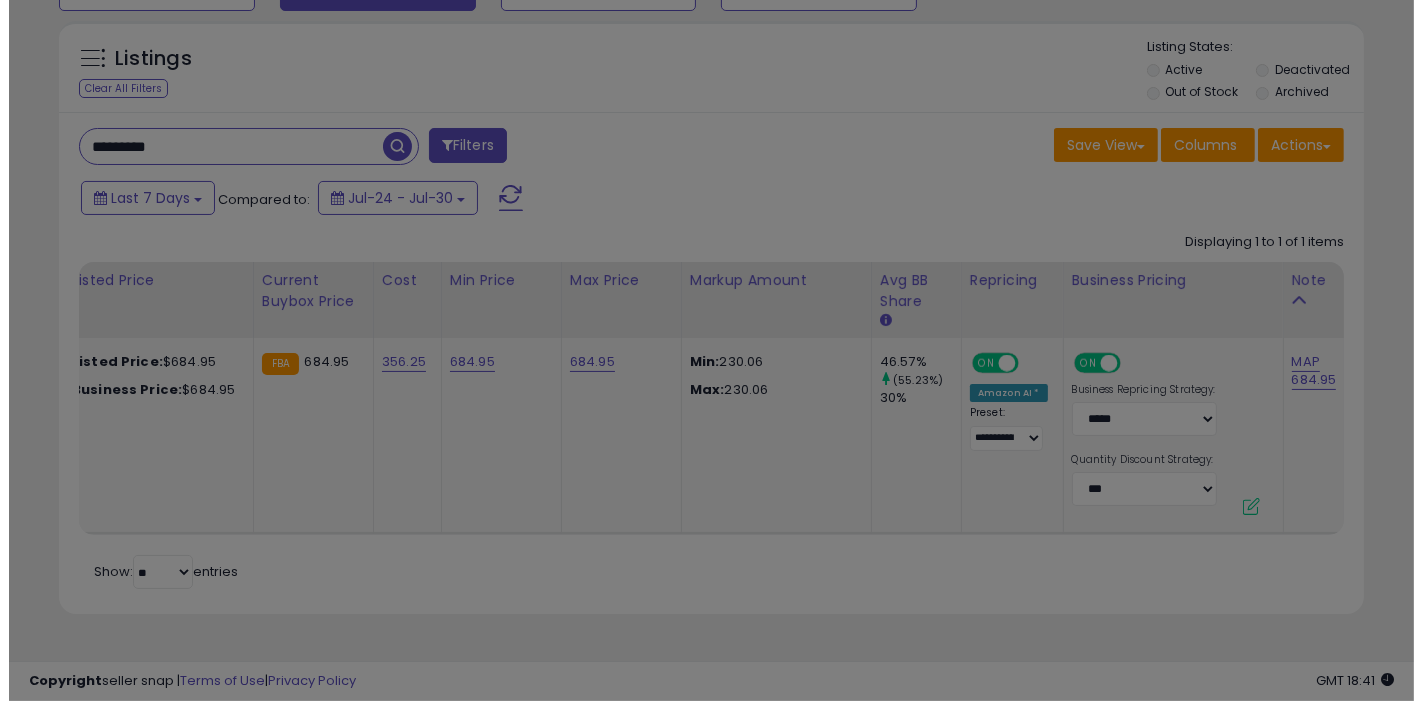 scroll, scrollTop: 0, scrollLeft: 372, axis: horizontal 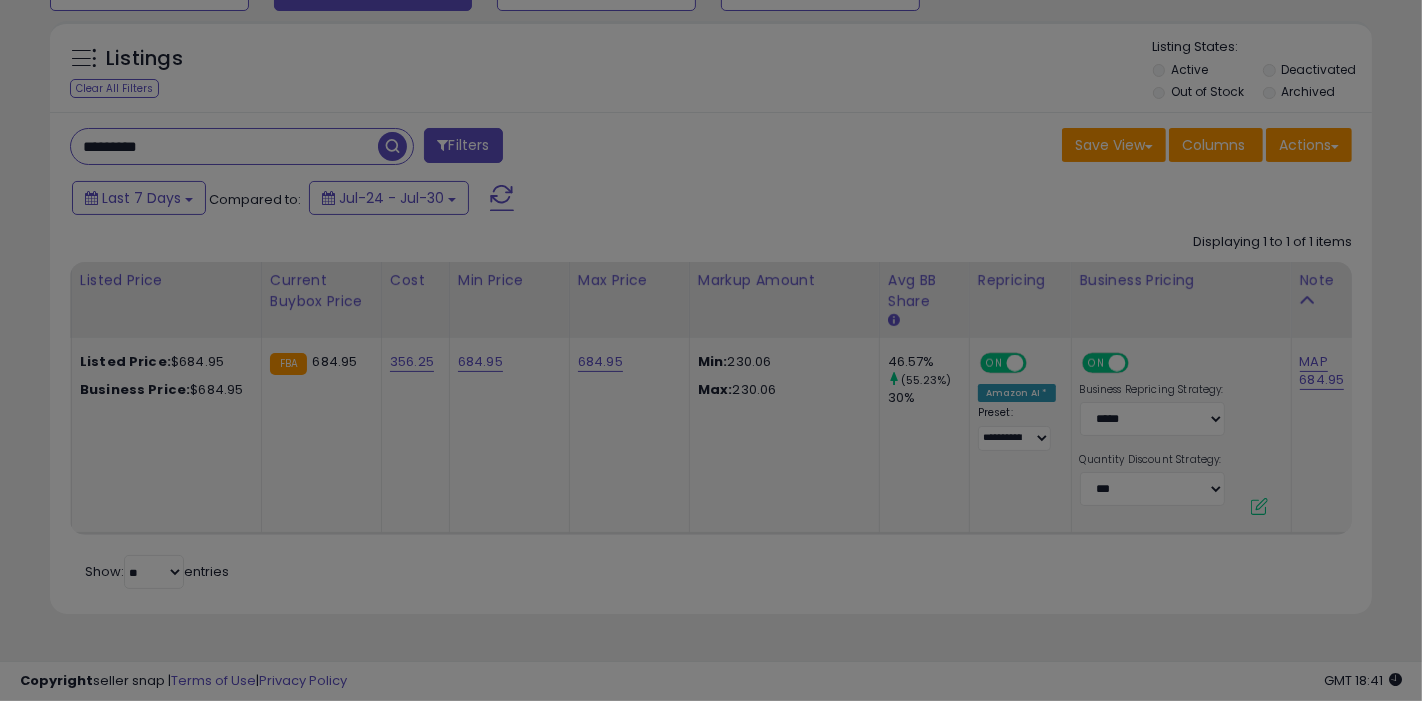 select on "*****" 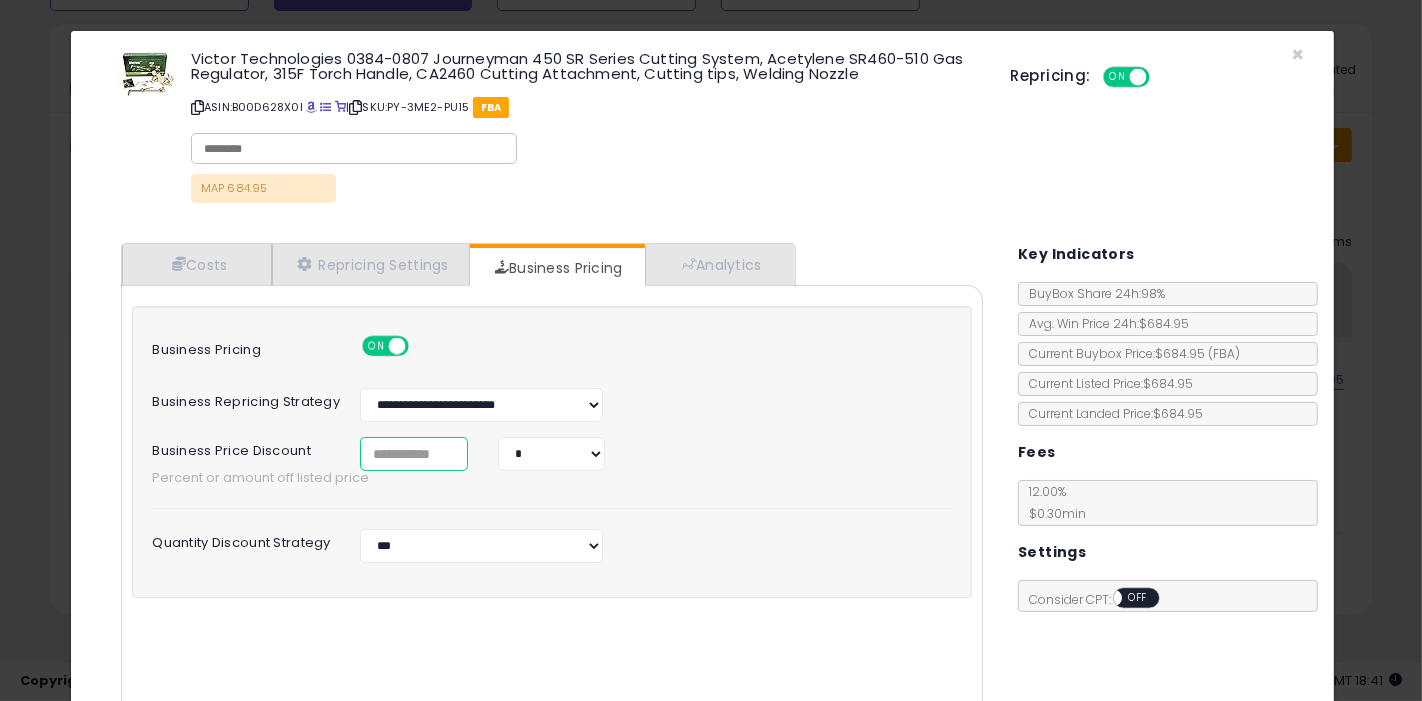 drag, startPoint x: 385, startPoint y: 447, endPoint x: 306, endPoint y: 450, distance: 79.05694 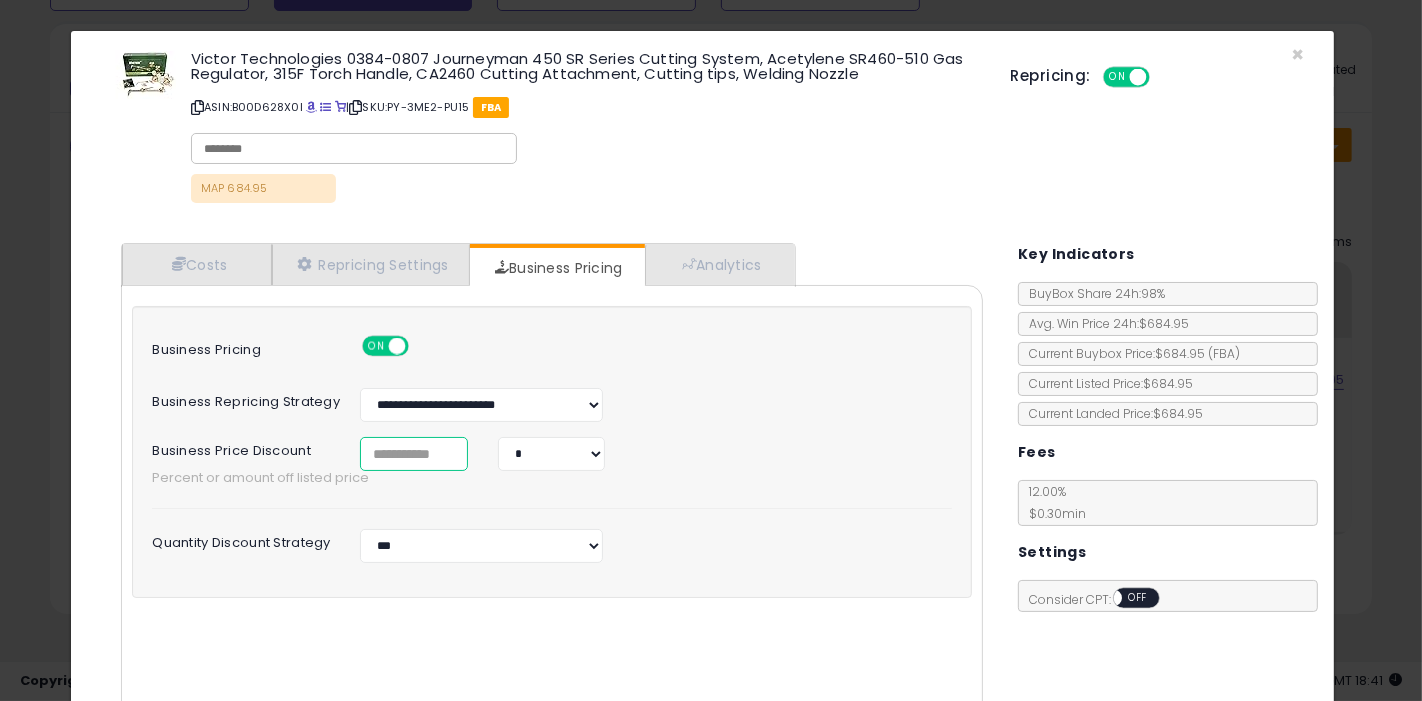 scroll, scrollTop: 151, scrollLeft: 0, axis: vertical 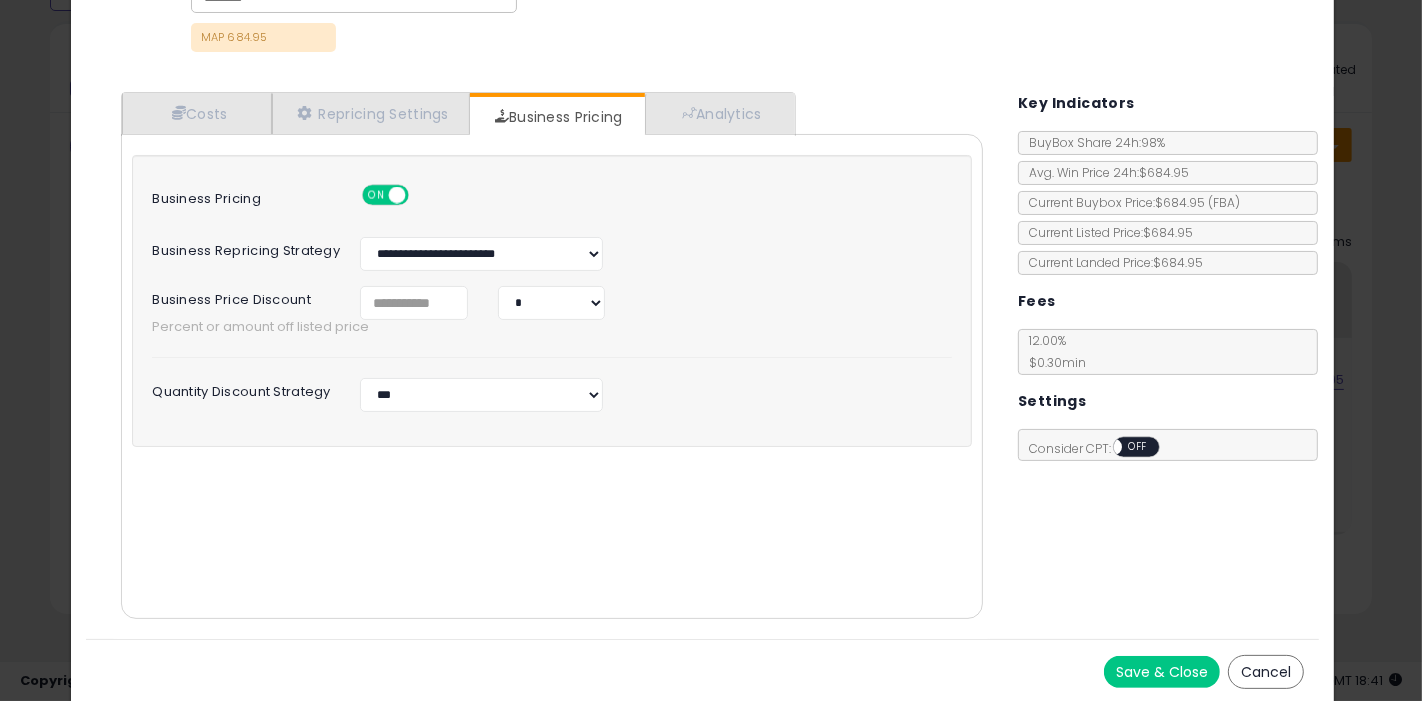 click on "Save & Close" at bounding box center (1162, 672) 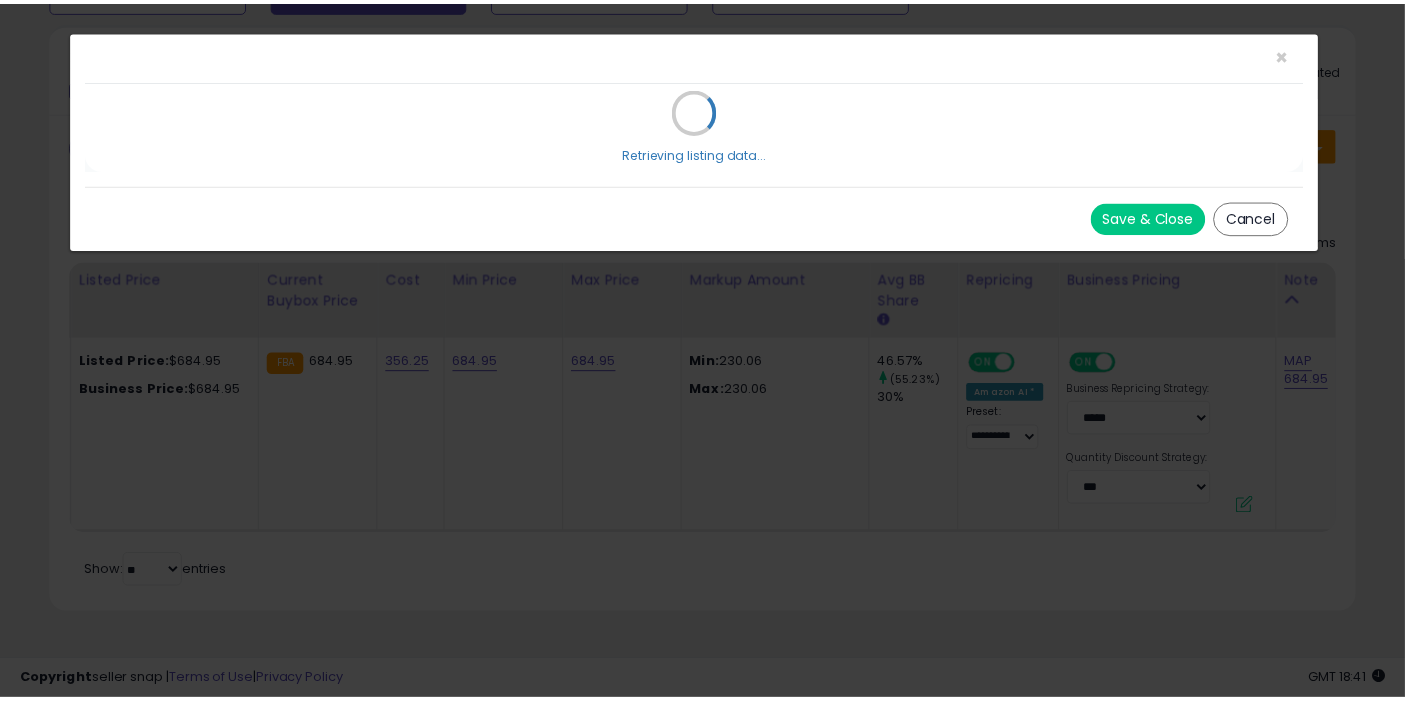 scroll, scrollTop: 0, scrollLeft: 0, axis: both 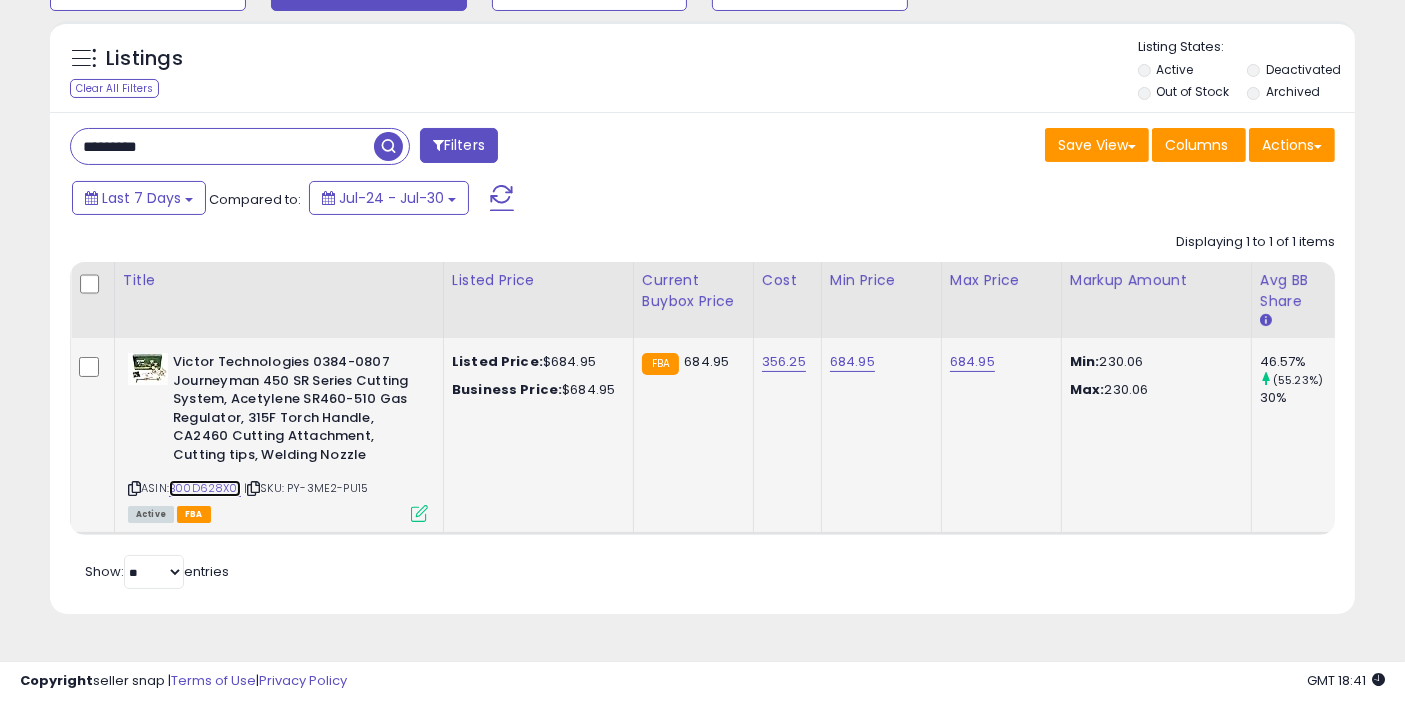 click on "B00D628X0I" at bounding box center [205, 488] 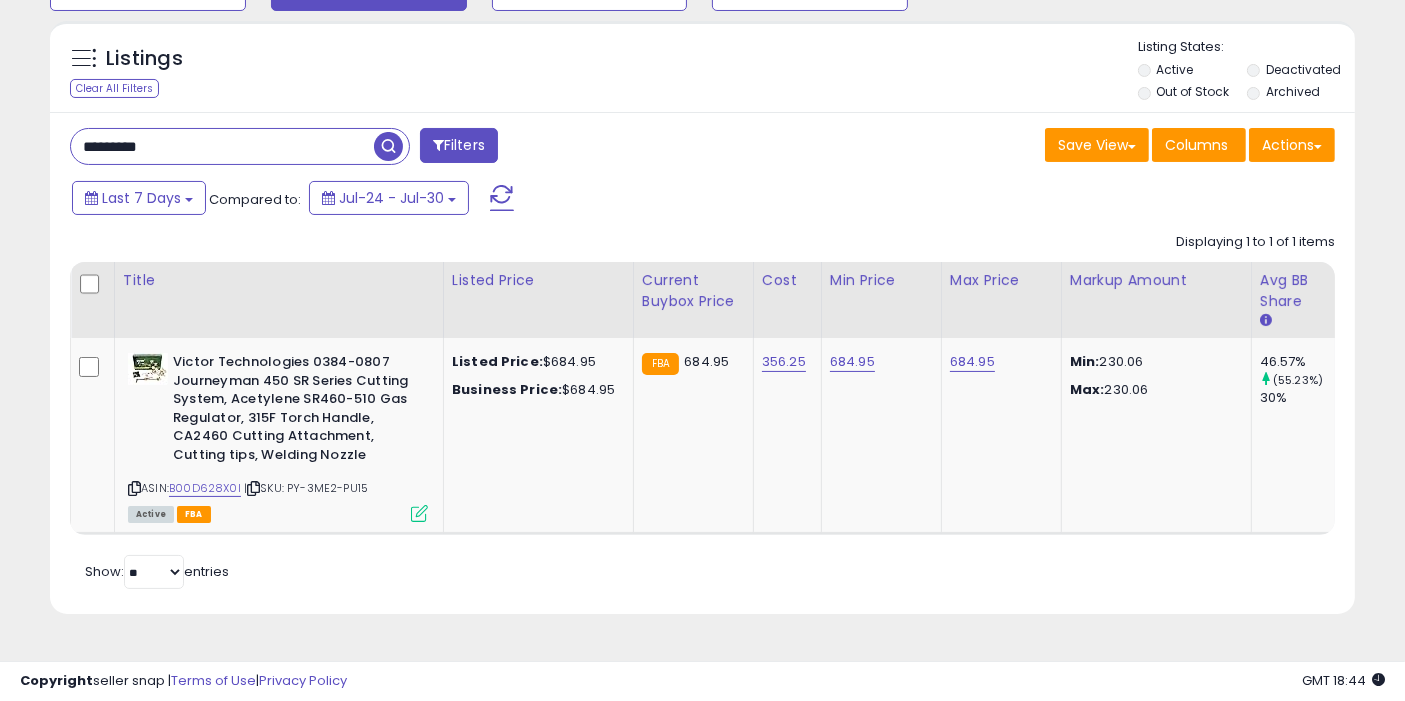 click on "*********" at bounding box center [222, 146] 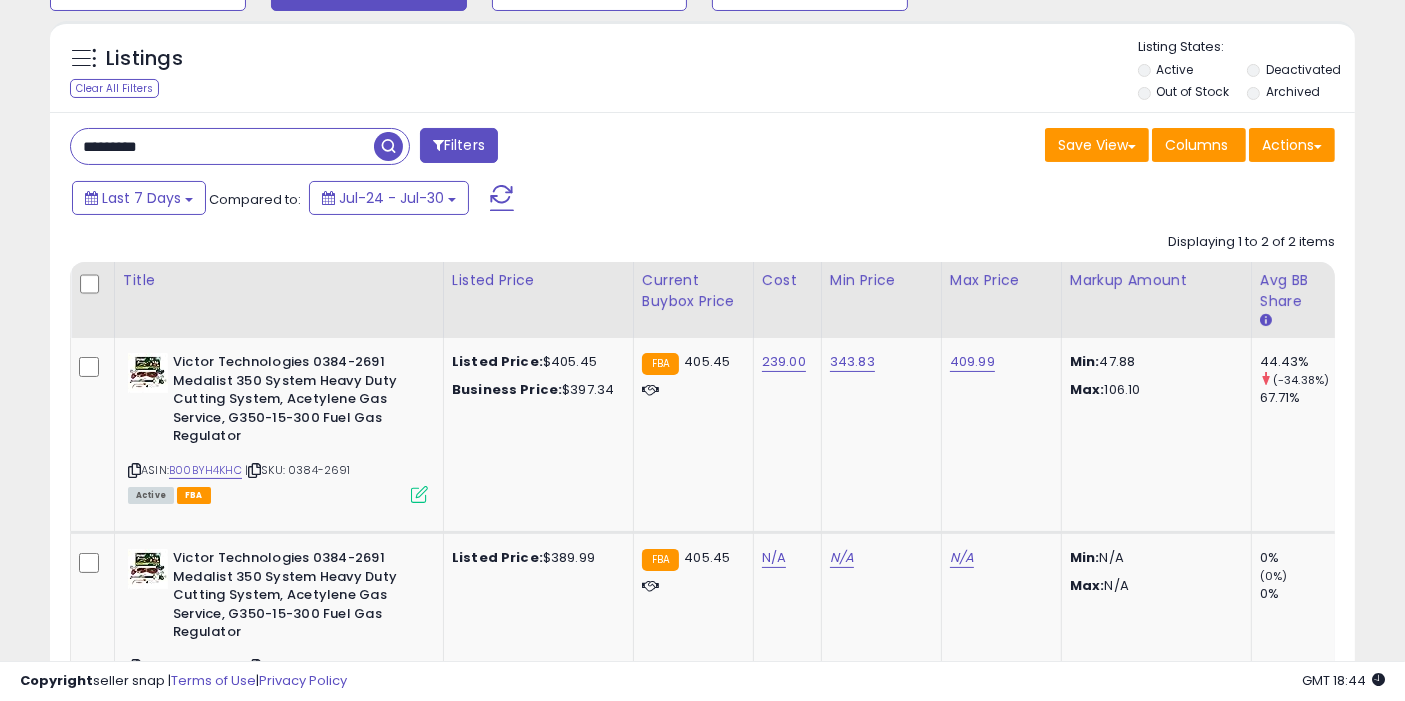 scroll, scrollTop: 325, scrollLeft: 0, axis: vertical 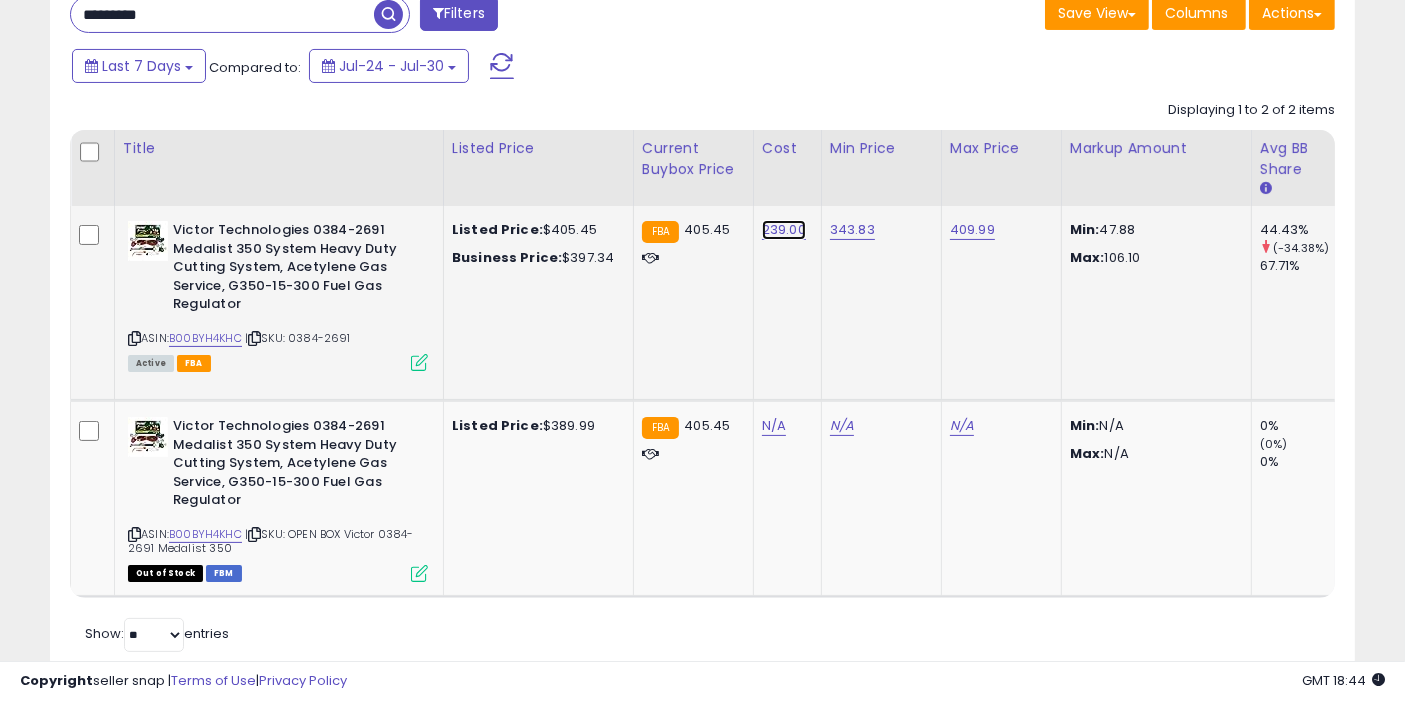 click on "239.00" at bounding box center (784, 230) 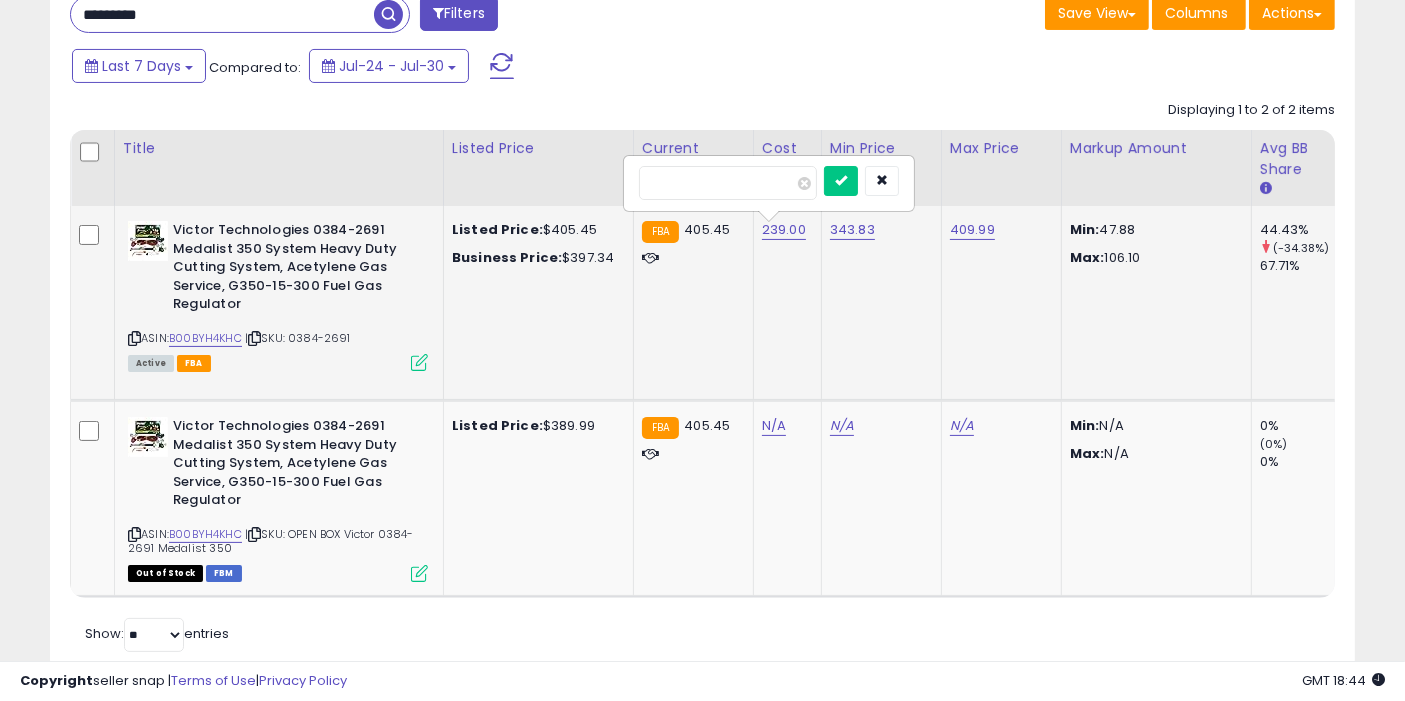 type on "*" 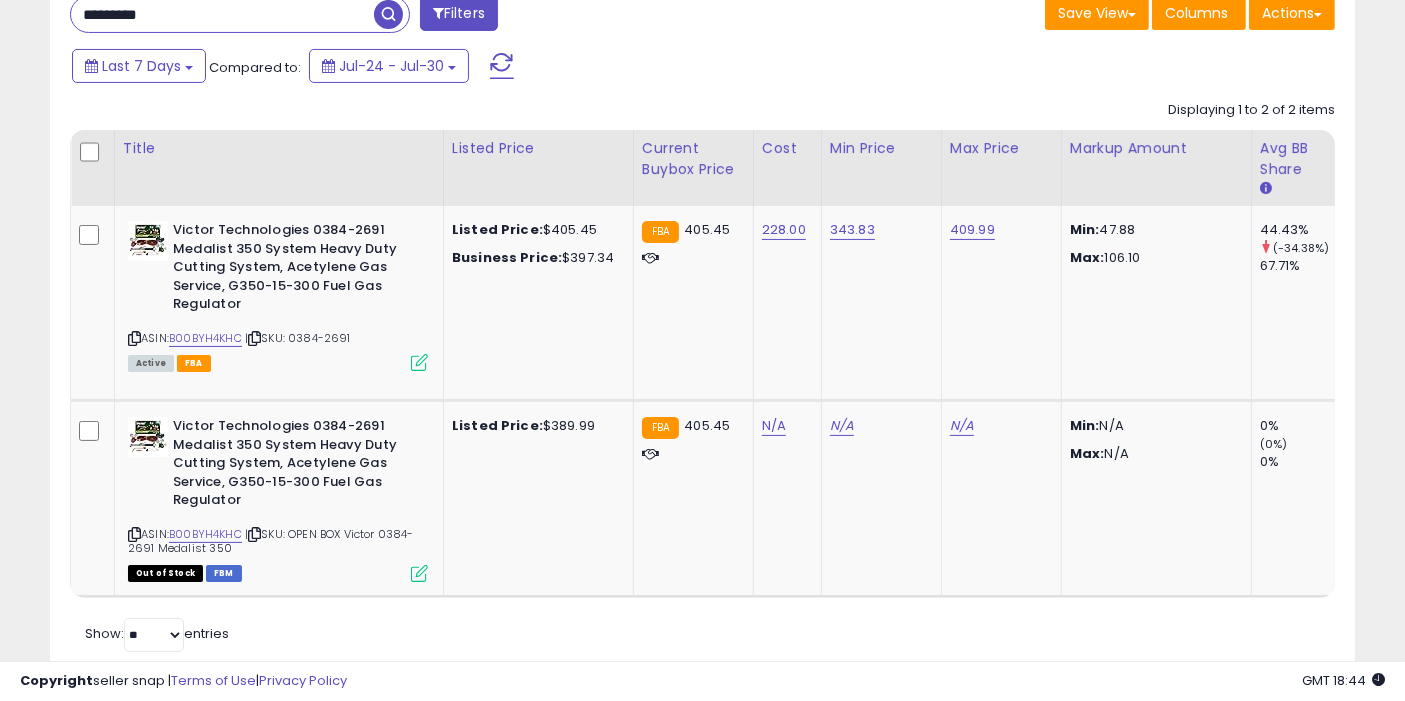 click at bounding box center (388, 14) 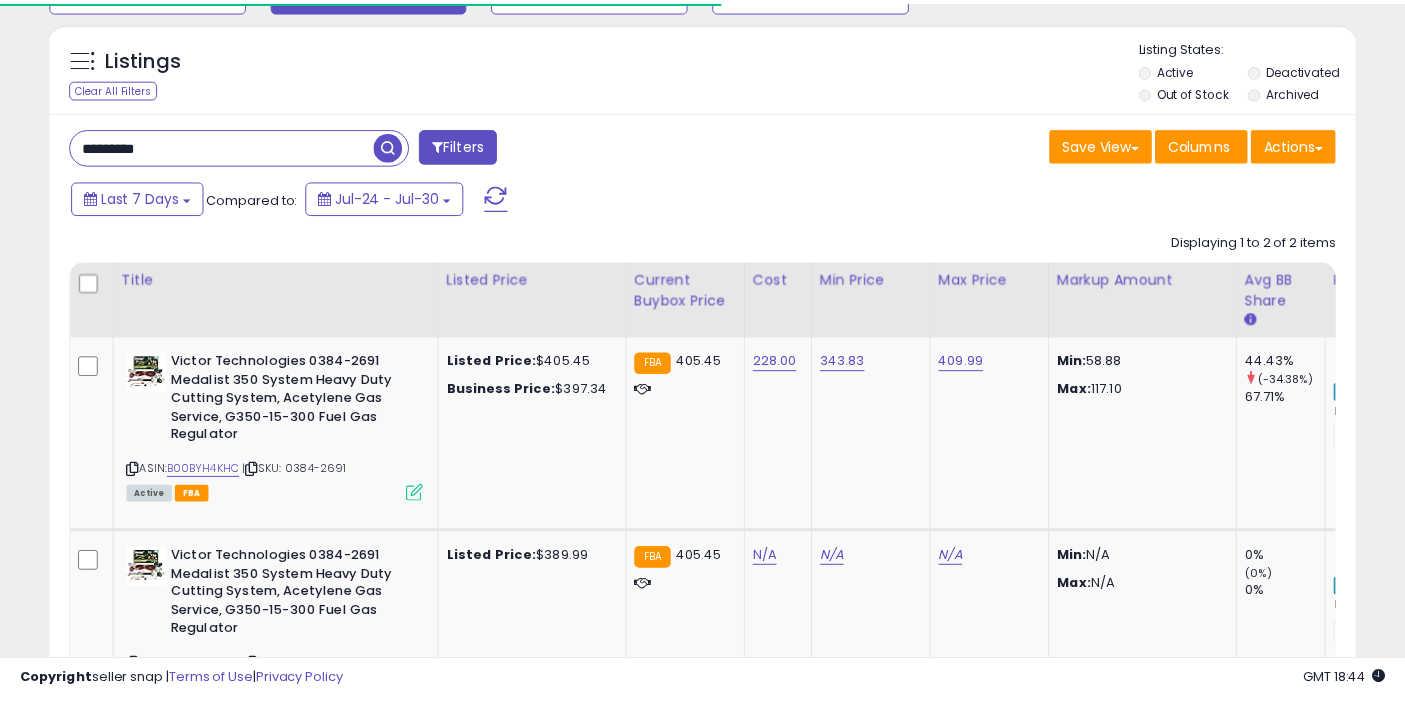 scroll, scrollTop: 325, scrollLeft: 0, axis: vertical 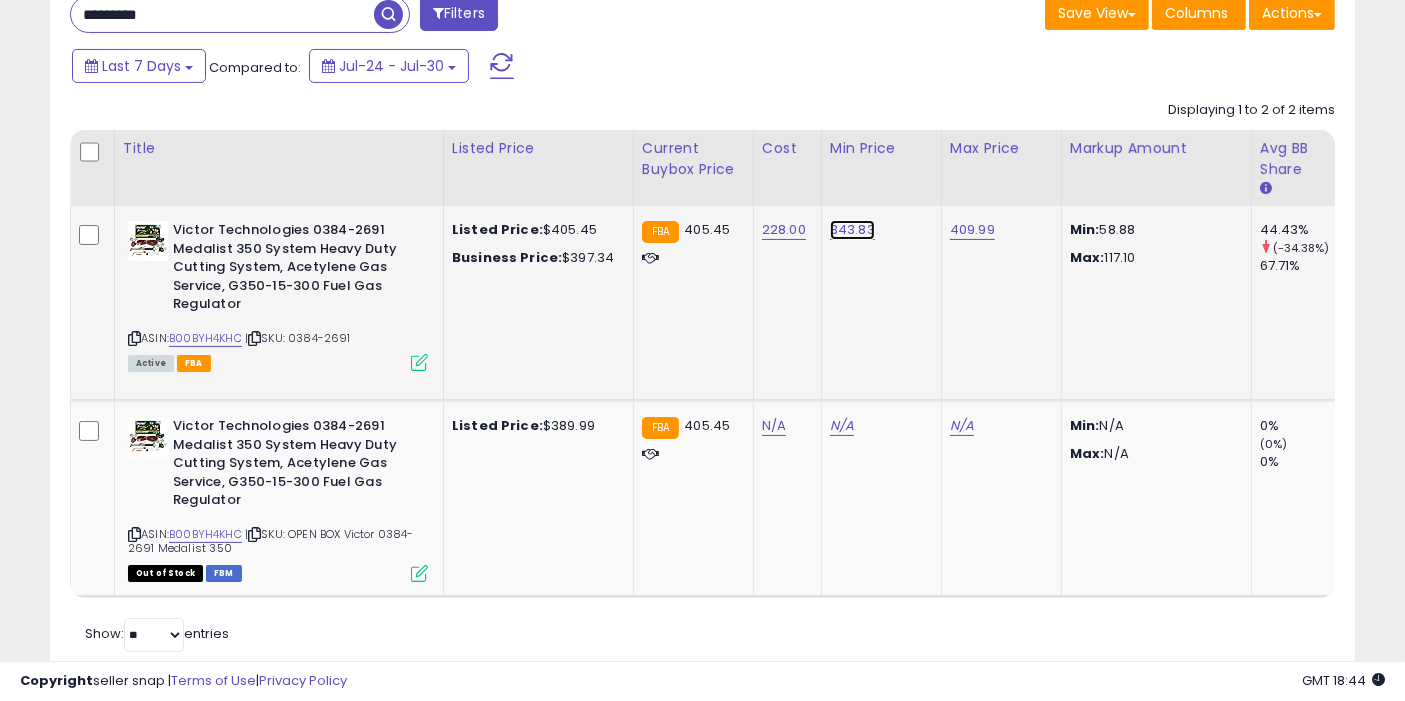 click on "343.83" at bounding box center [852, 230] 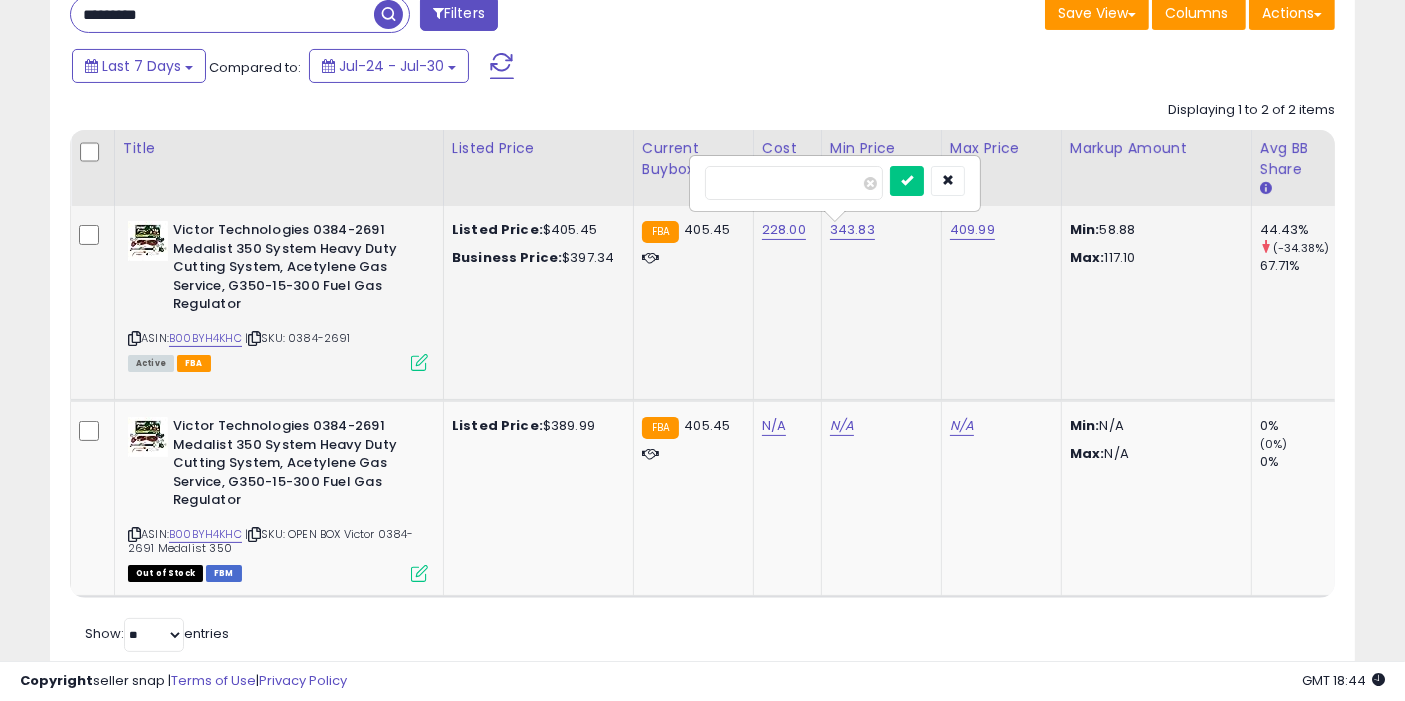 type on "******" 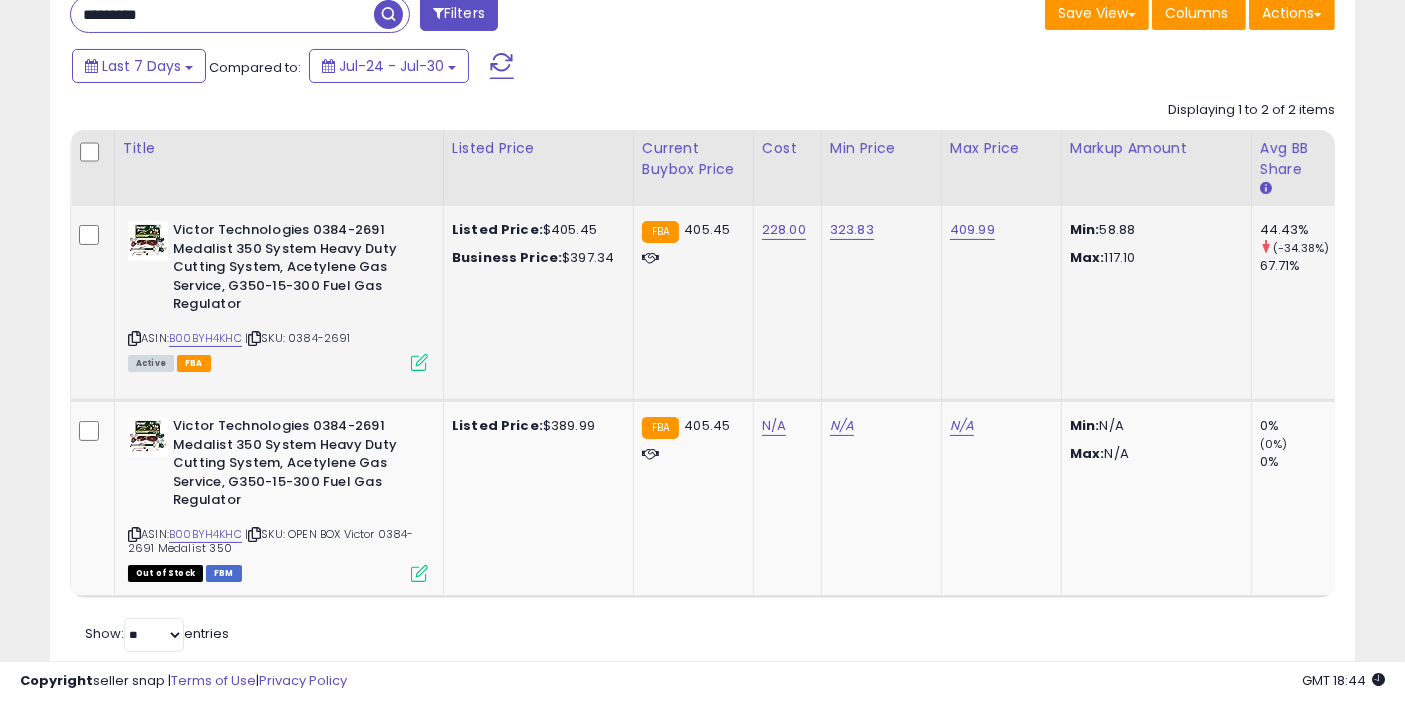 click at bounding box center (388, 14) 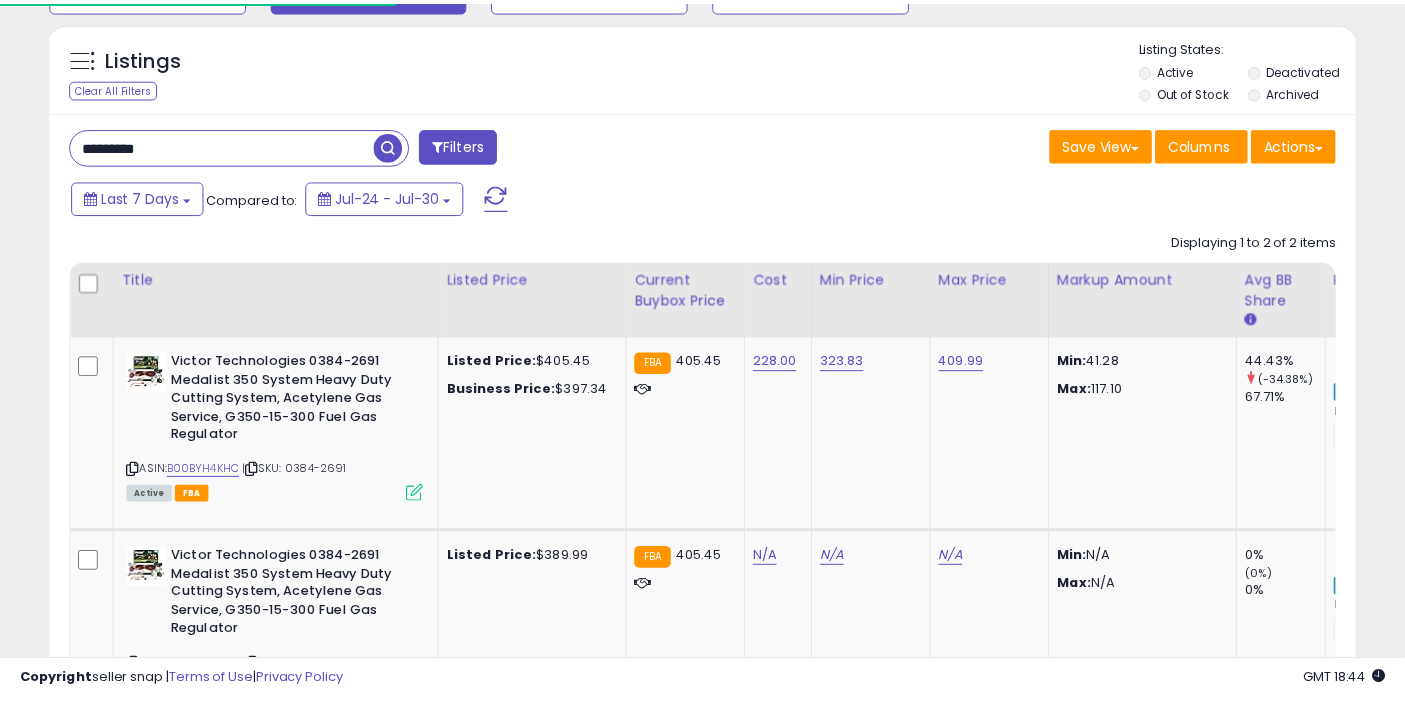 scroll, scrollTop: 325, scrollLeft: 0, axis: vertical 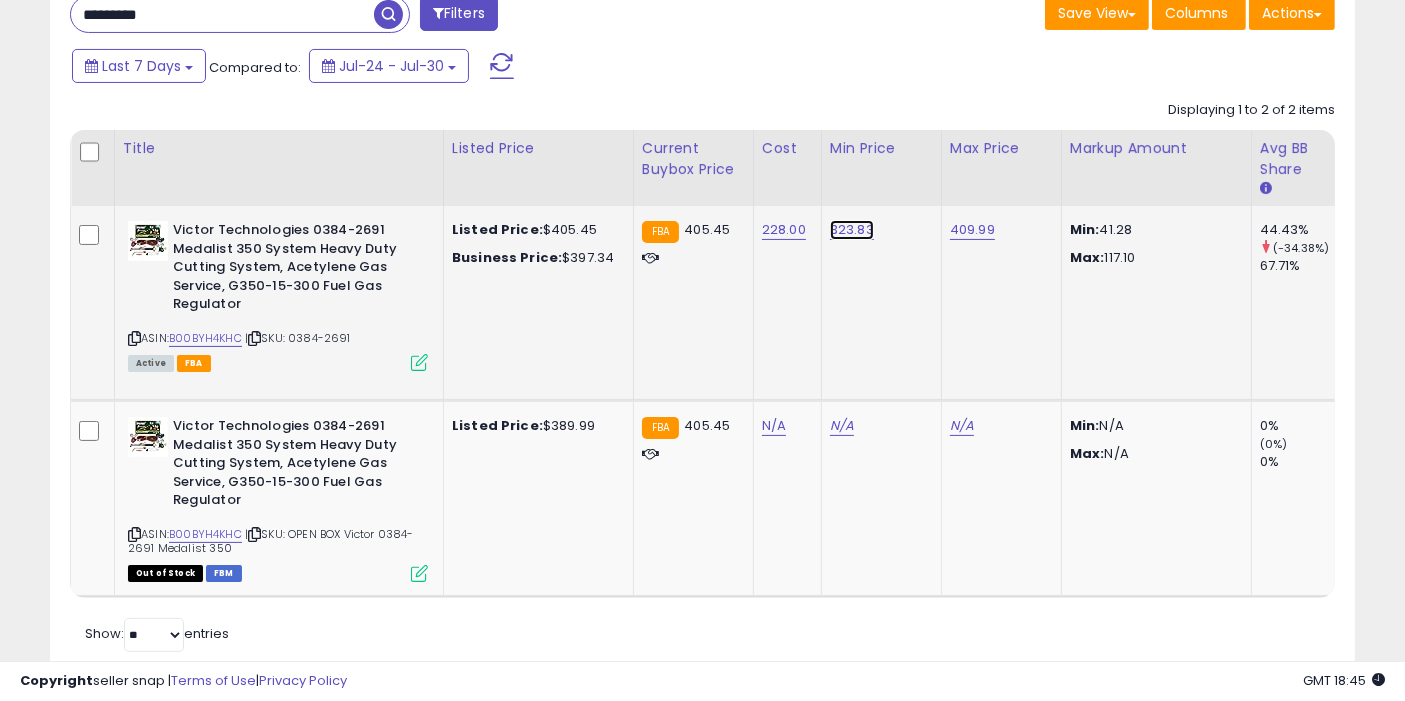 click on "323.83" at bounding box center (852, 230) 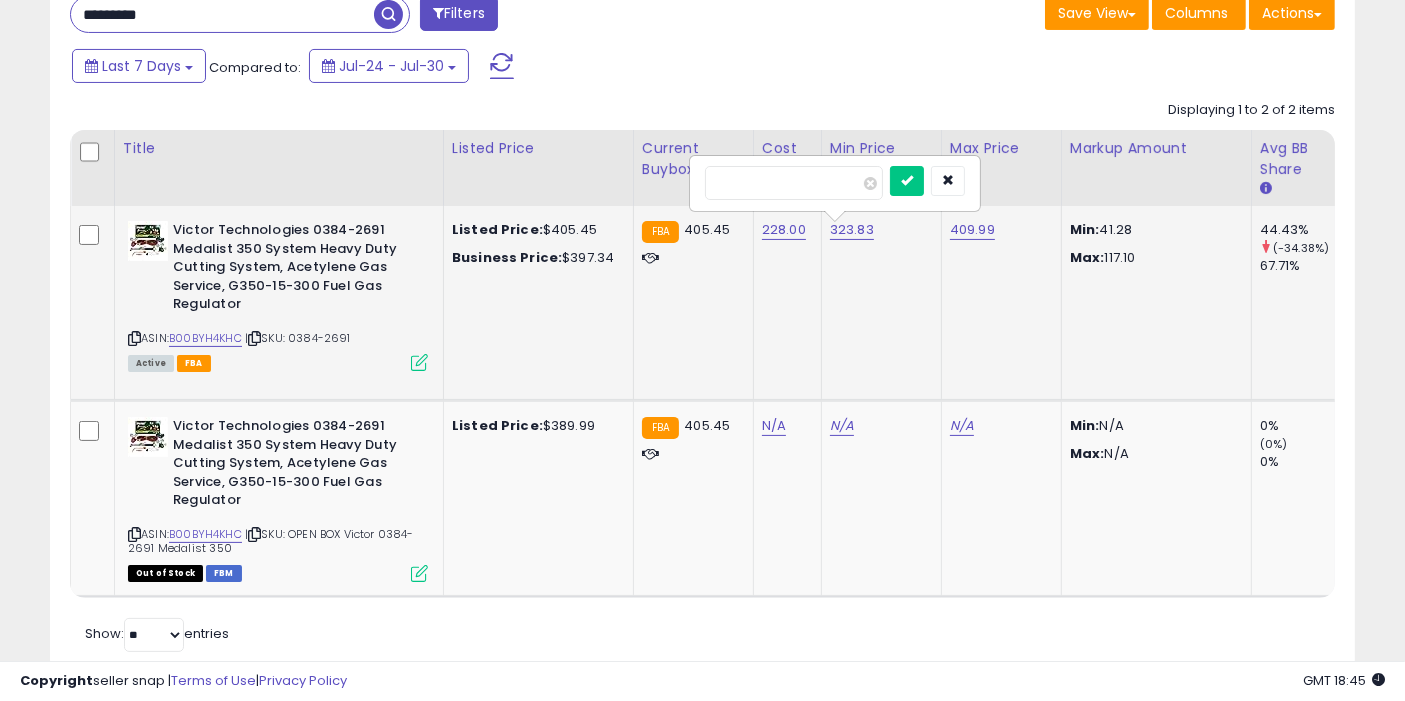 type on "******" 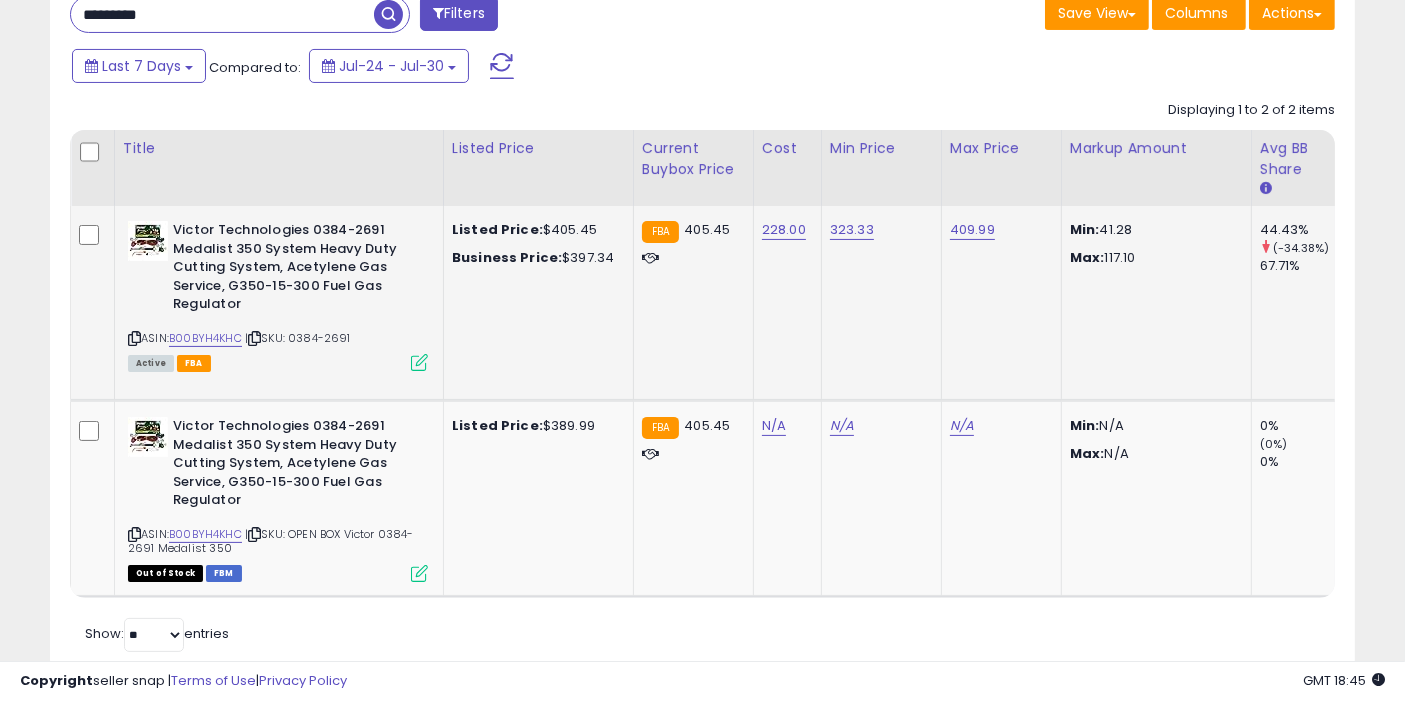 click at bounding box center (388, 14) 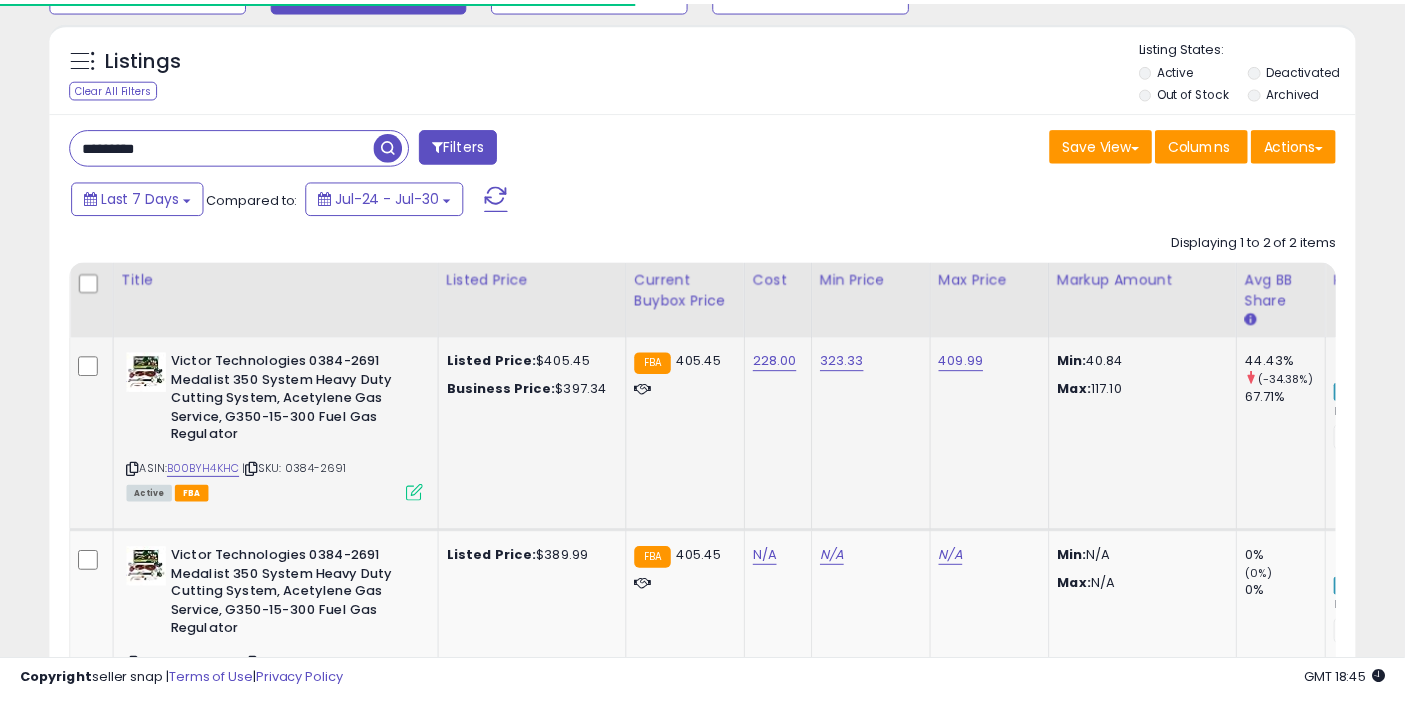 scroll, scrollTop: 325, scrollLeft: 0, axis: vertical 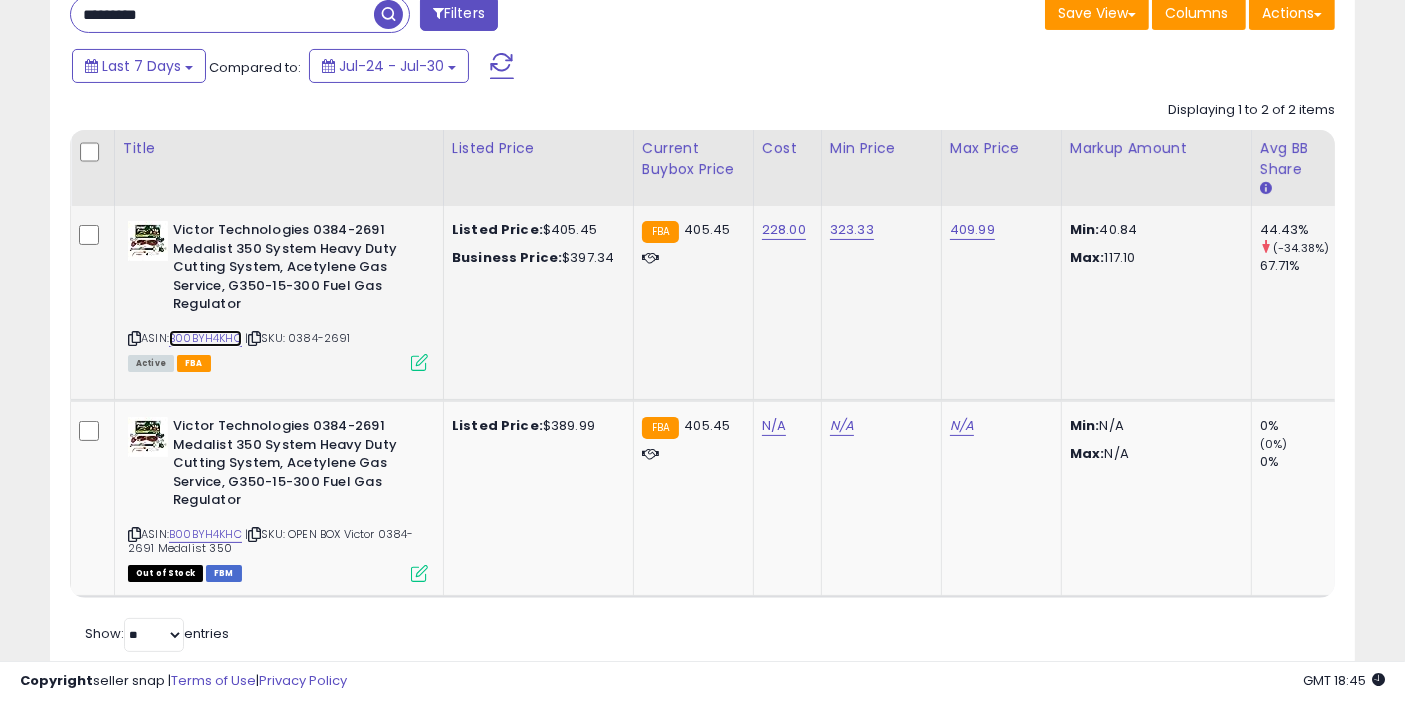 click on "B00BYH4KHC" at bounding box center (205, 338) 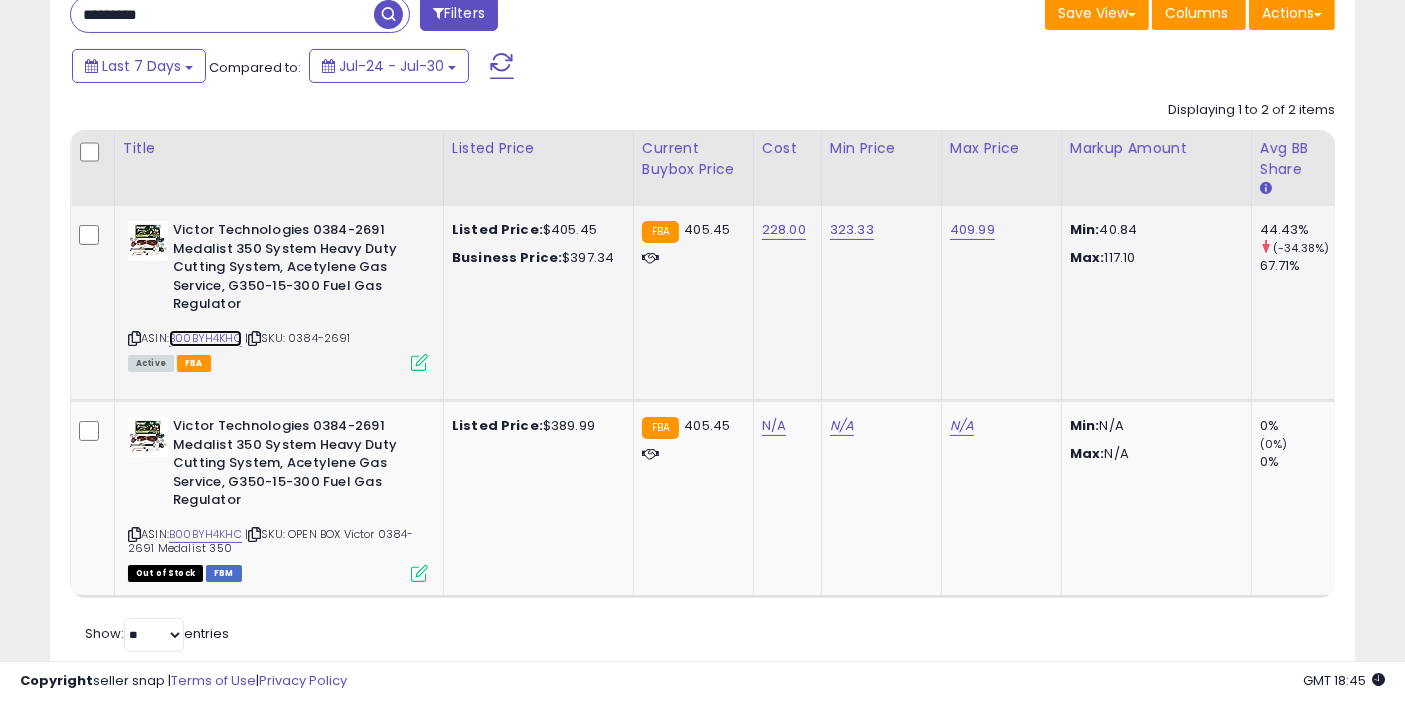 scroll, scrollTop: 0, scrollLeft: 375, axis: horizontal 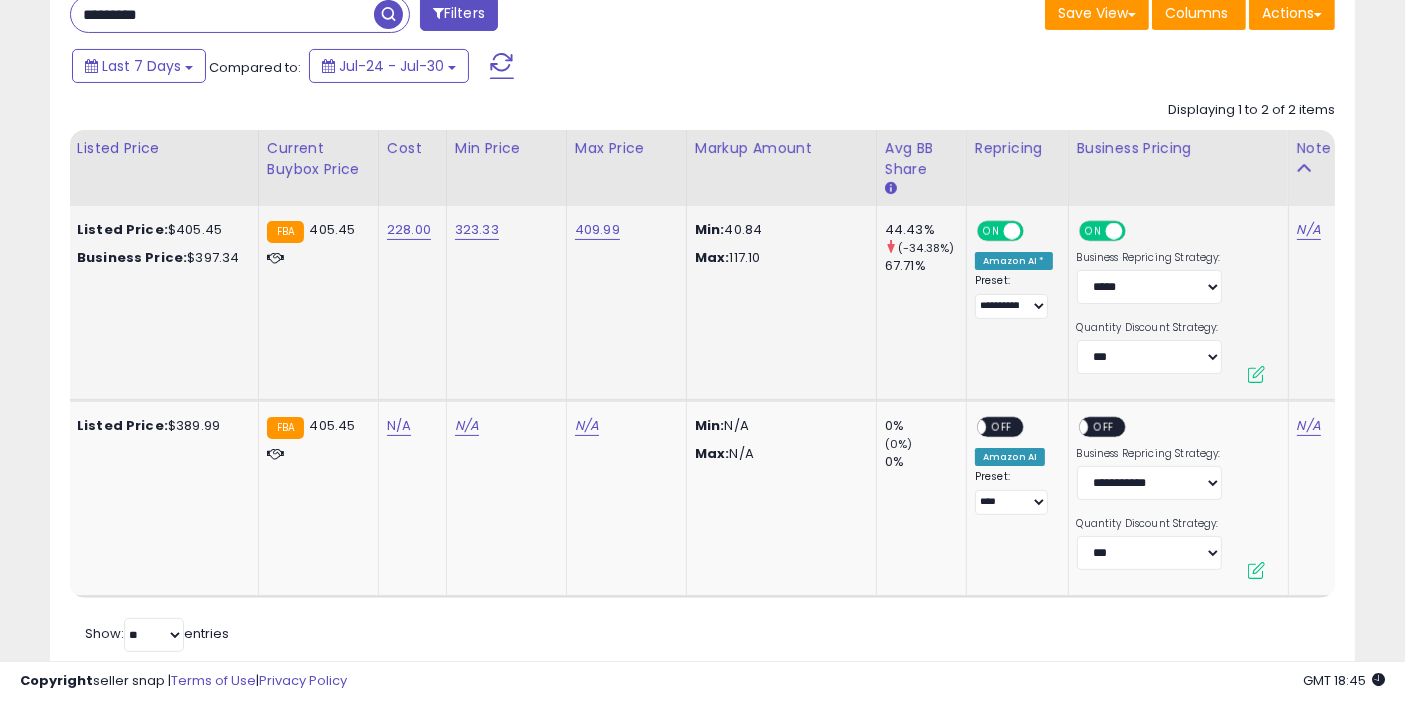 click at bounding box center [1260, 378] 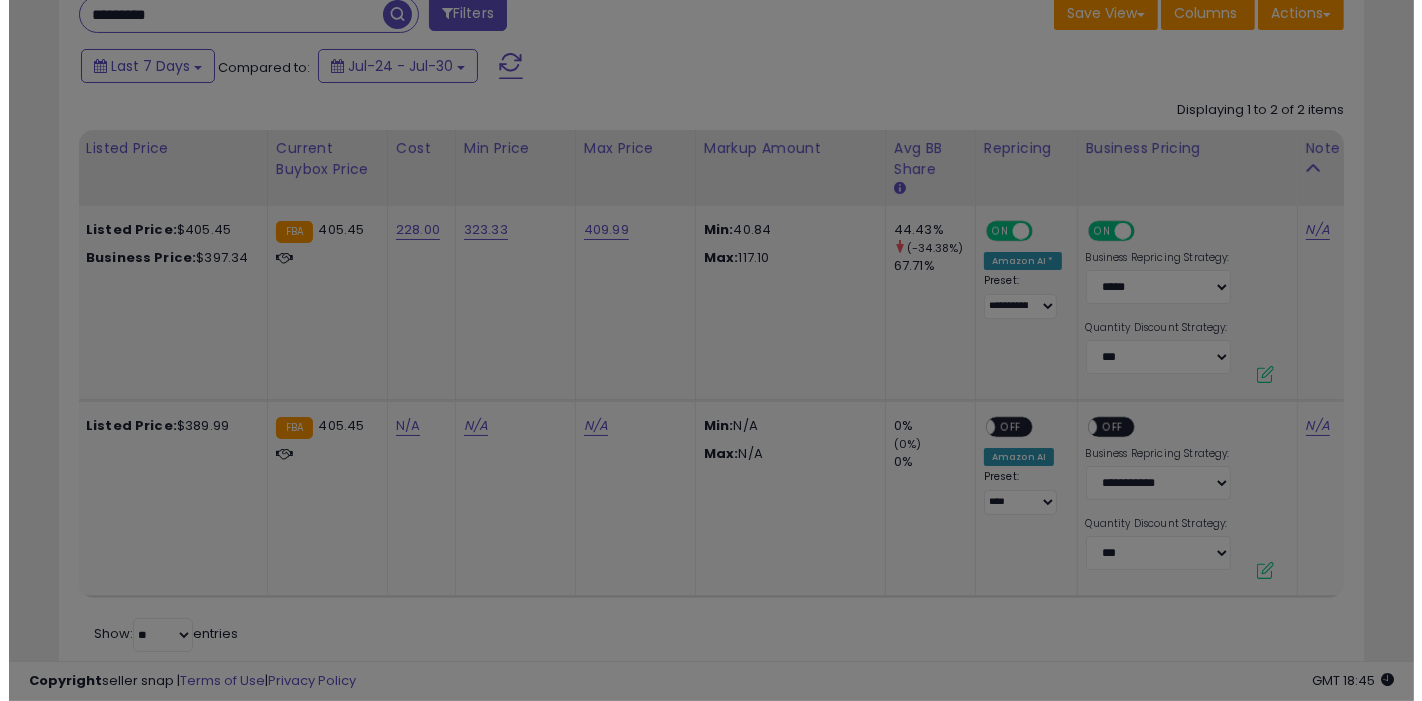 scroll, scrollTop: 0, scrollLeft: 358, axis: horizontal 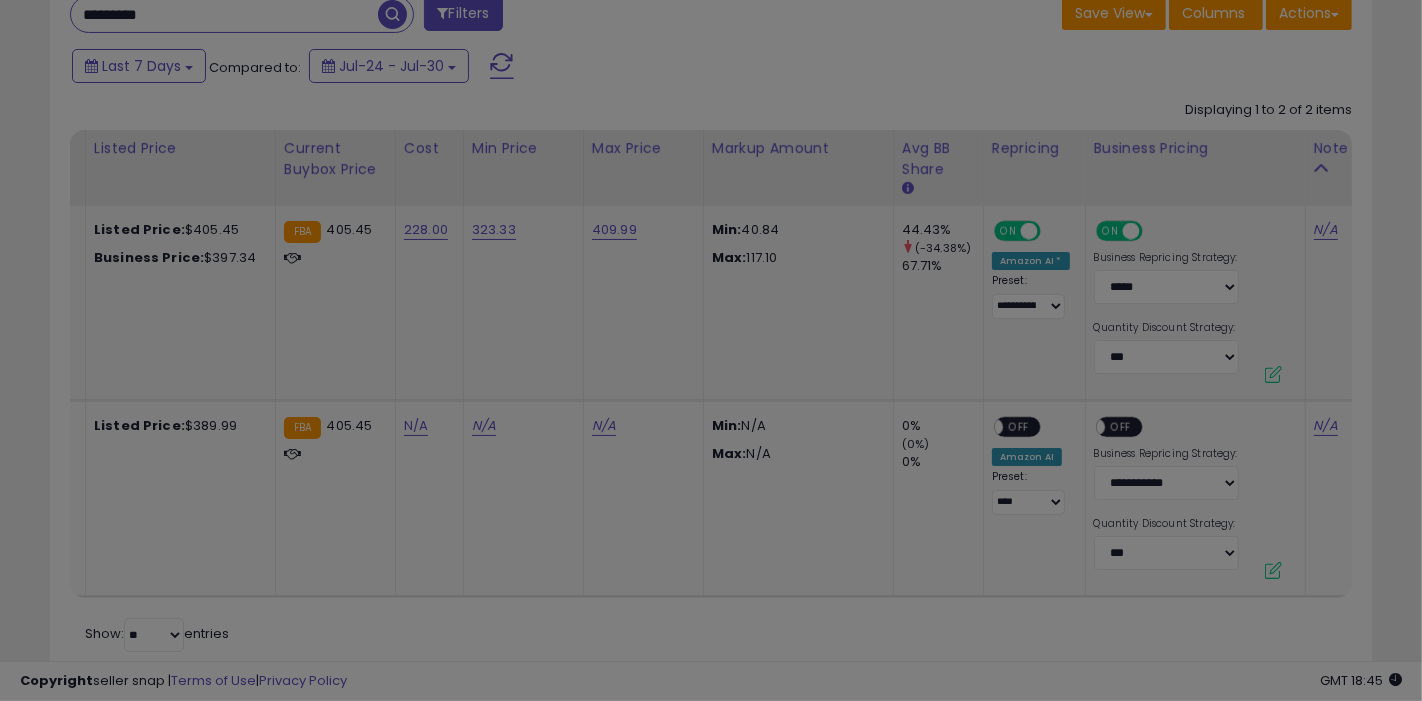 select on "*****" 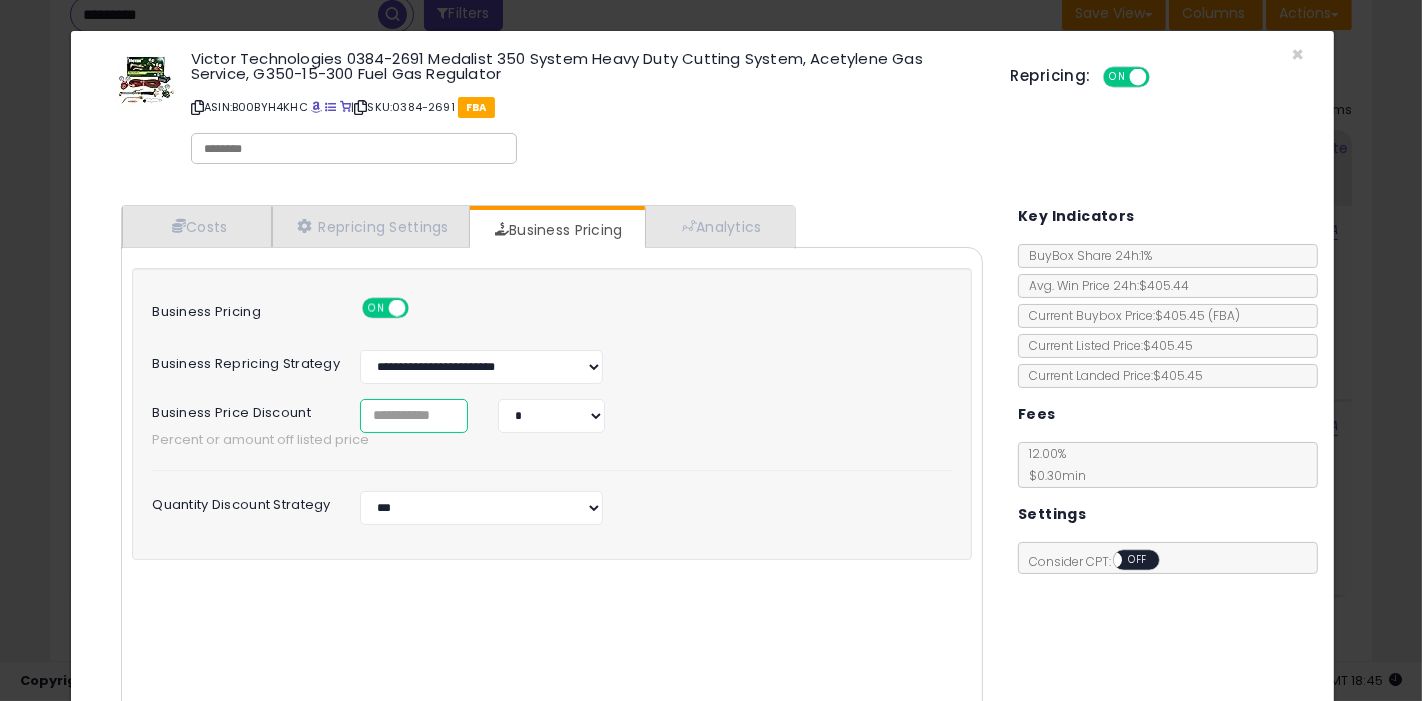 drag, startPoint x: 394, startPoint y: 404, endPoint x: 250, endPoint y: 415, distance: 144.41953 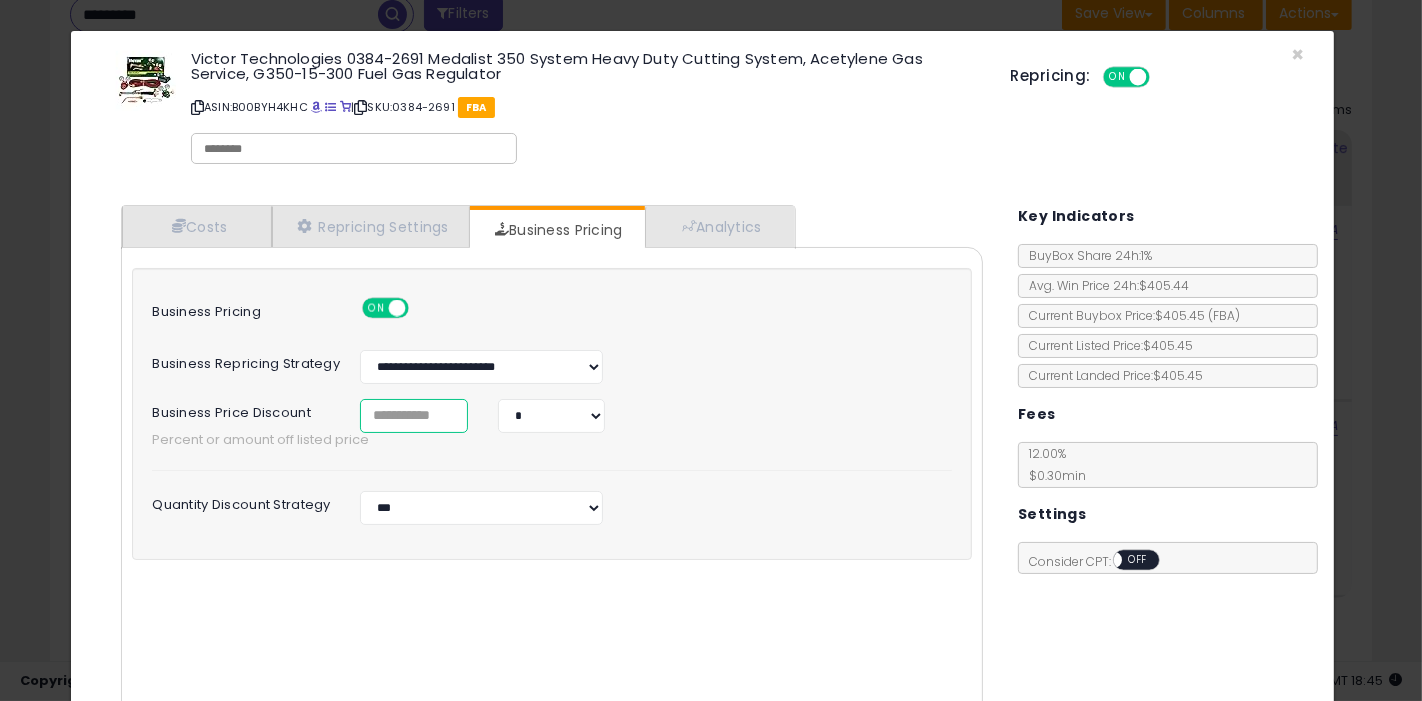 scroll, scrollTop: 113, scrollLeft: 0, axis: vertical 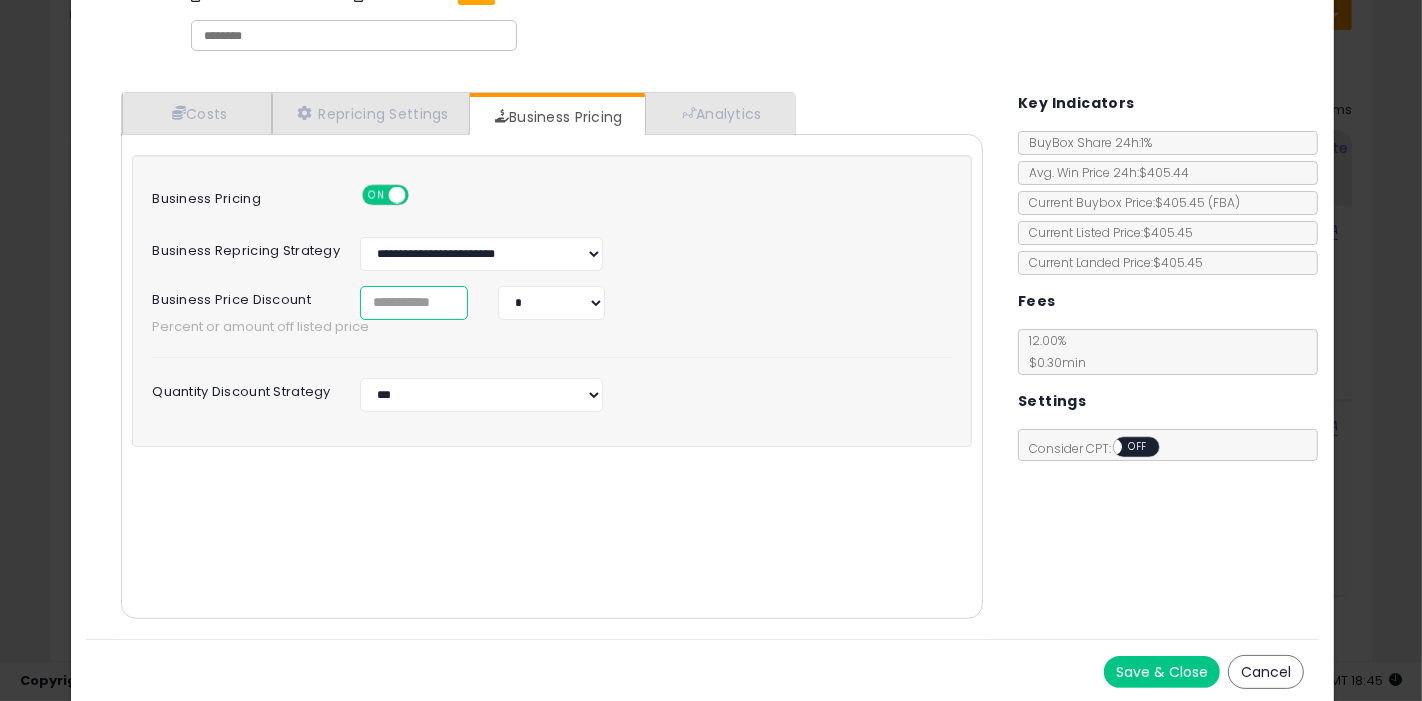 type on "*" 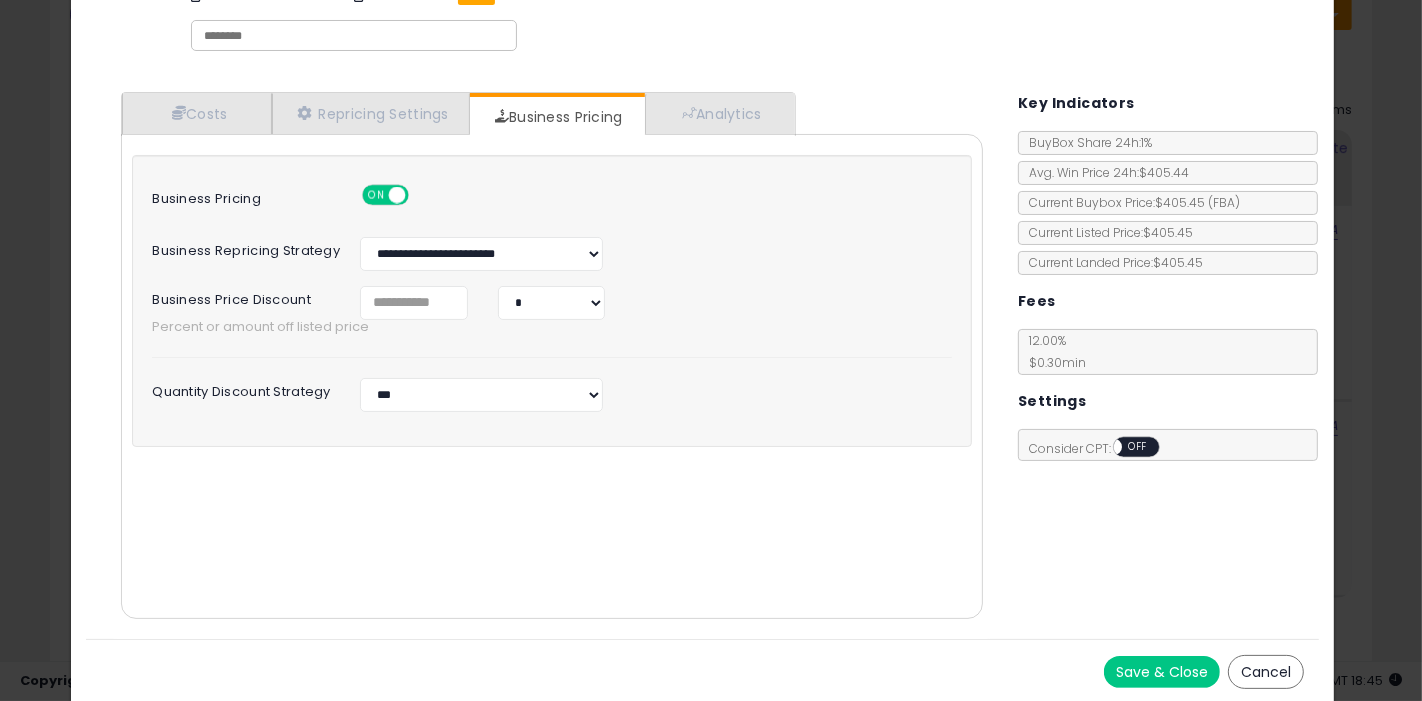 click on "Save & Close" at bounding box center (1162, 672) 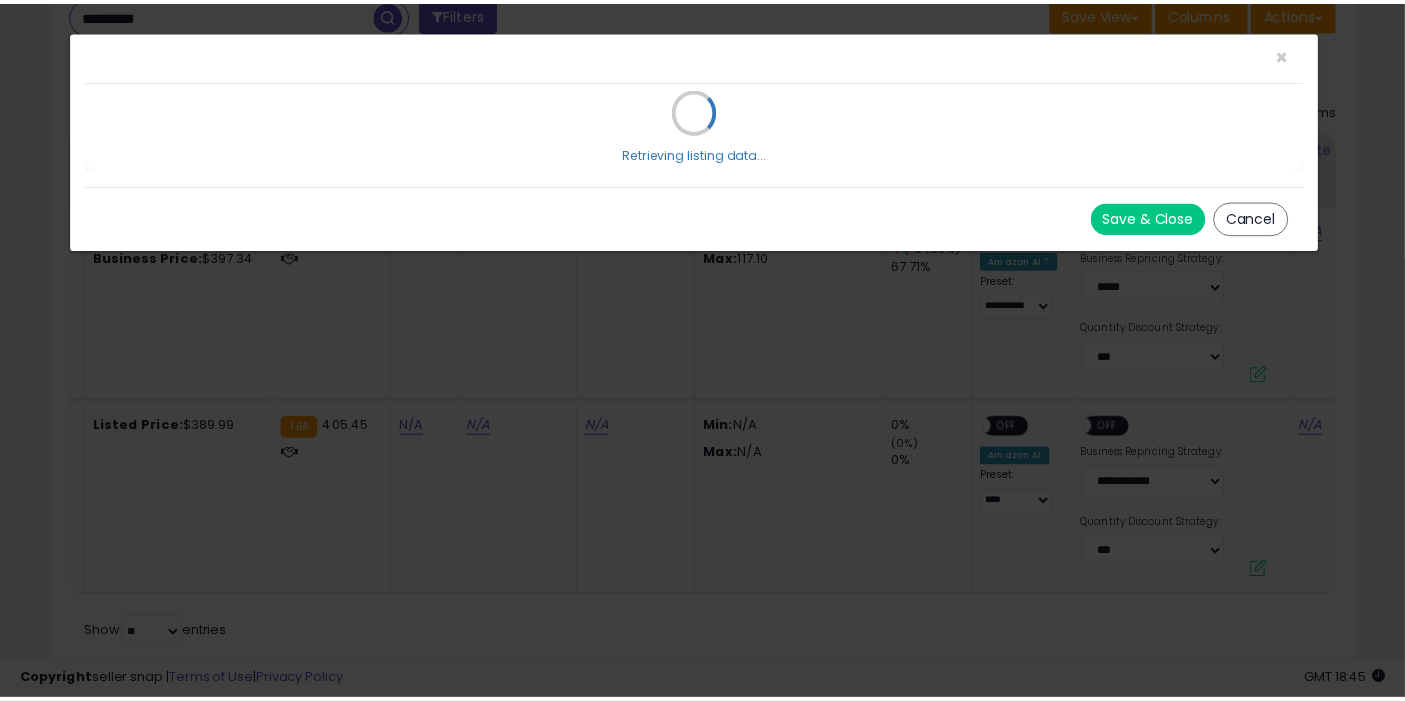 scroll, scrollTop: 0, scrollLeft: 0, axis: both 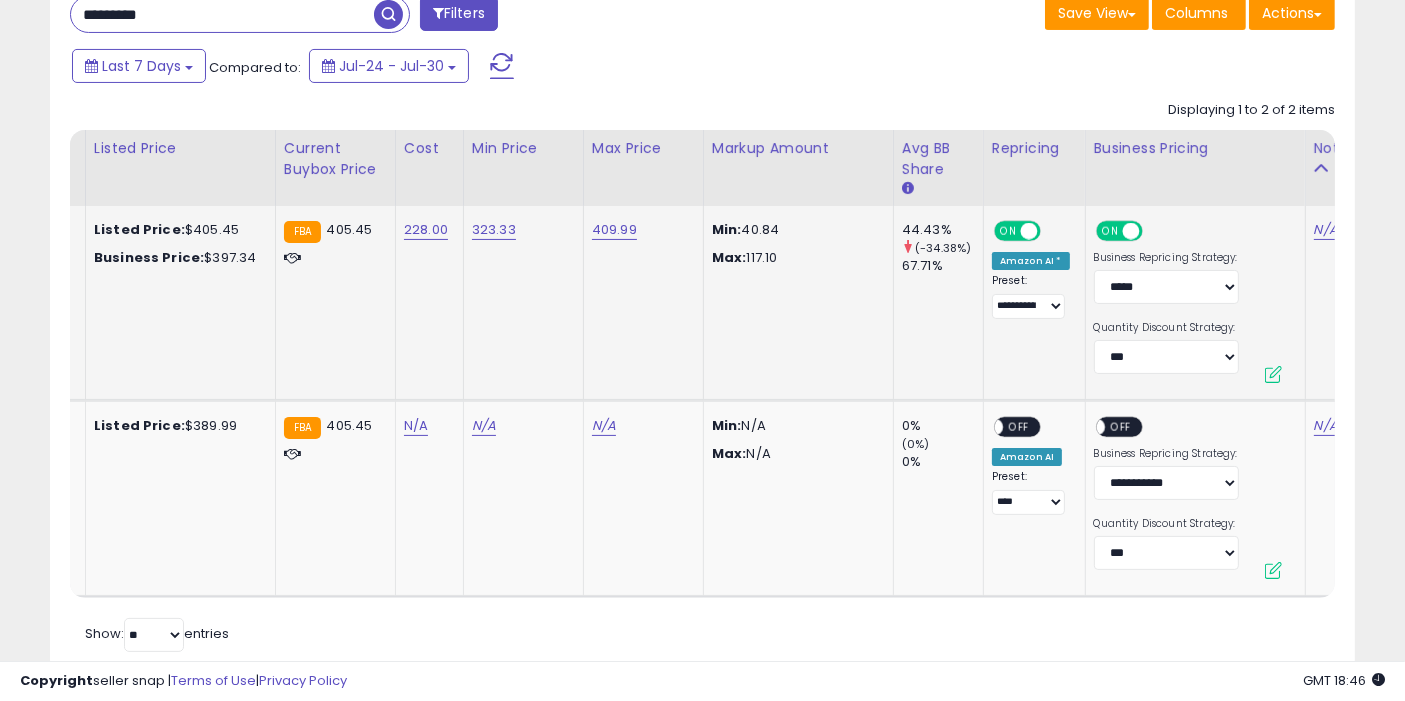 drag, startPoint x: 661, startPoint y: 346, endPoint x: 303, endPoint y: 301, distance: 360.81714 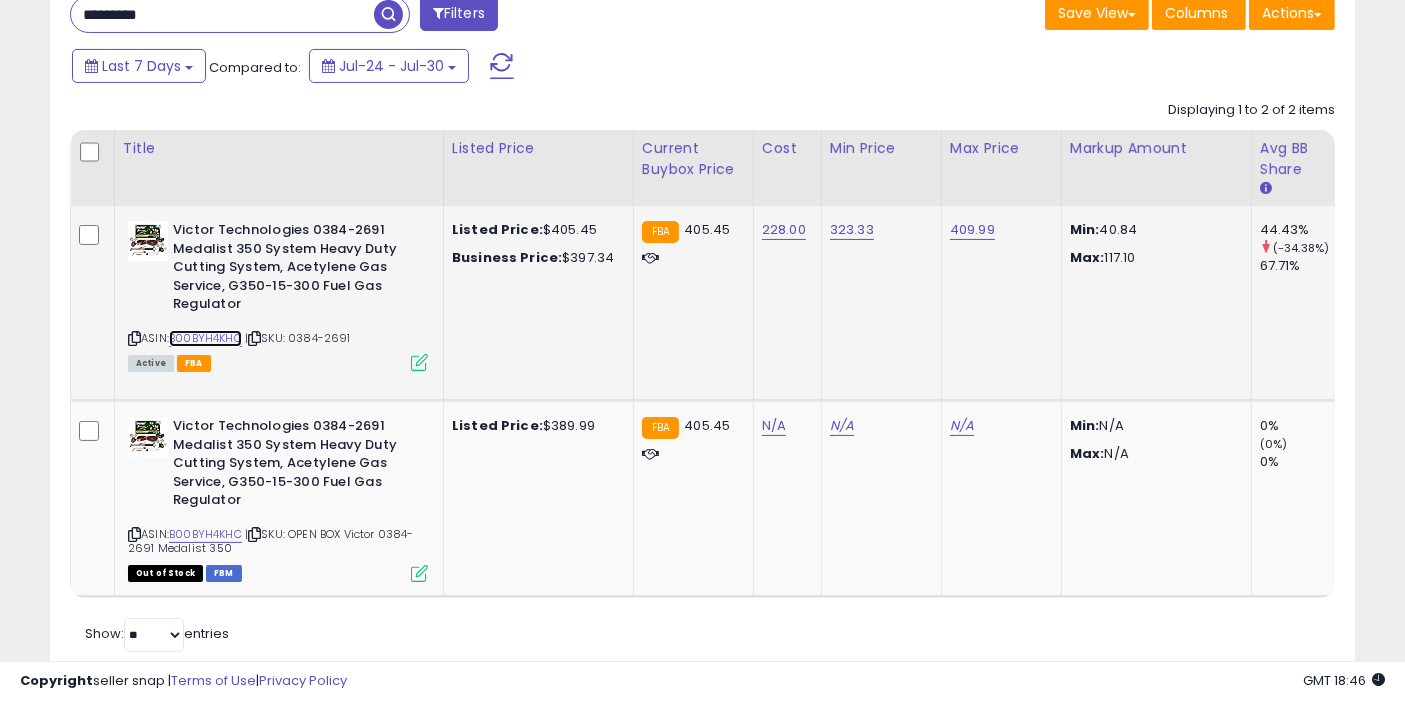 click on "B00BYH4KHC" at bounding box center (205, 338) 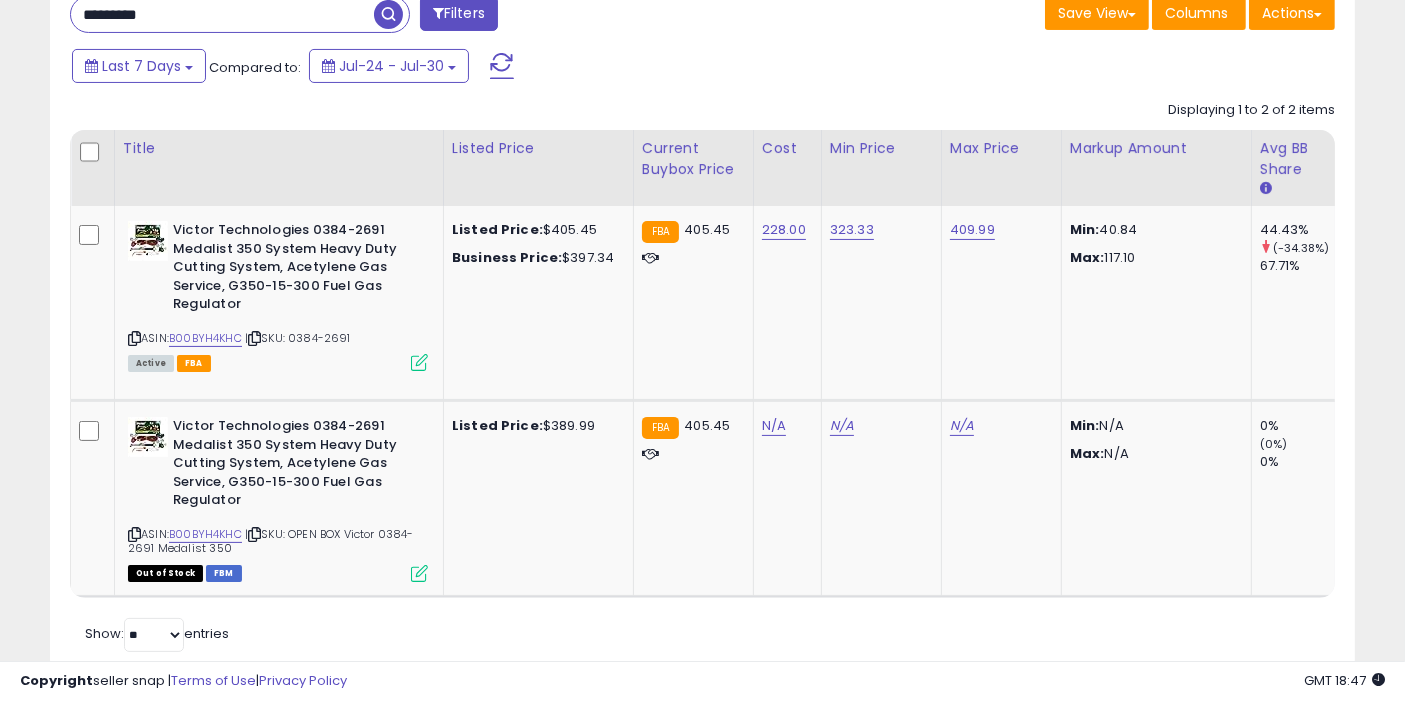 click on "*********" at bounding box center (222, 14) 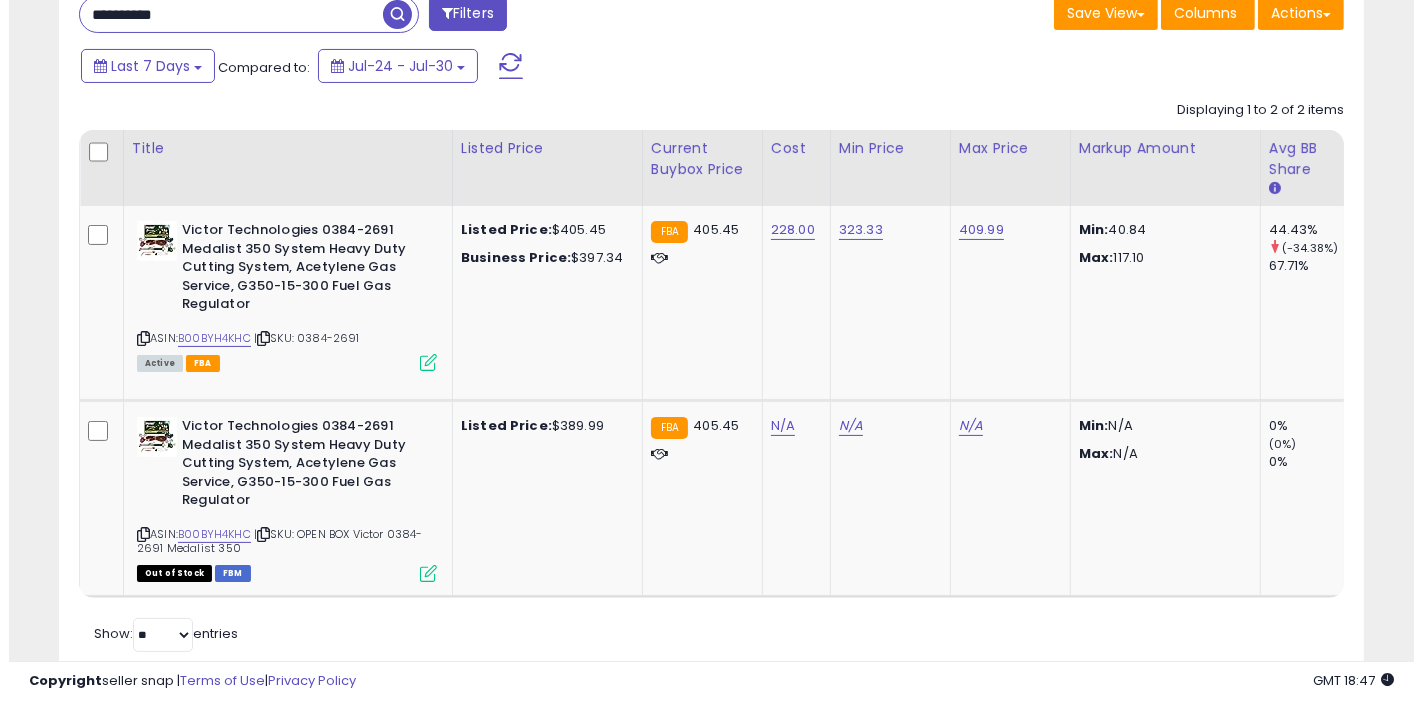 scroll, scrollTop: 193, scrollLeft: 0, axis: vertical 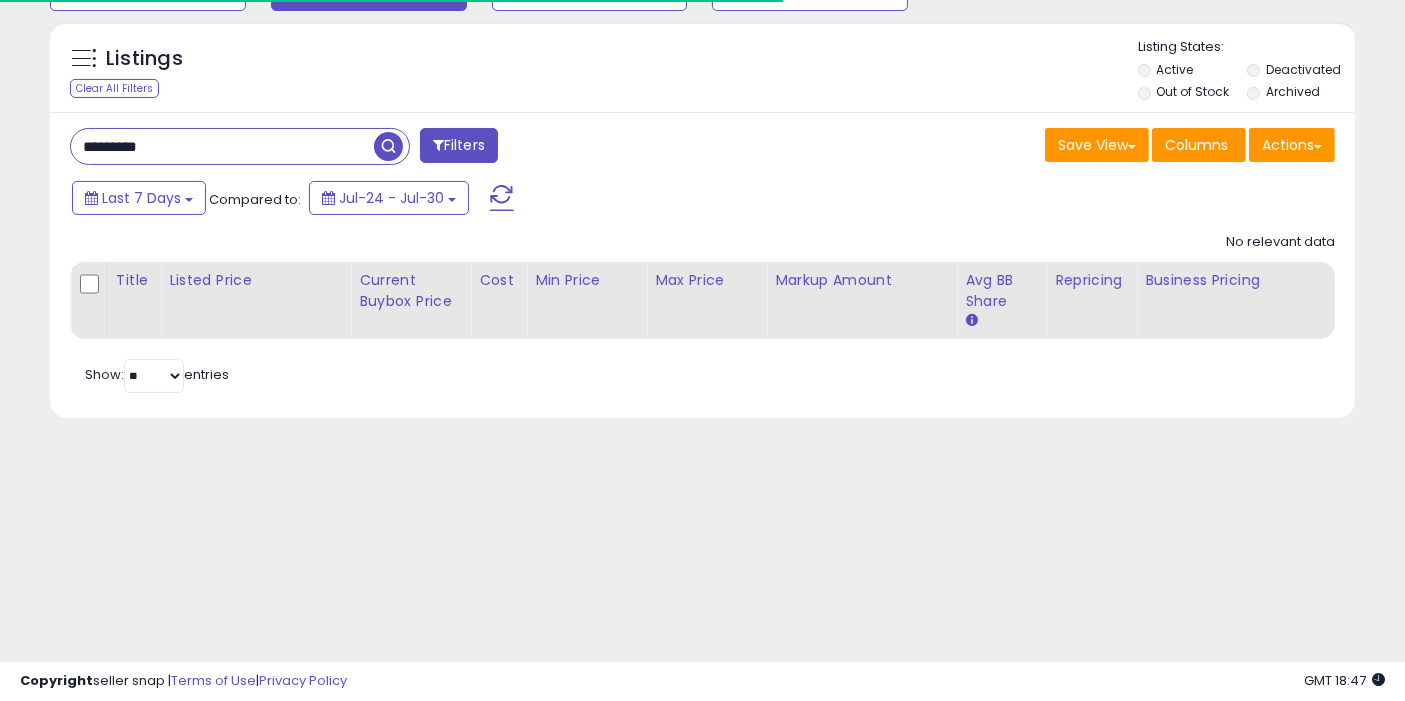 type on "*********" 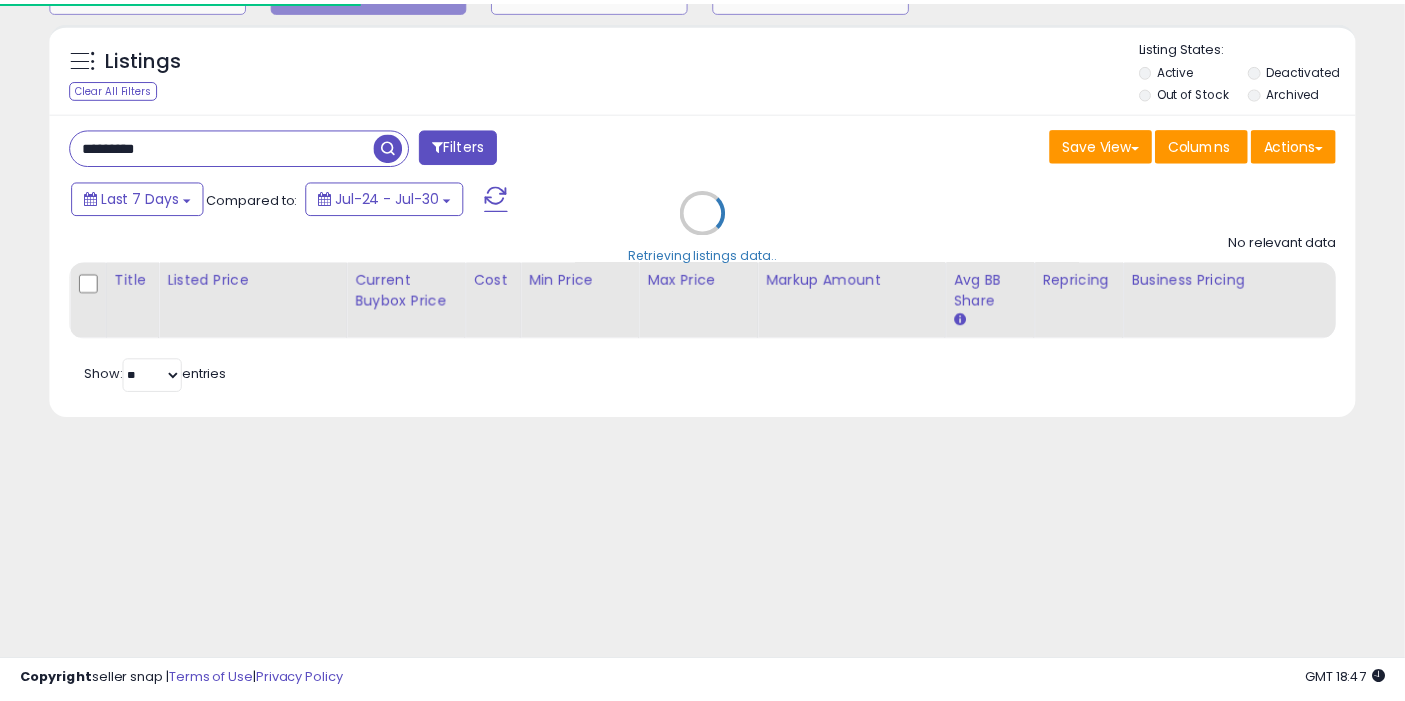 scroll, scrollTop: 197, scrollLeft: 0, axis: vertical 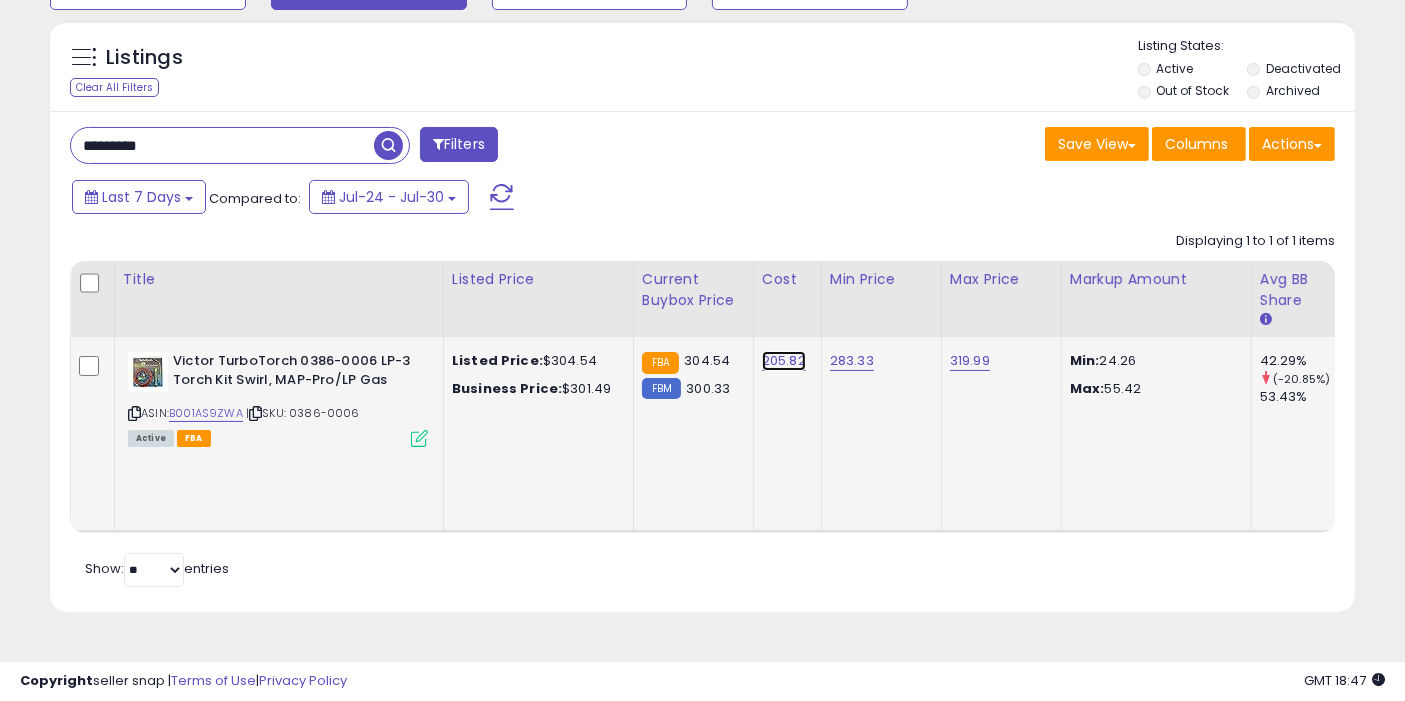 click on "205.82" at bounding box center [784, 361] 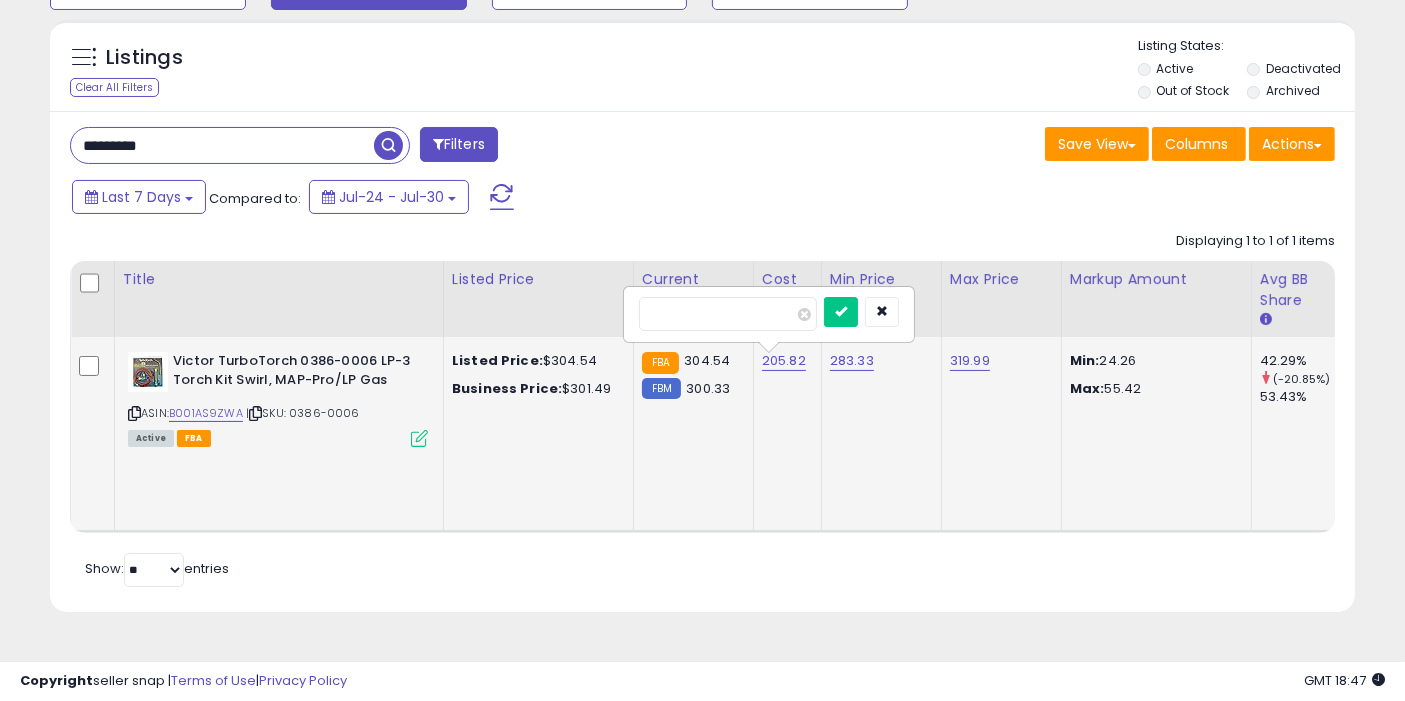 type on "*" 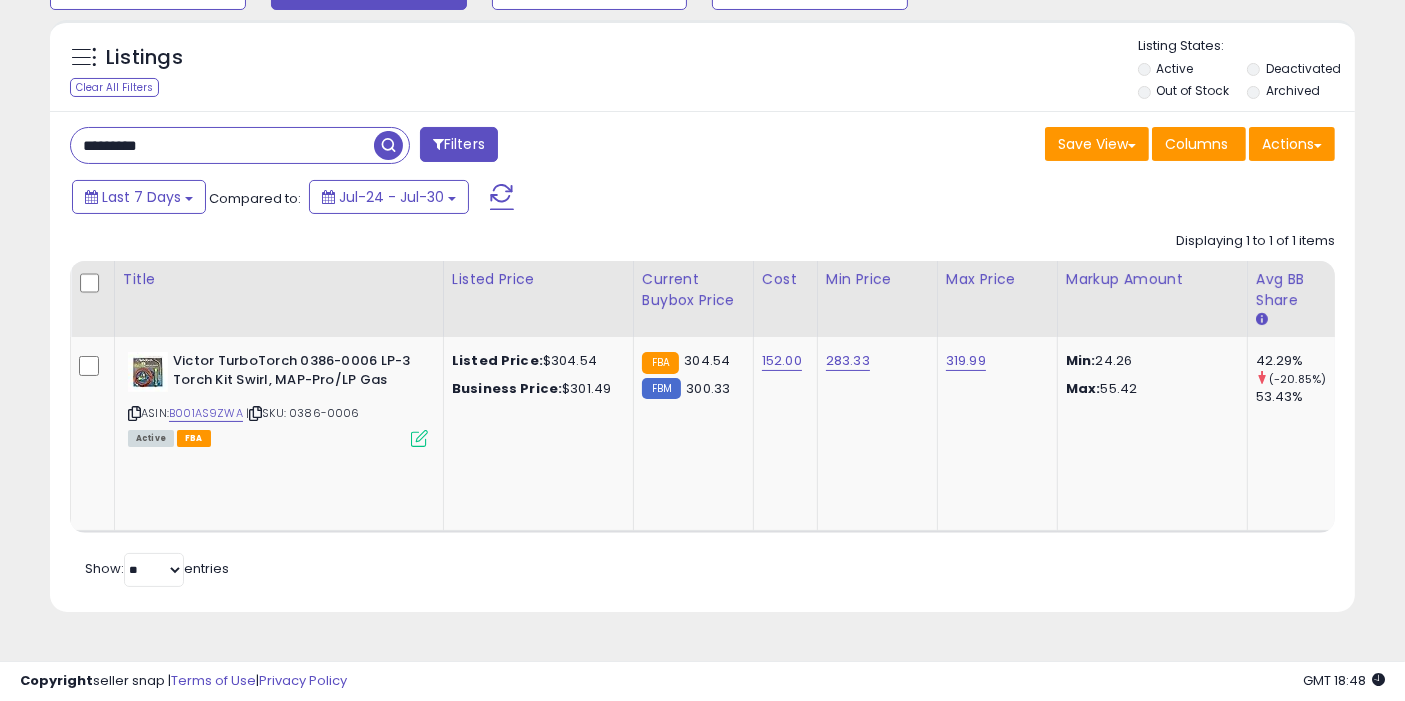 click at bounding box center (388, 145) 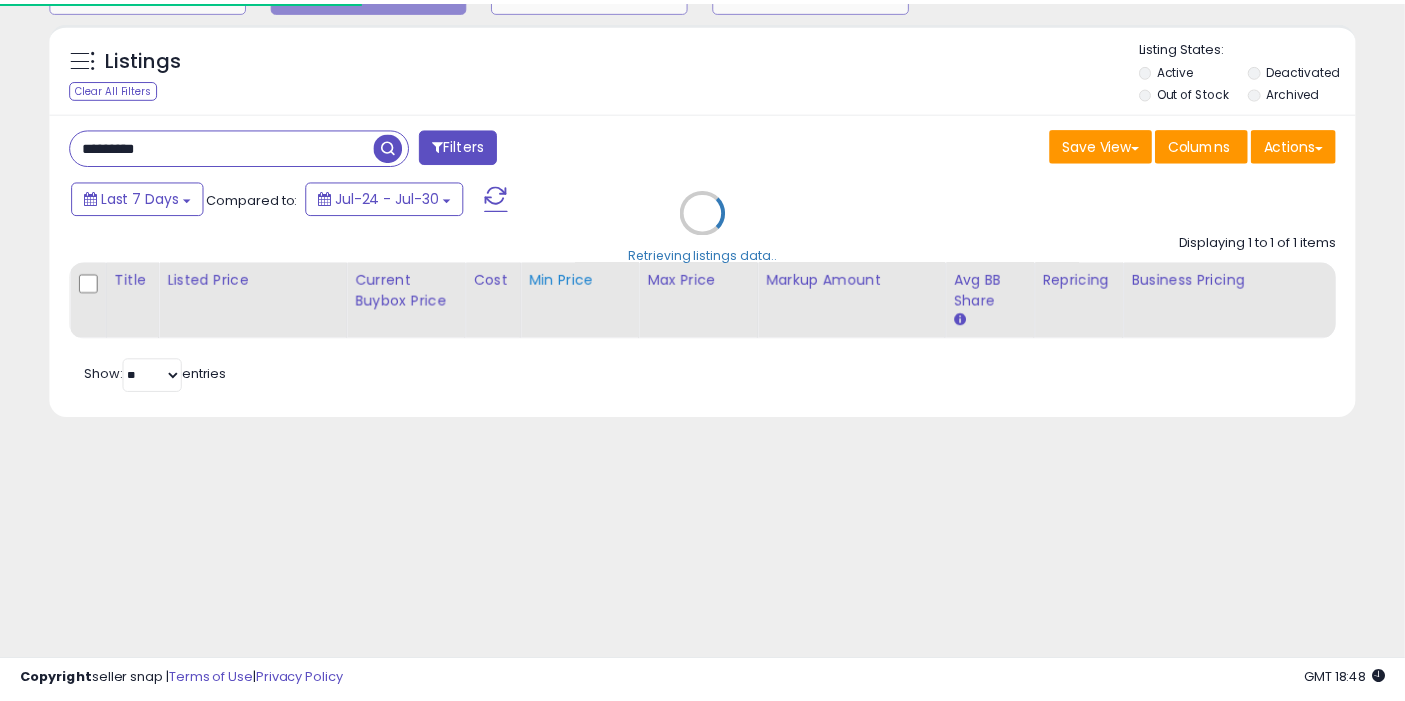 scroll, scrollTop: 197, scrollLeft: 0, axis: vertical 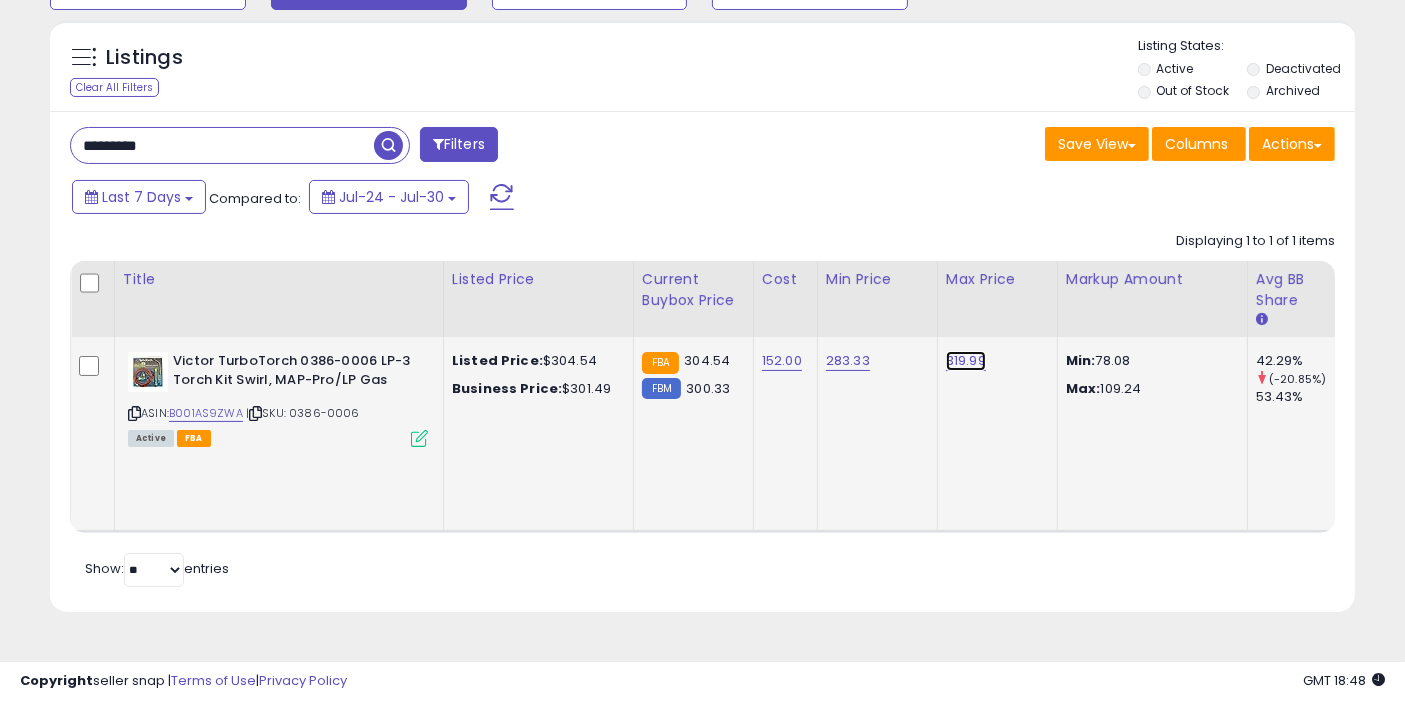 click on "319.99" at bounding box center [966, 361] 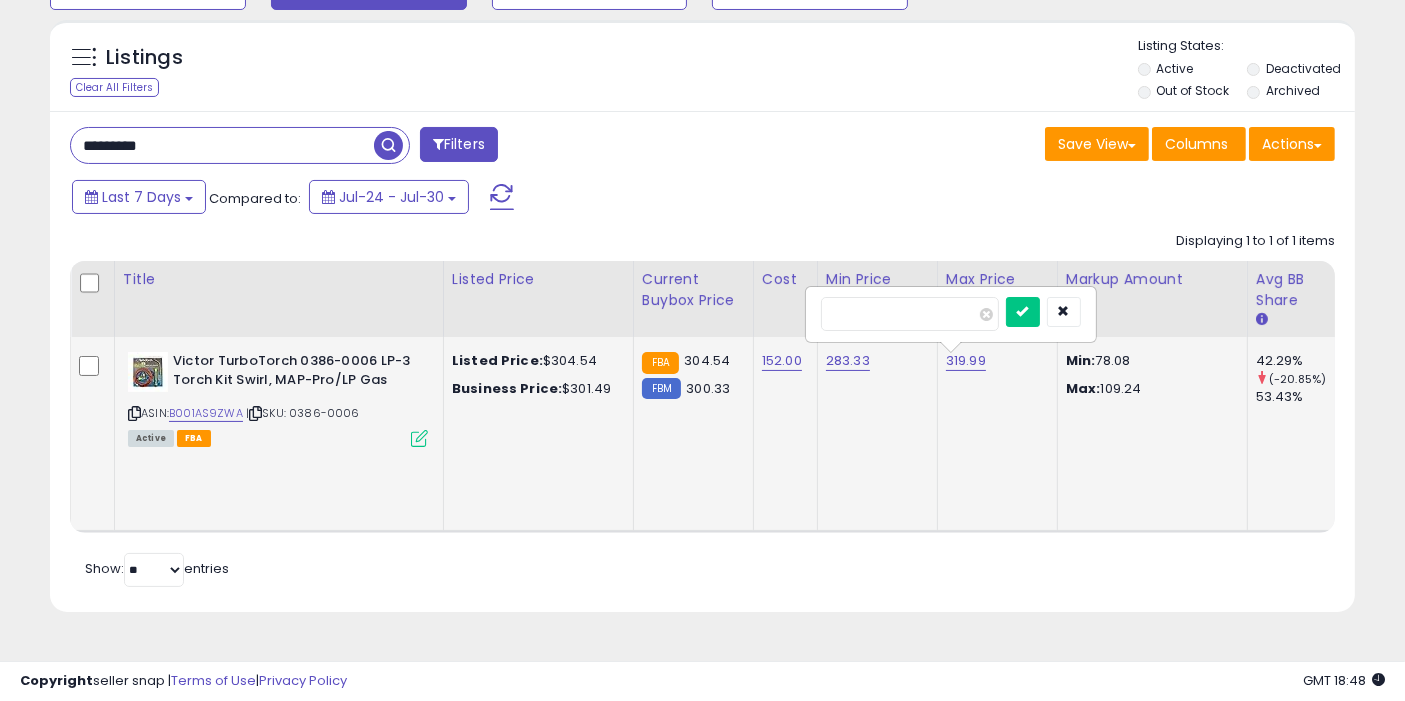 type on "******" 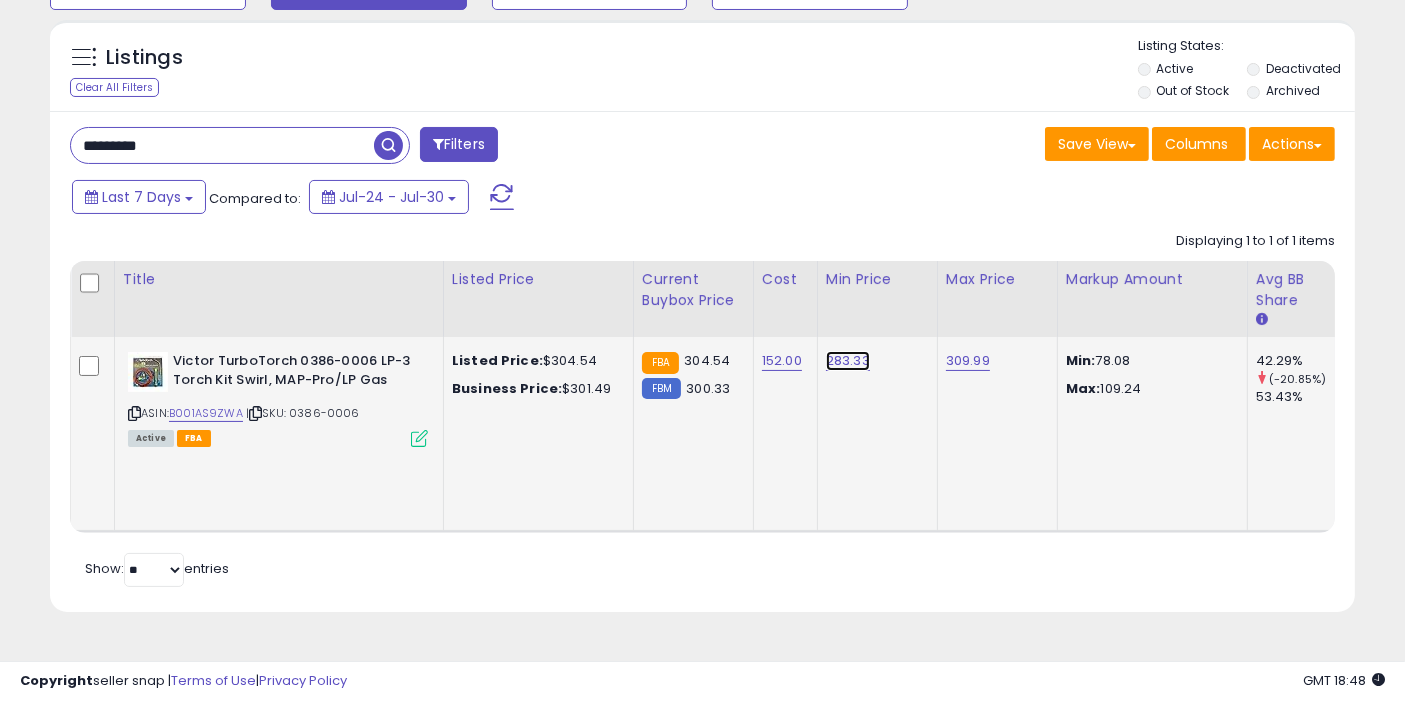 click on "283.33" at bounding box center (848, 361) 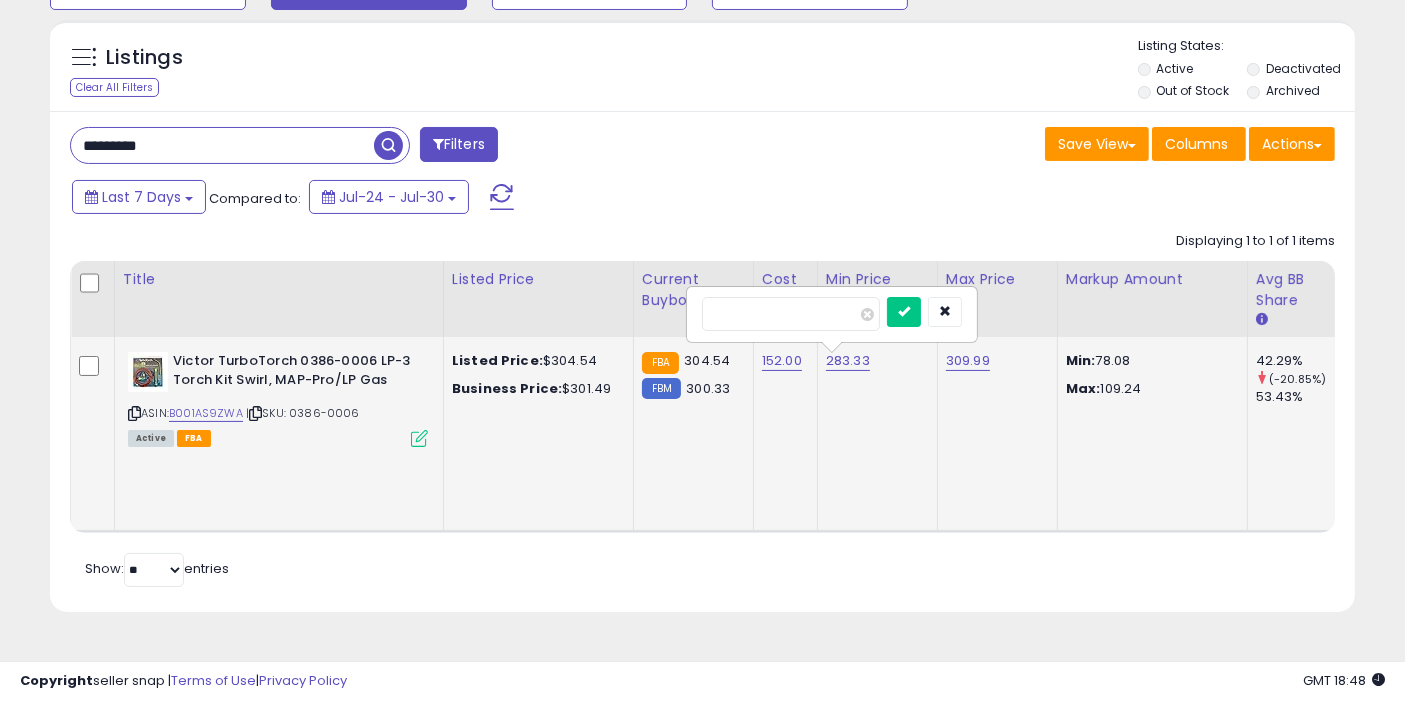 type on "******" 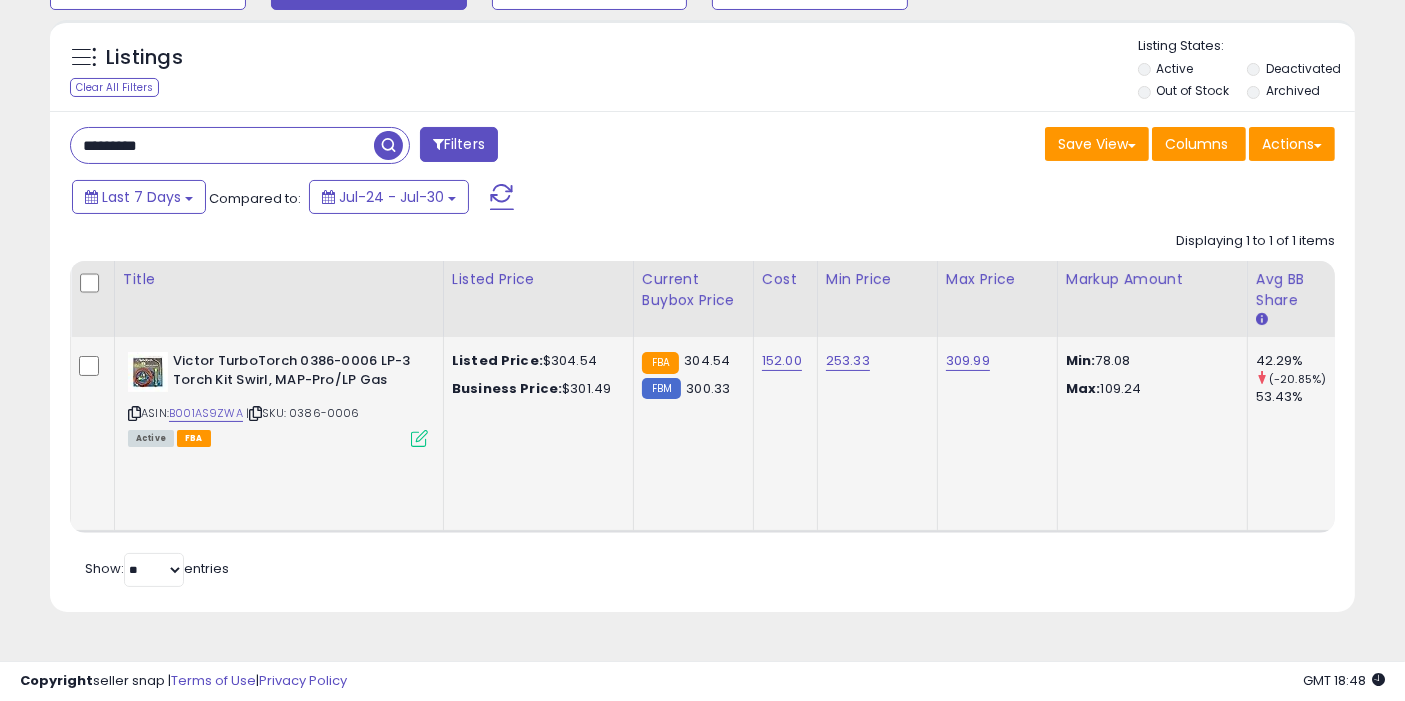 click at bounding box center [388, 145] 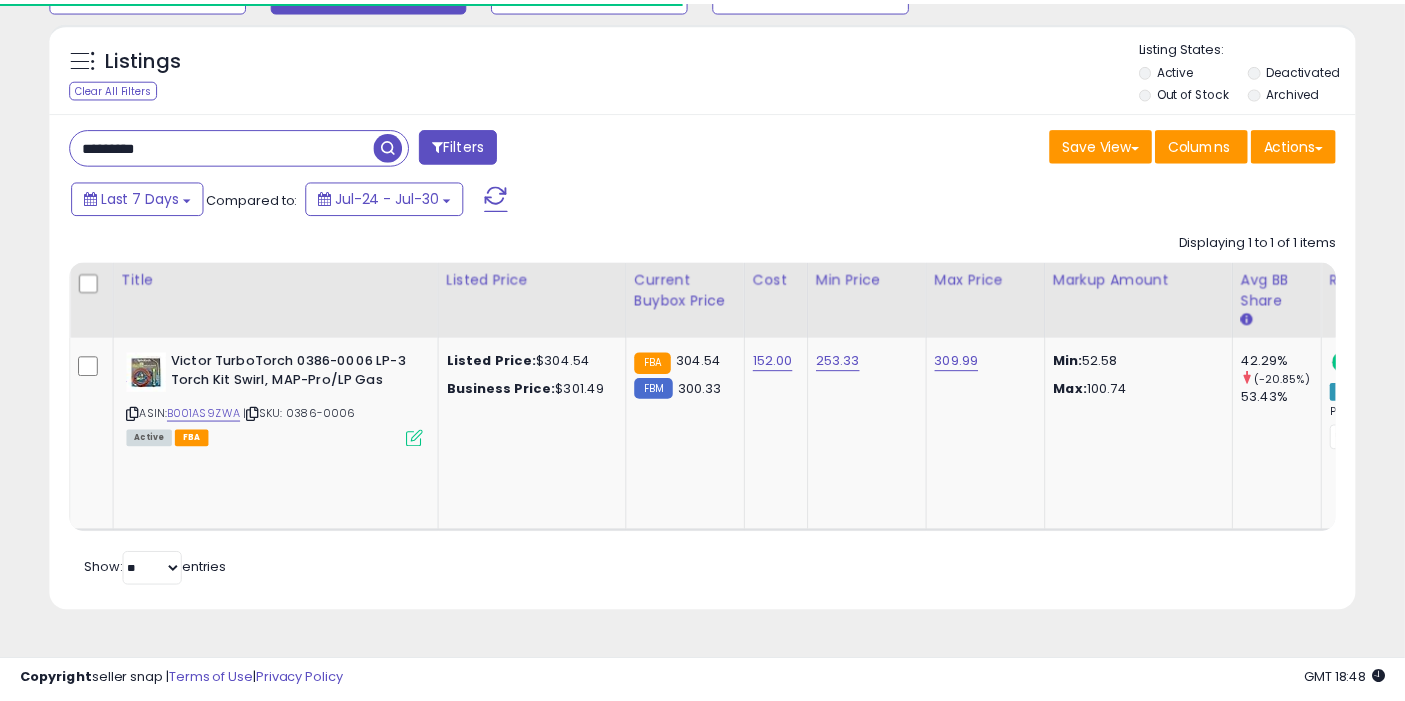 scroll, scrollTop: 197, scrollLeft: 0, axis: vertical 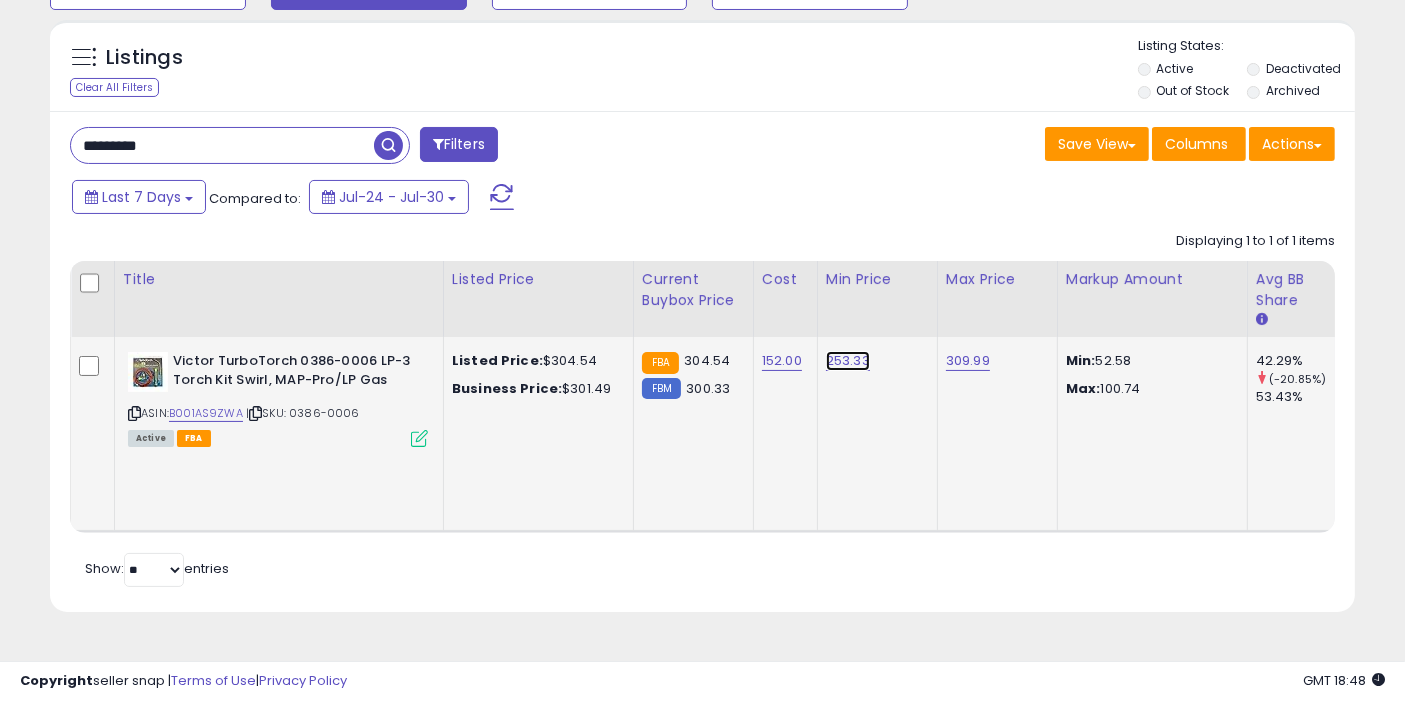click on "253.33" at bounding box center (848, 361) 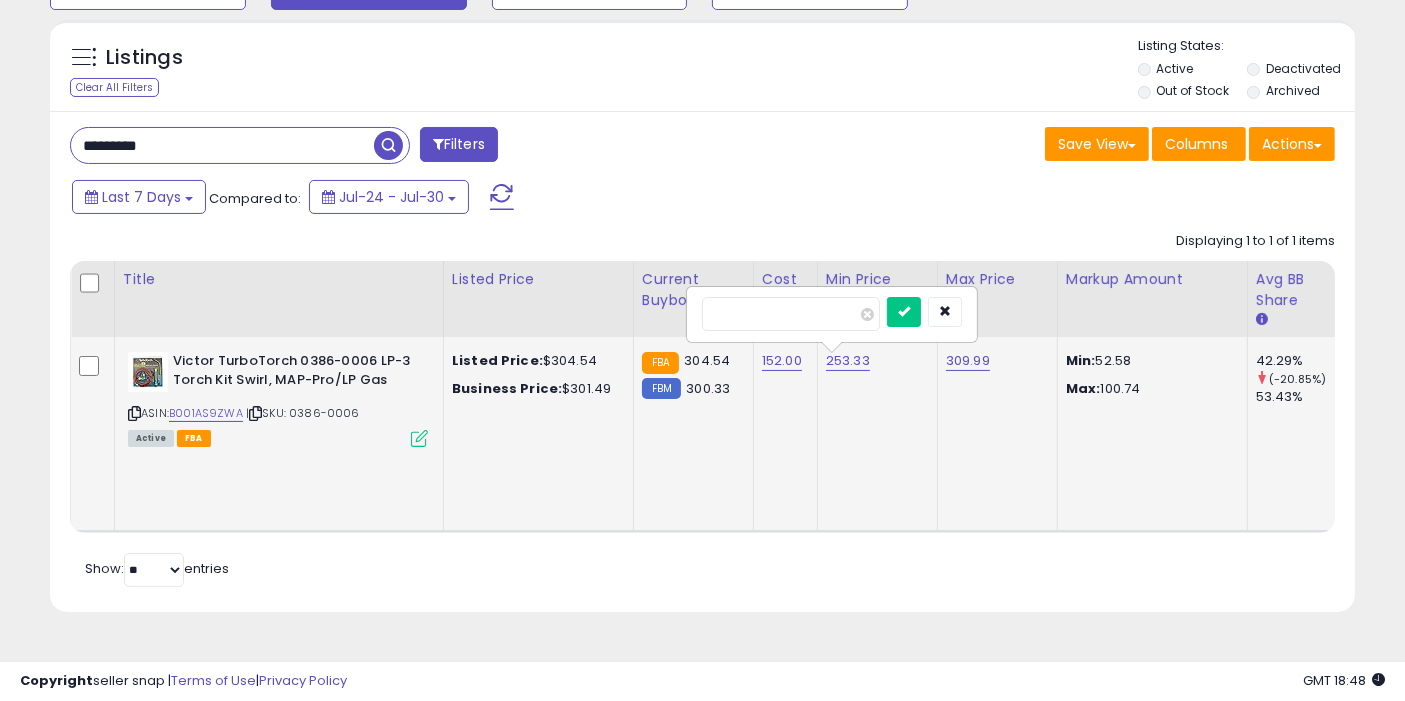 type on "*****" 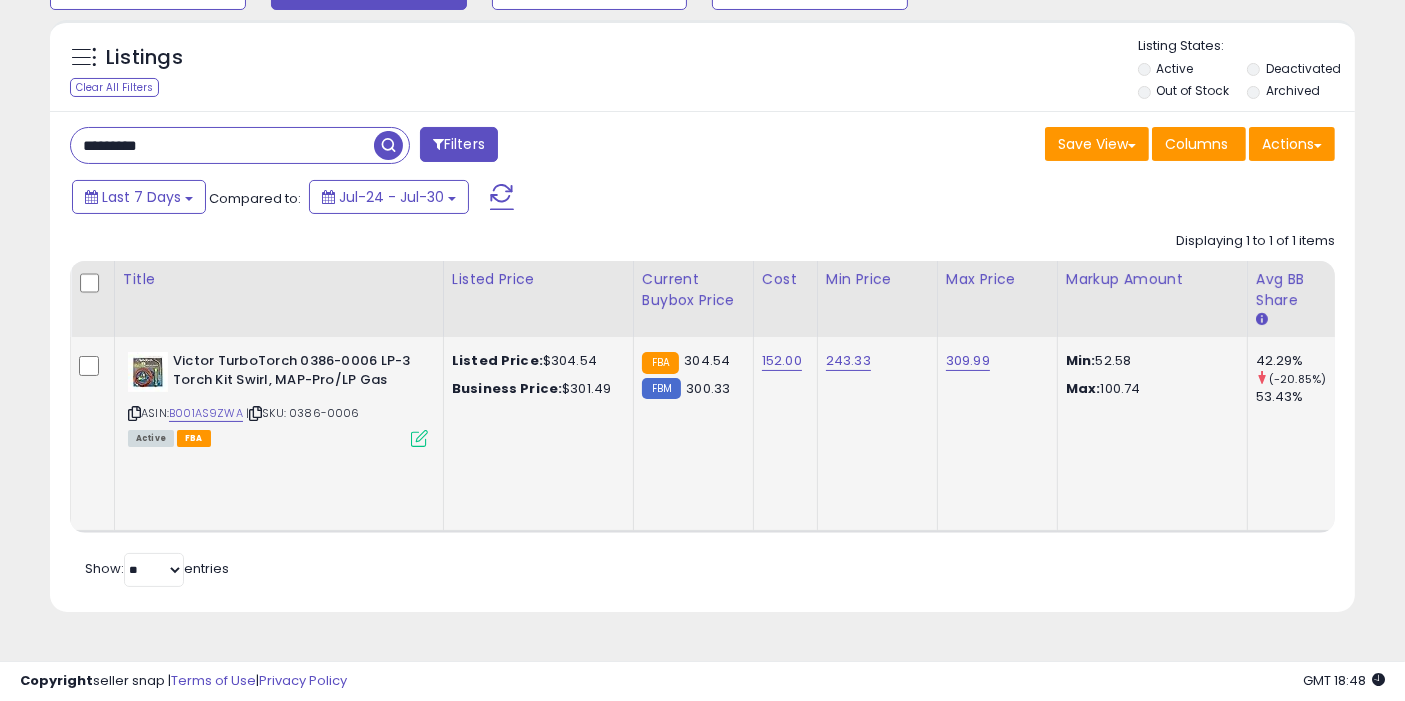 click at bounding box center [388, 145] 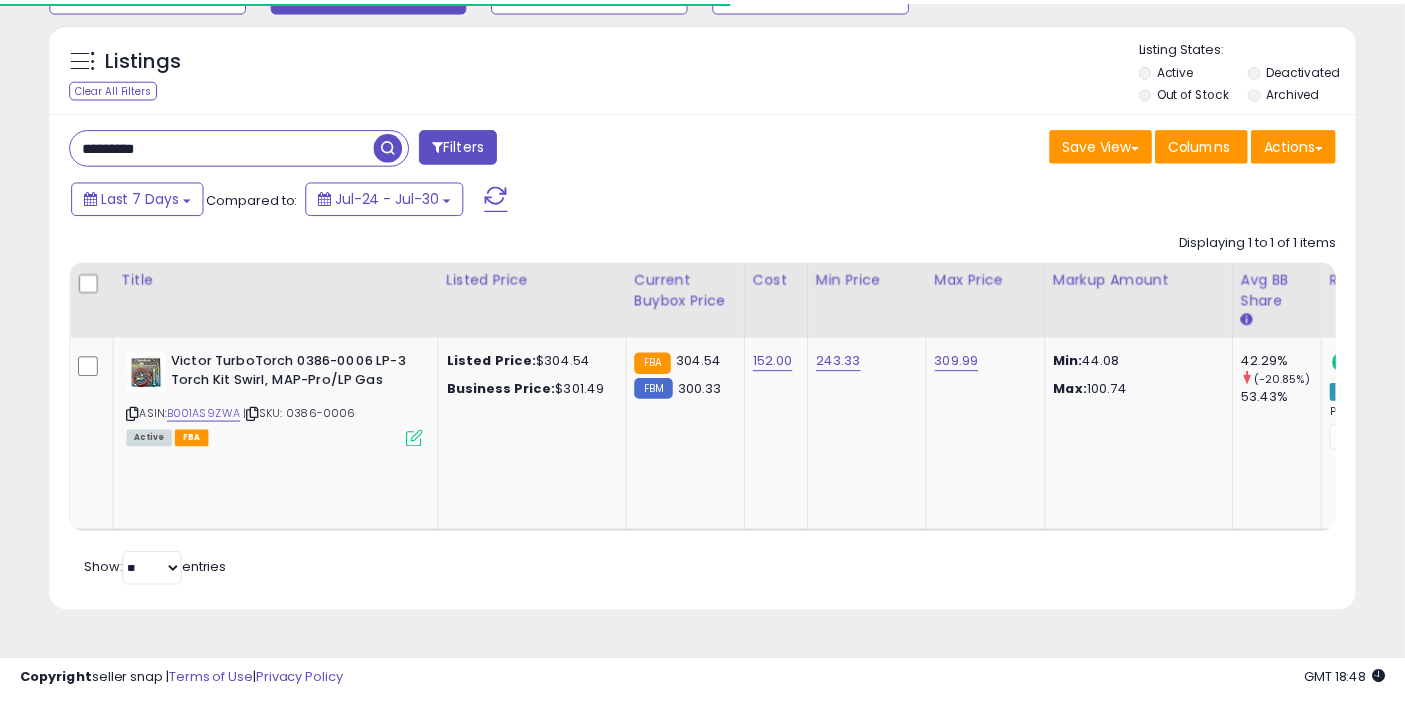 scroll, scrollTop: 197, scrollLeft: 0, axis: vertical 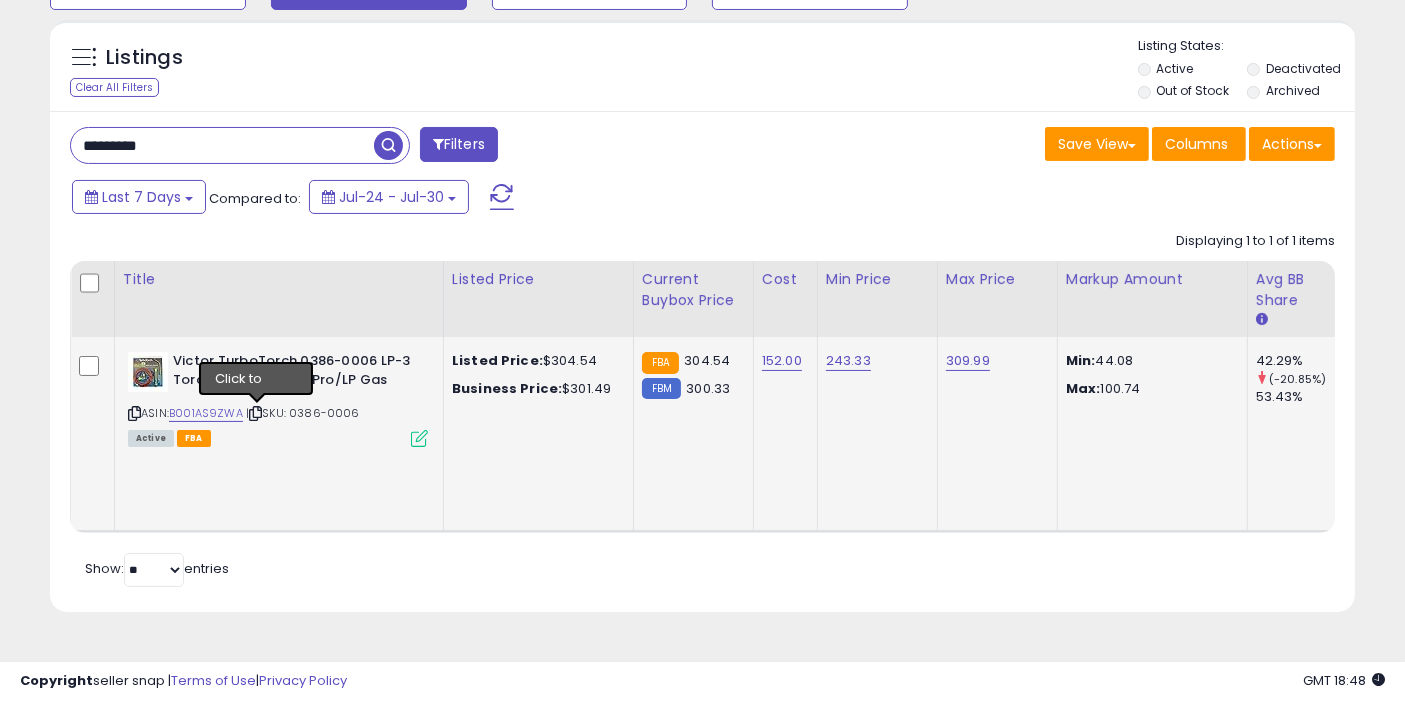 click at bounding box center (255, 413) 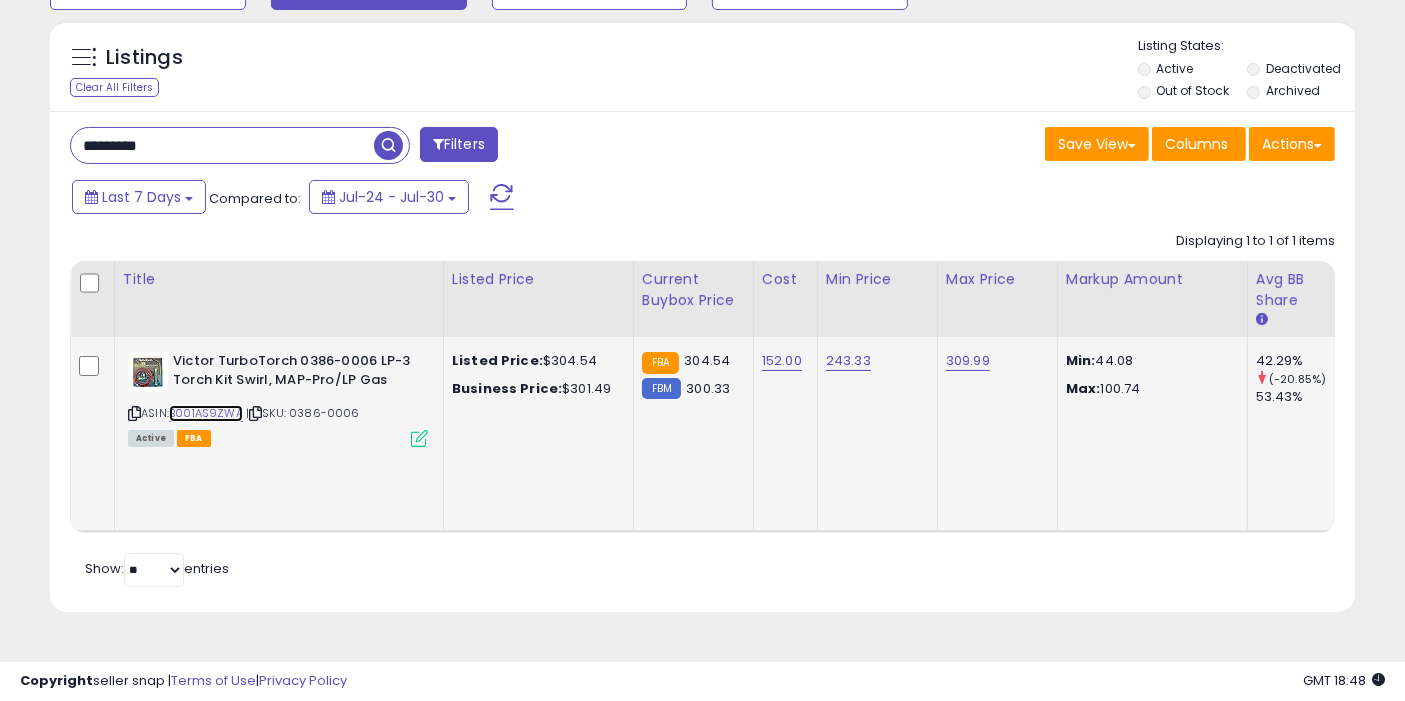 click on "B001AS9ZWA" at bounding box center (206, 413) 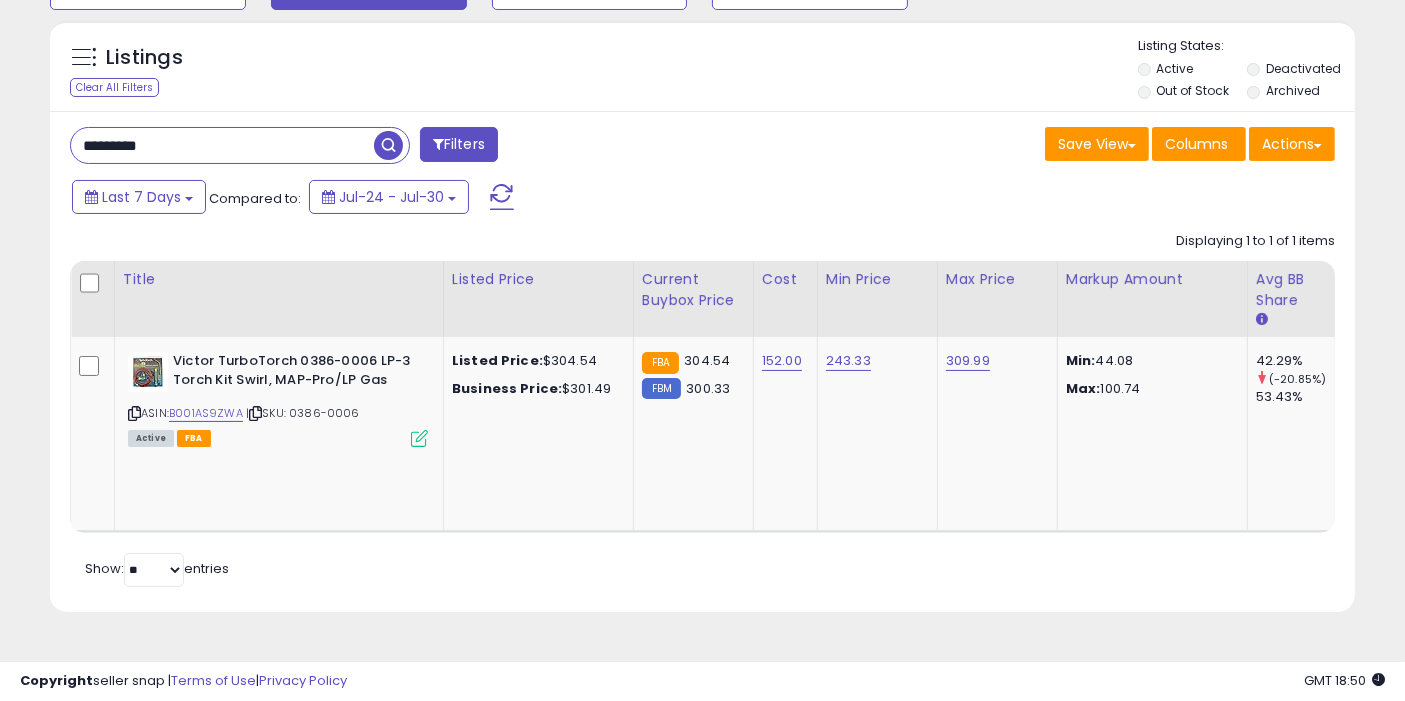 click at bounding box center (388, 145) 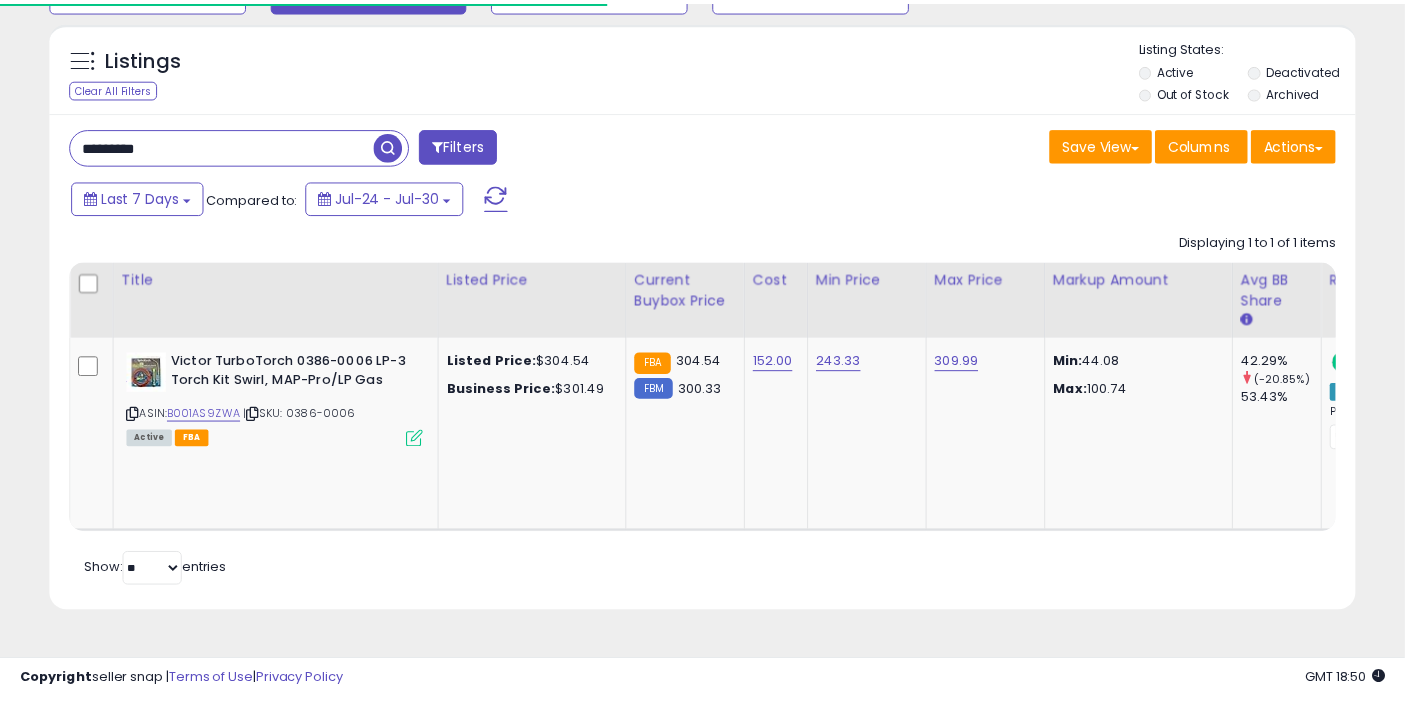 scroll, scrollTop: 197, scrollLeft: 0, axis: vertical 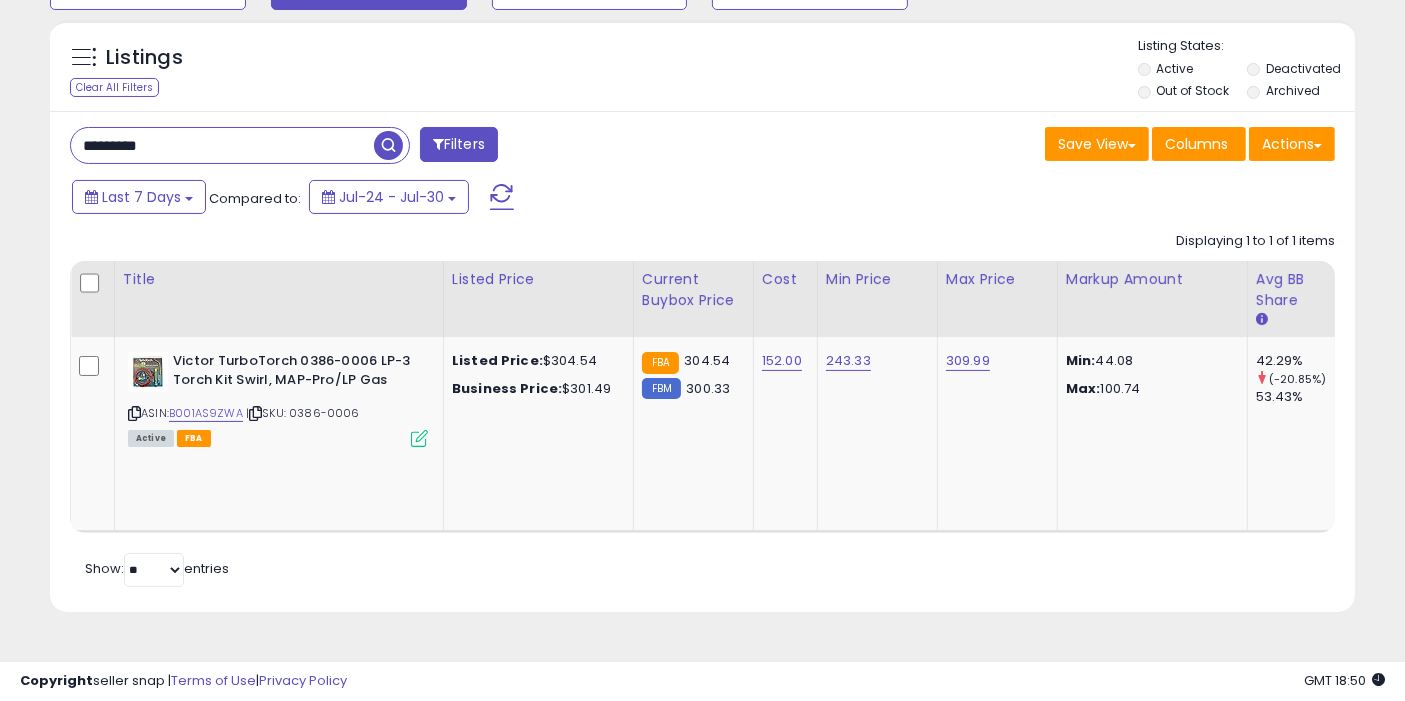 click on "Last 7 Days
Compared to:
Jul-24 - Jul-30" at bounding box center [541, 199] 